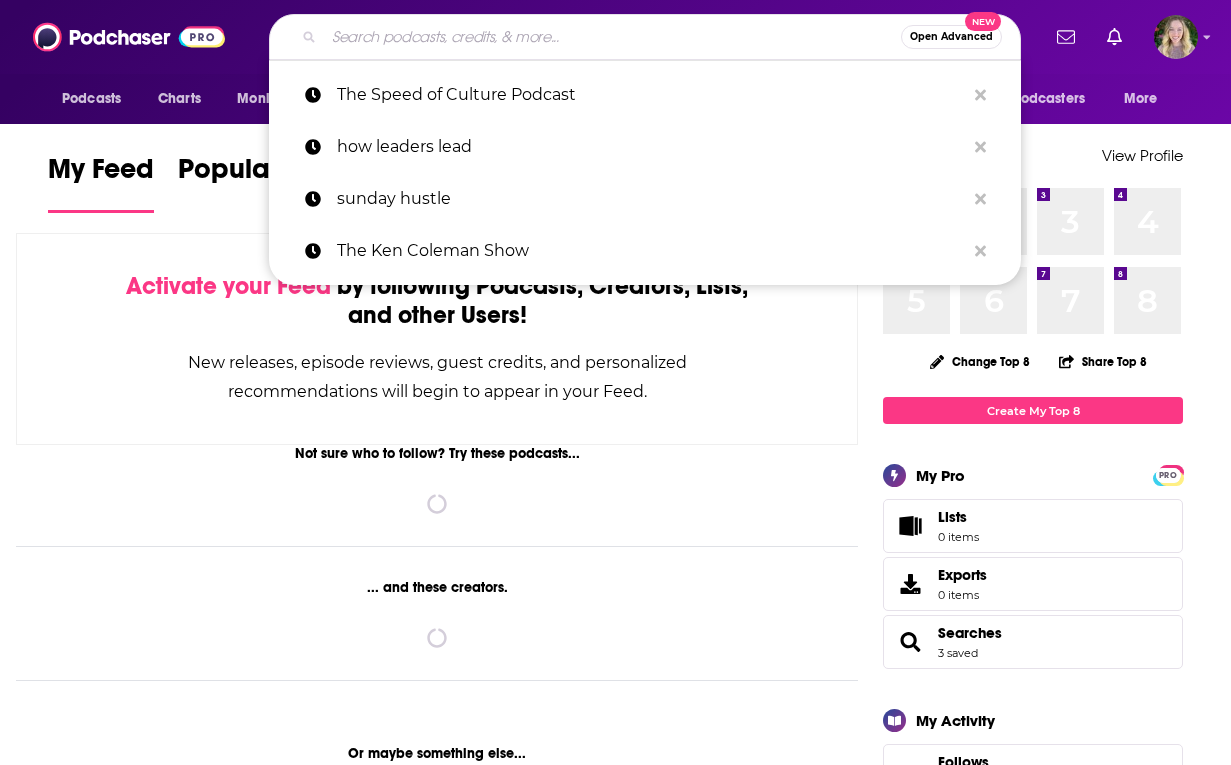 scroll, scrollTop: 0, scrollLeft: 0, axis: both 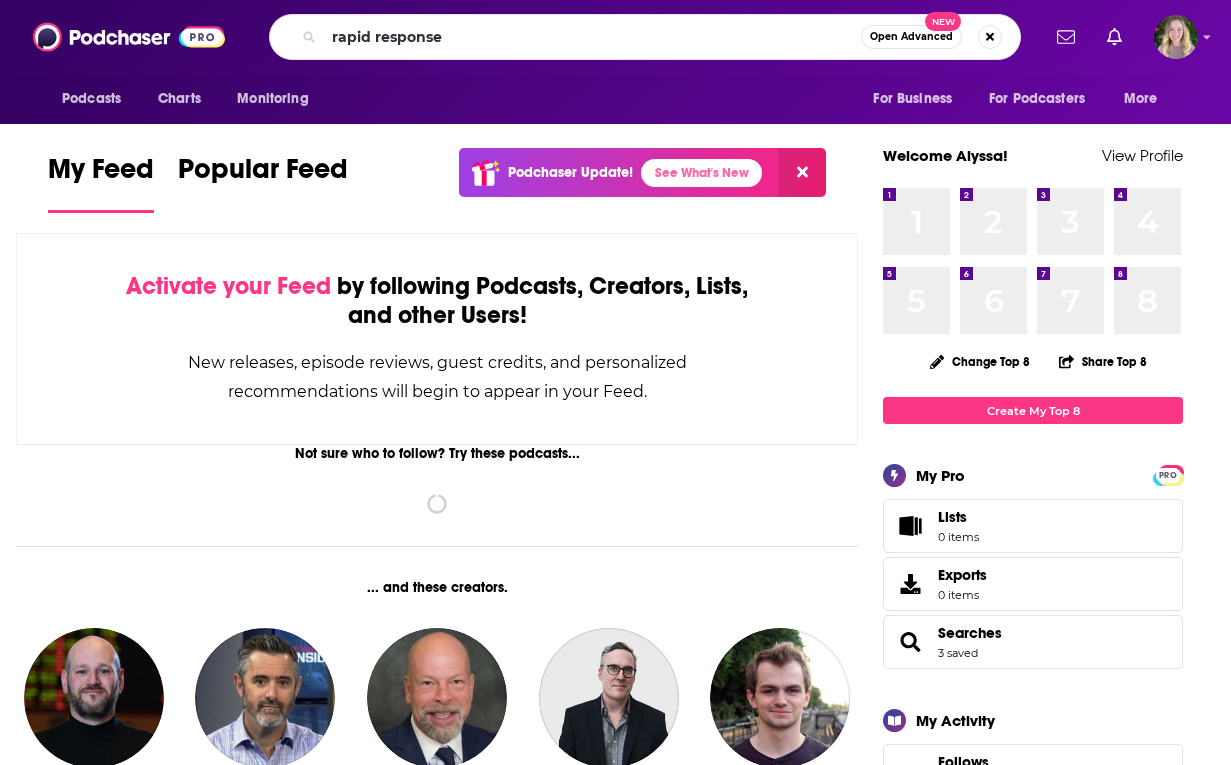 type on "rapid response" 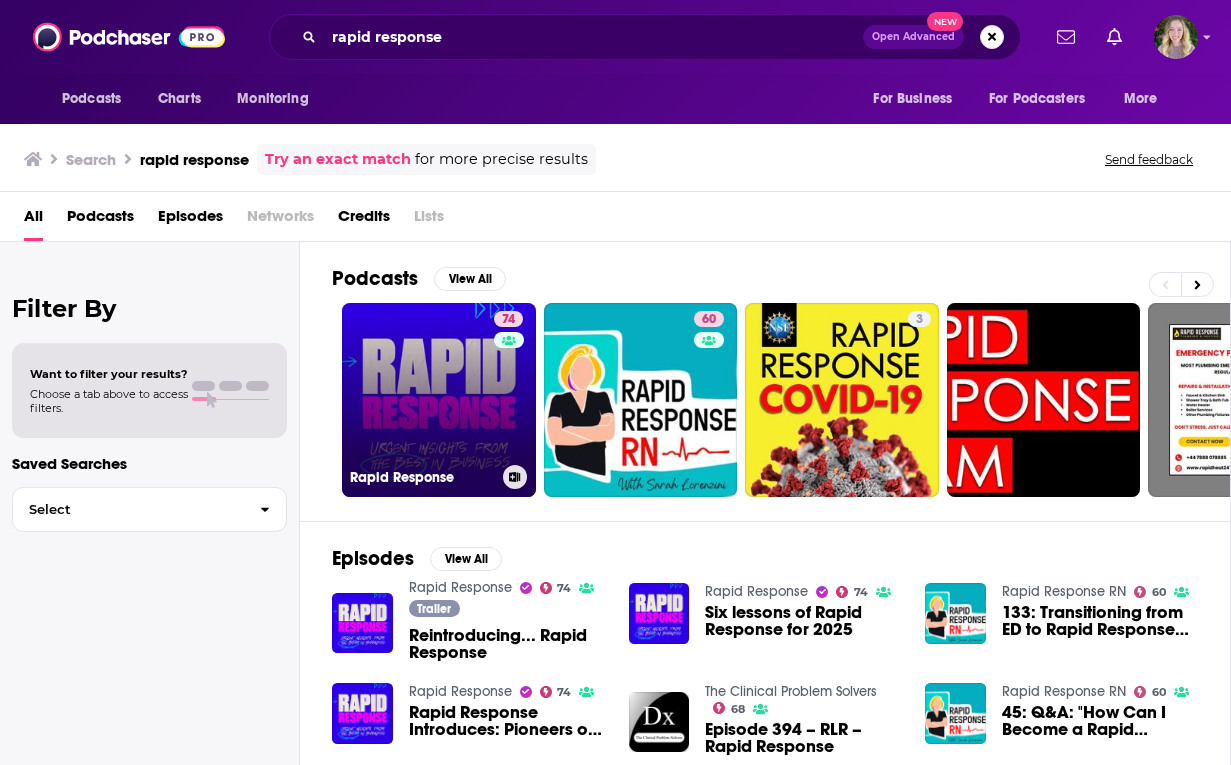 click on "74 Rapid Response" at bounding box center [439, 400] 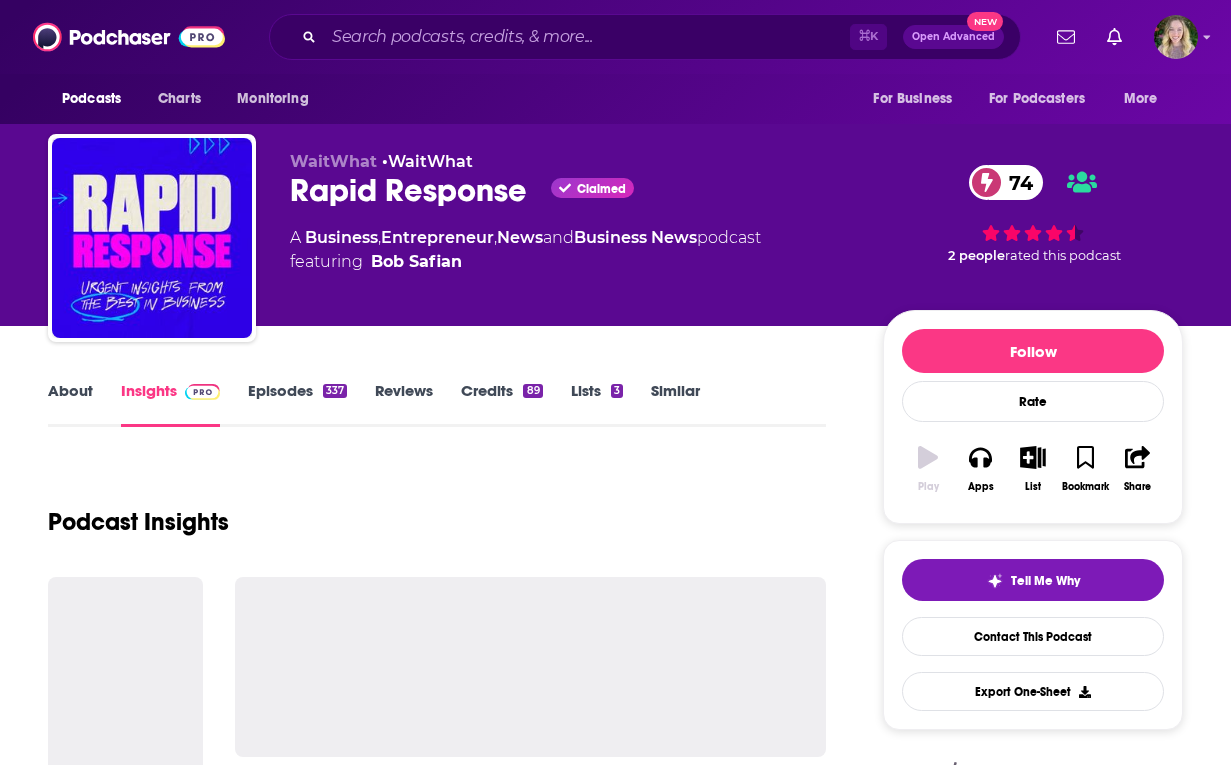 scroll, scrollTop: 4, scrollLeft: 0, axis: vertical 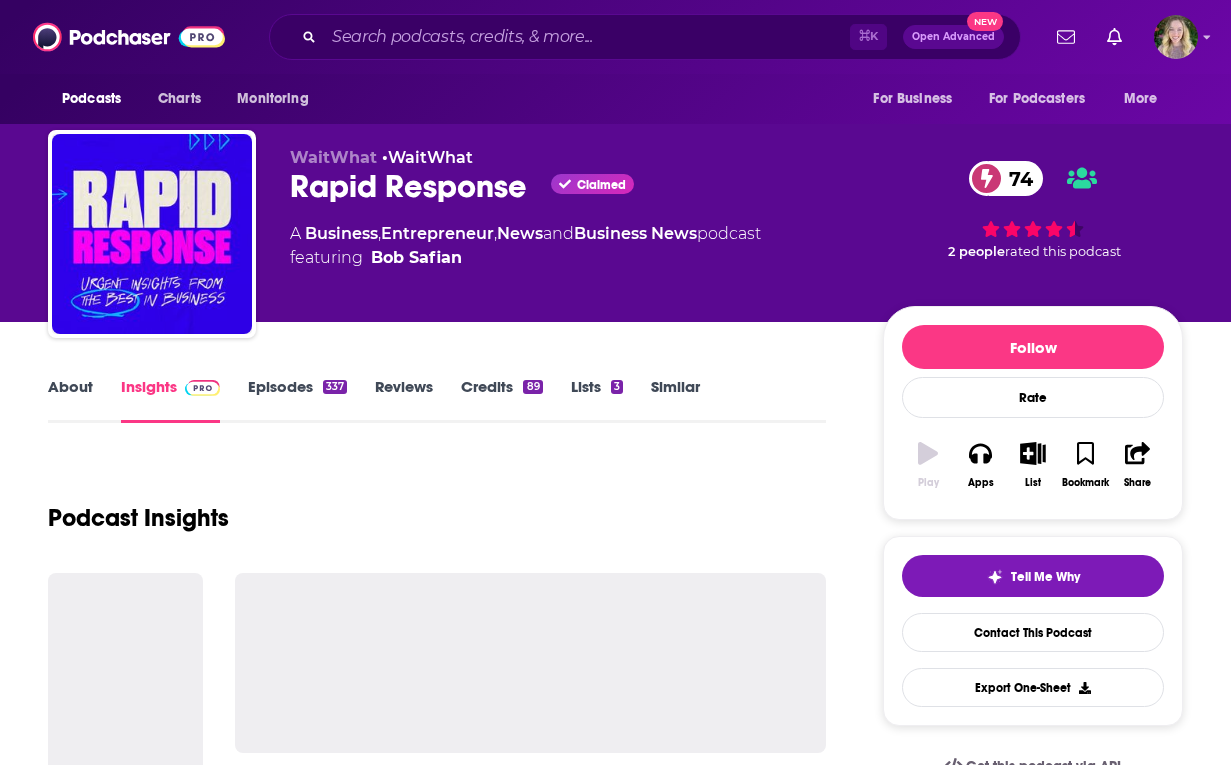 click on "About Insights Episodes 337 Reviews Credits 89 Lists 3 Similar Podcast Insights Follow Rate Play Apps List Bookmark Share Tell Me Why Contact This Podcast Export One-Sheet Get this podcast via API My Notes Your concierge team Ask a question or make a request. Send a message" at bounding box center (615, 2628) 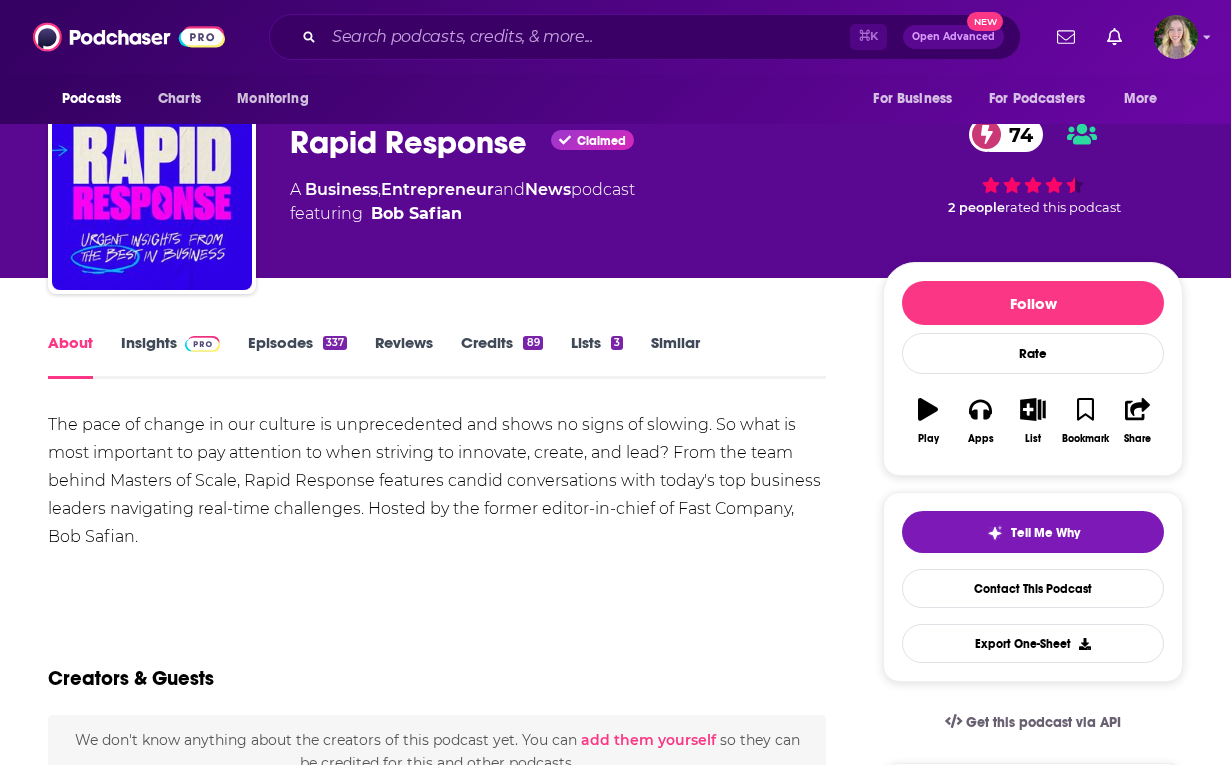 scroll, scrollTop: 67, scrollLeft: 0, axis: vertical 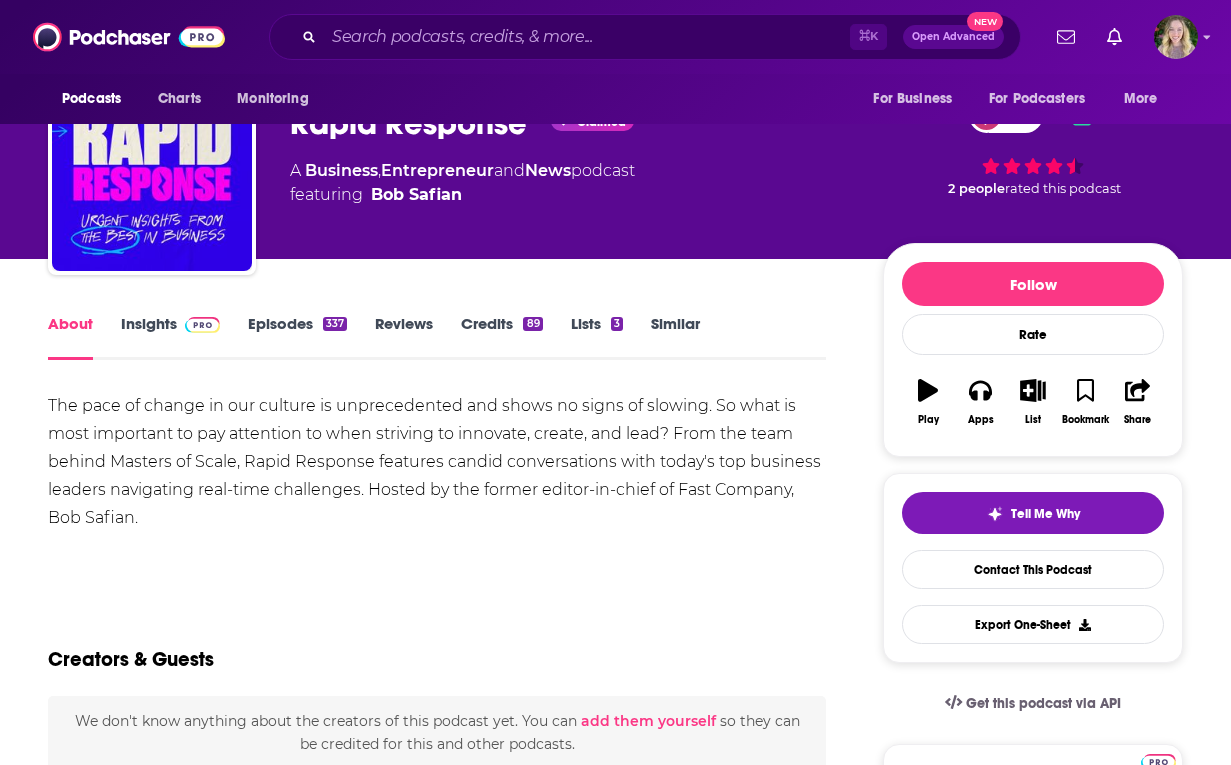 click on "The pace of change in our culture is unprecedented and shows no signs of slowing. So what is most important to pay attention to when striving to innovate, create, and lead? From the team behind Masters of Scale, Rapid Response features candid conversations with today's top business leaders navigating real-time challenges. Hosted by the former editor-in-chief of Fast Company, Bob Safian." at bounding box center [437, 462] 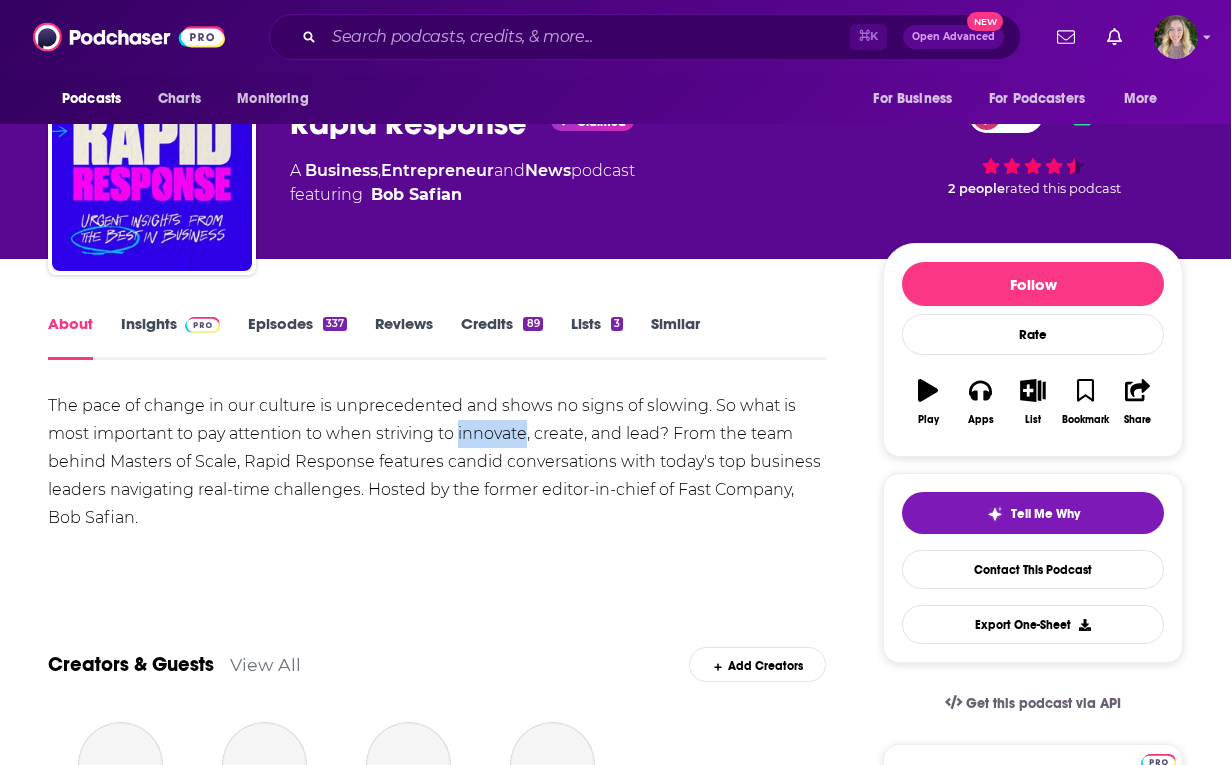 click on "The pace of change in our culture is unprecedented and shows no signs of slowing. So what is most important to pay attention to when striving to innovate, create, and lead? From the team behind Masters of Scale, Rapid Response features candid conversations with today's top business leaders navigating real-time challenges. Hosted by the former editor-in-chief of Fast Company, Bob Safian." at bounding box center (437, 462) 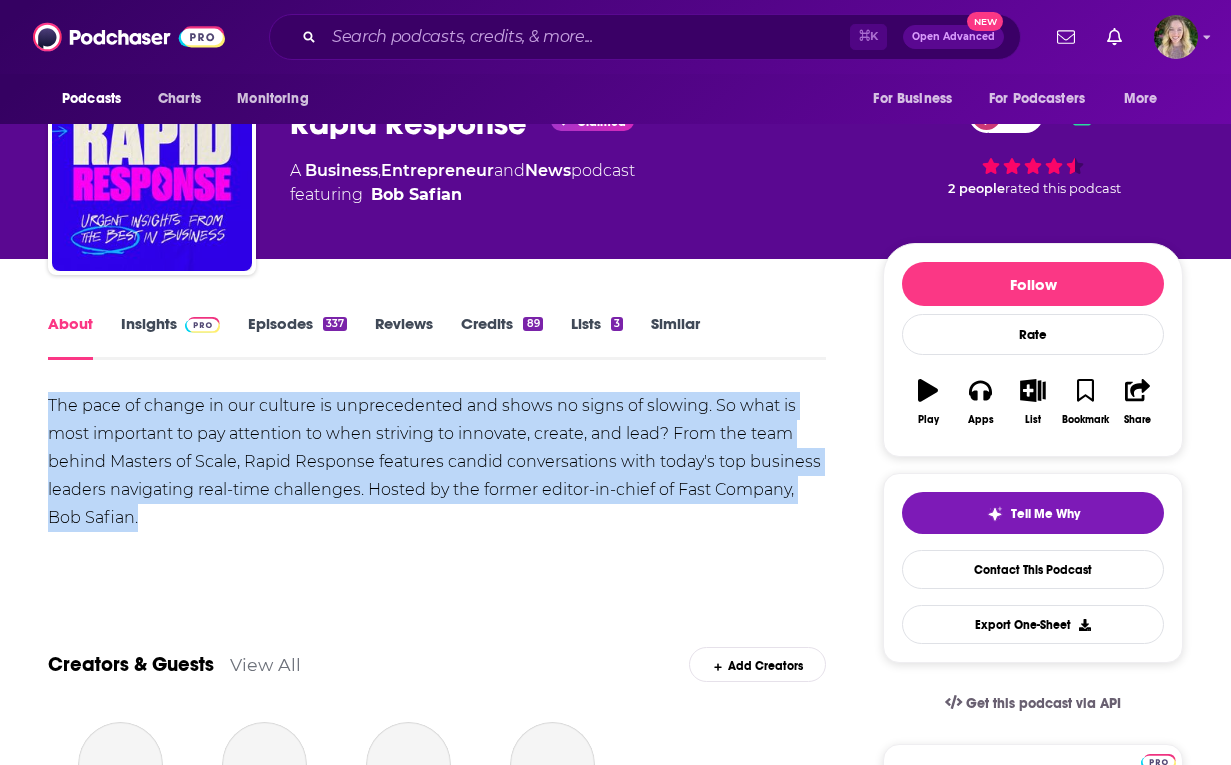 click on "The pace of change in our culture is unprecedented and shows no signs of slowing. So what is most important to pay attention to when striving to innovate, create, and lead? From the team behind Masters of Scale, Rapid Response features candid conversations with today's top business leaders navigating real-time challenges. Hosted by the former editor-in-chief of Fast Company, Bob Safian." at bounding box center [437, 462] 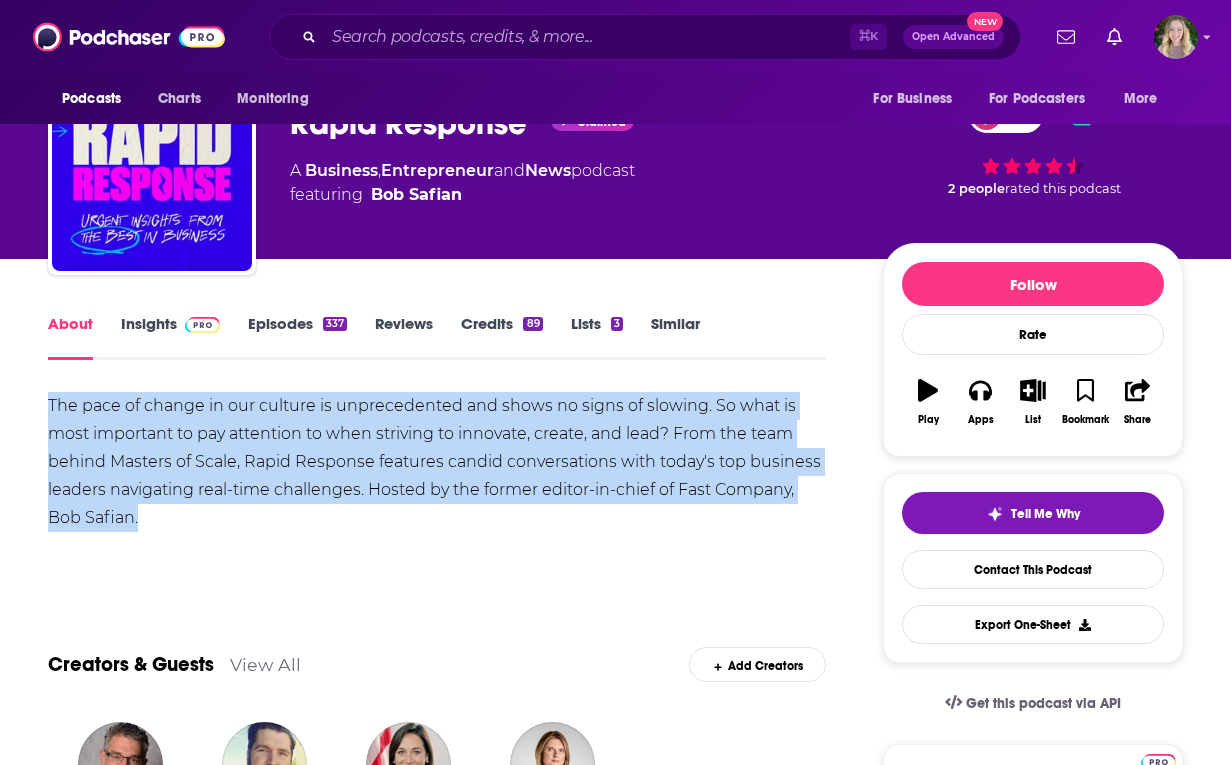 copy on "The pace of change in our culture is unprecedented and shows no signs of slowing. So what is most important to pay attention to when striving to innovate, create, and lead? From the team behind Masters of Scale, Rapid Response features candid conversations with today's top business leaders navigating real-time challenges. Hosted by the former editor-in-chief of Fast Company, Bob Safian." 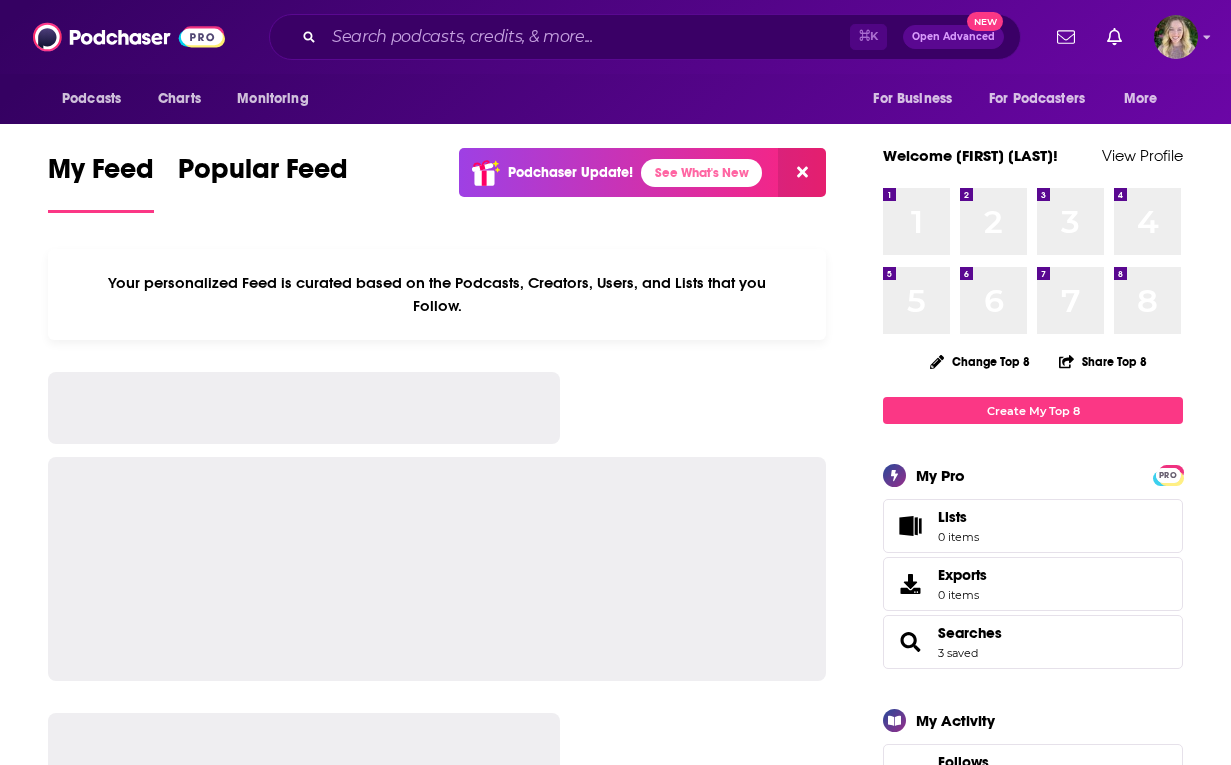 scroll, scrollTop: 0, scrollLeft: 0, axis: both 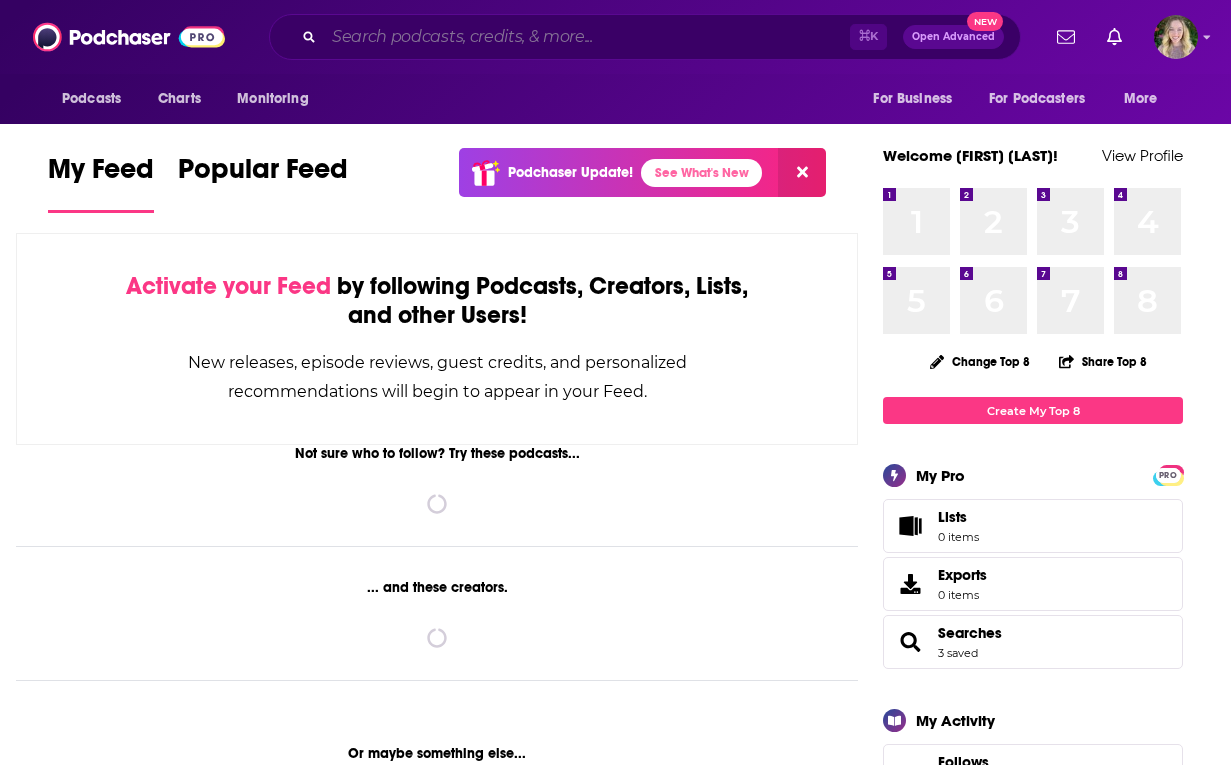 click at bounding box center [587, 37] 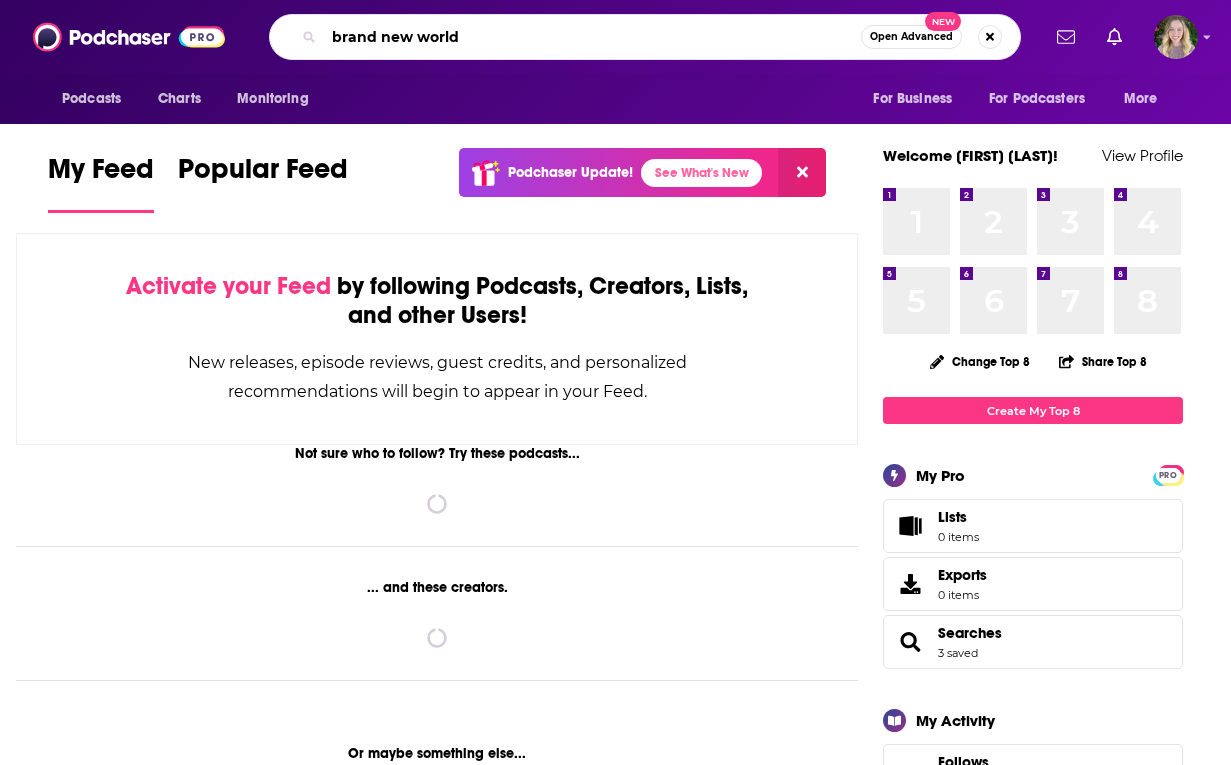 type on "brand new world" 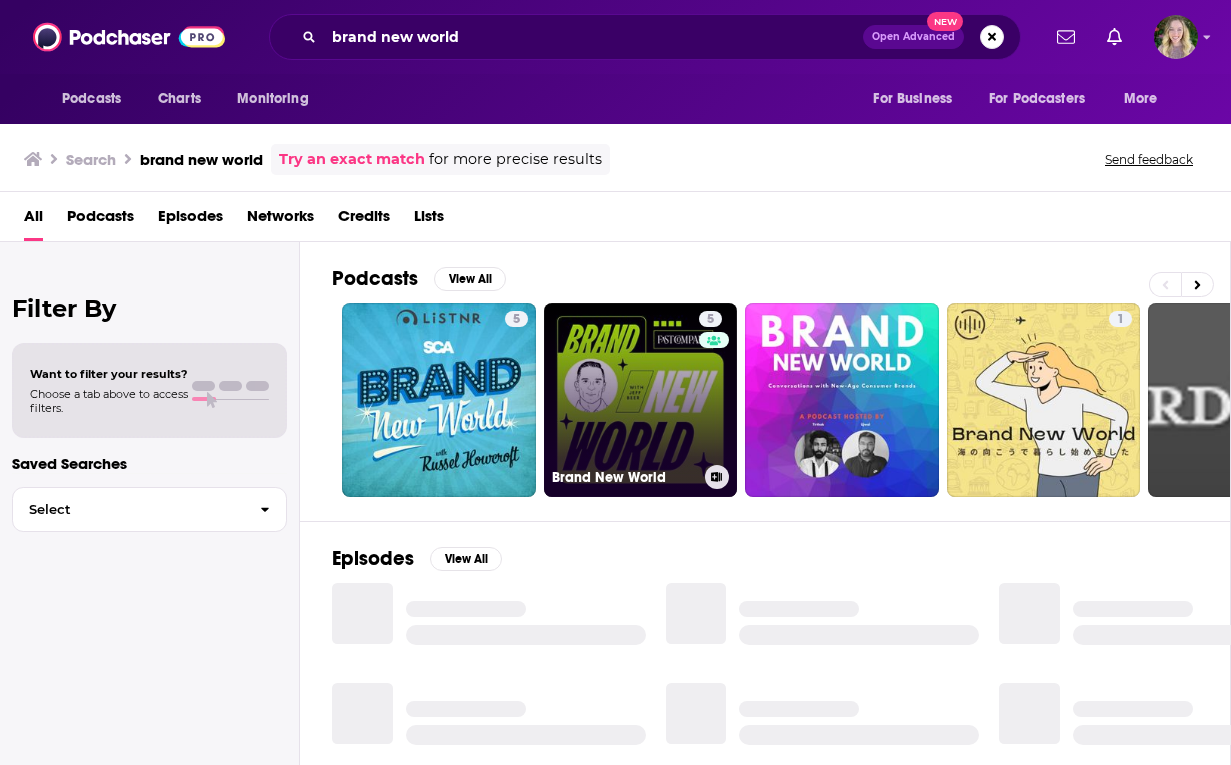 click on "5 Brand New World" at bounding box center [641, 400] 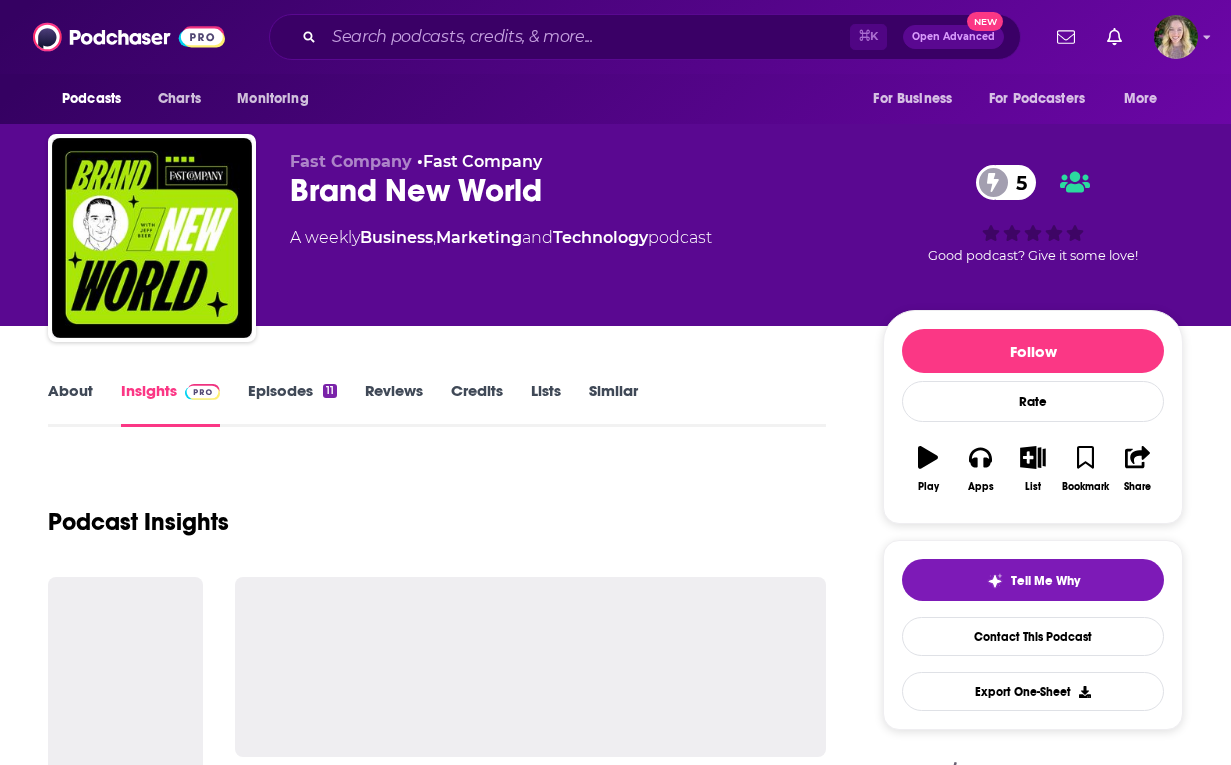 scroll, scrollTop: 60, scrollLeft: 0, axis: vertical 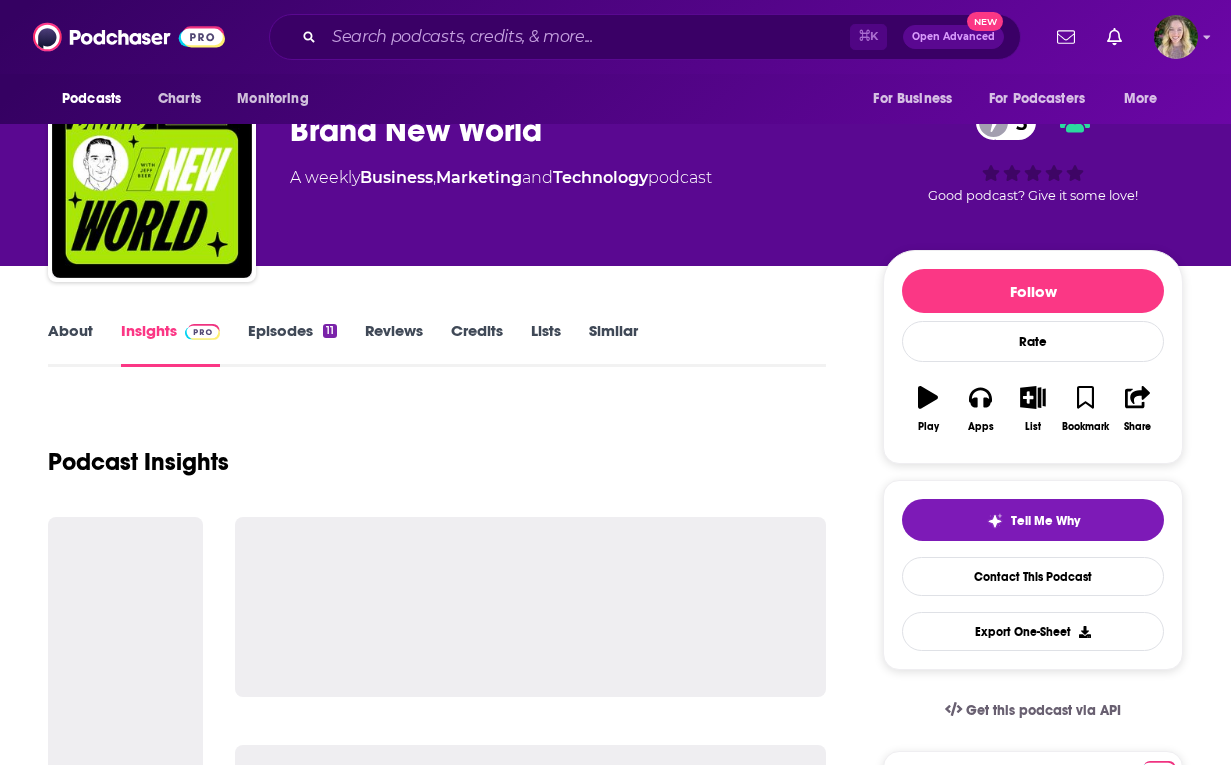 click on "About" at bounding box center [70, 344] 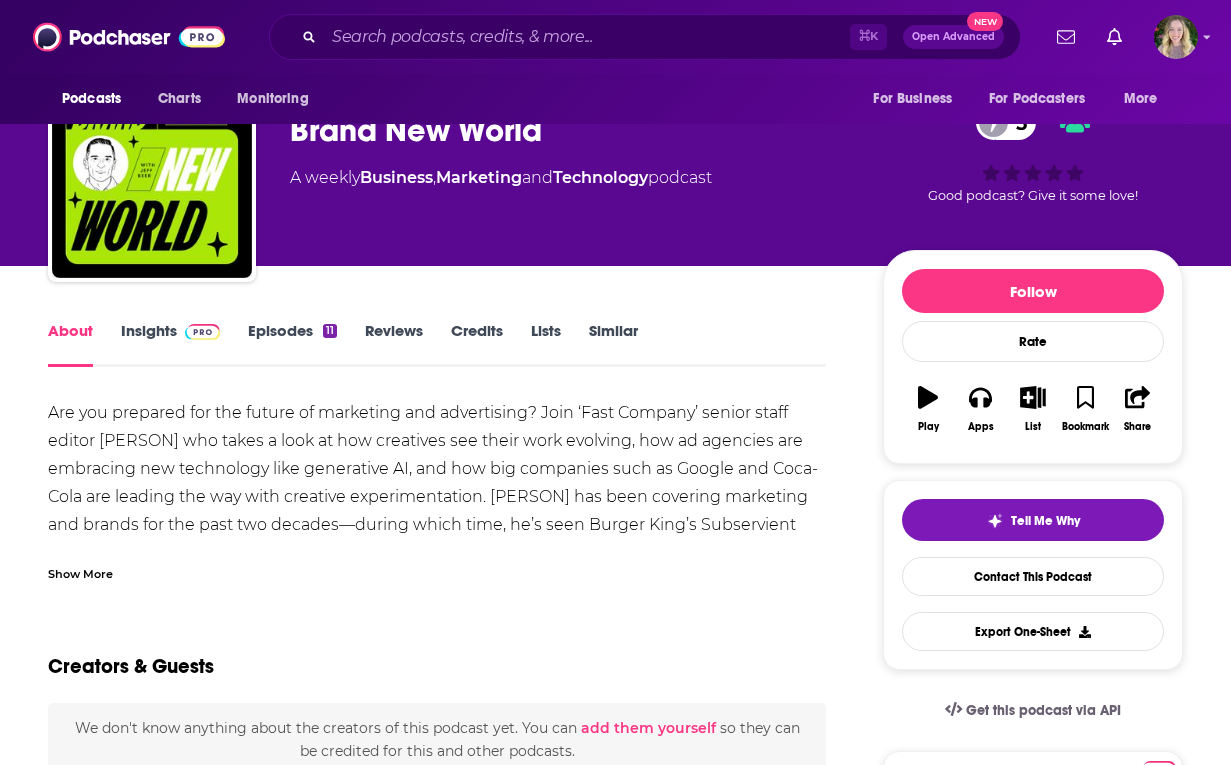 scroll, scrollTop: 0, scrollLeft: 0, axis: both 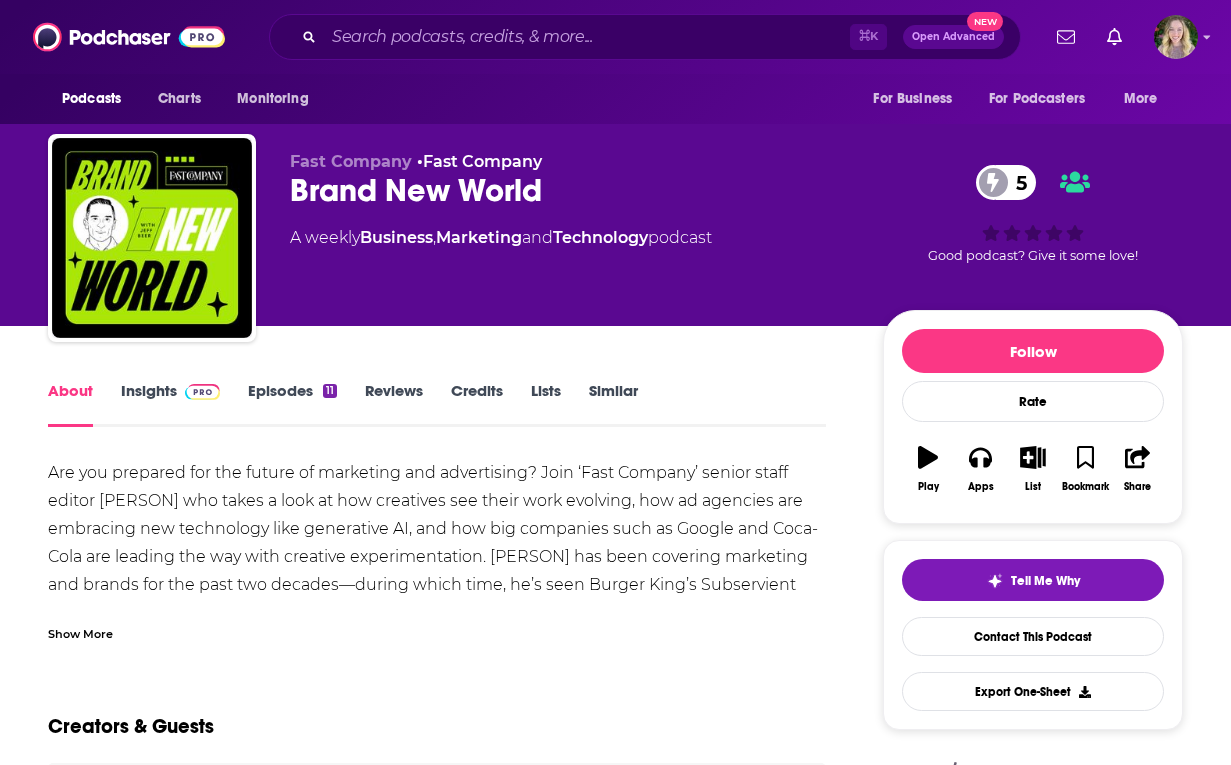 click on "Are you prepared for the future of marketing and advertising? Join ‘Fast Company’ senior staff editor [PERSON] who takes a look at how creatives see their work evolving, how ad agencies are embracing new technology like generative AI, and how big companies such as Google and Coca-Cola are leading the way with creative experimentation. [PERSON] has been covering marketing and brands for the past two decades—during which time, he’s seen Burger King’s Subservient Chicken, Mac versus PC, Red Bull jump into the stratosphere, and a ‘Barbie’ movie—but this next chapter in the world of advertising will no doubt be unlike anything we’ve seen before." at bounding box center (437, 557) 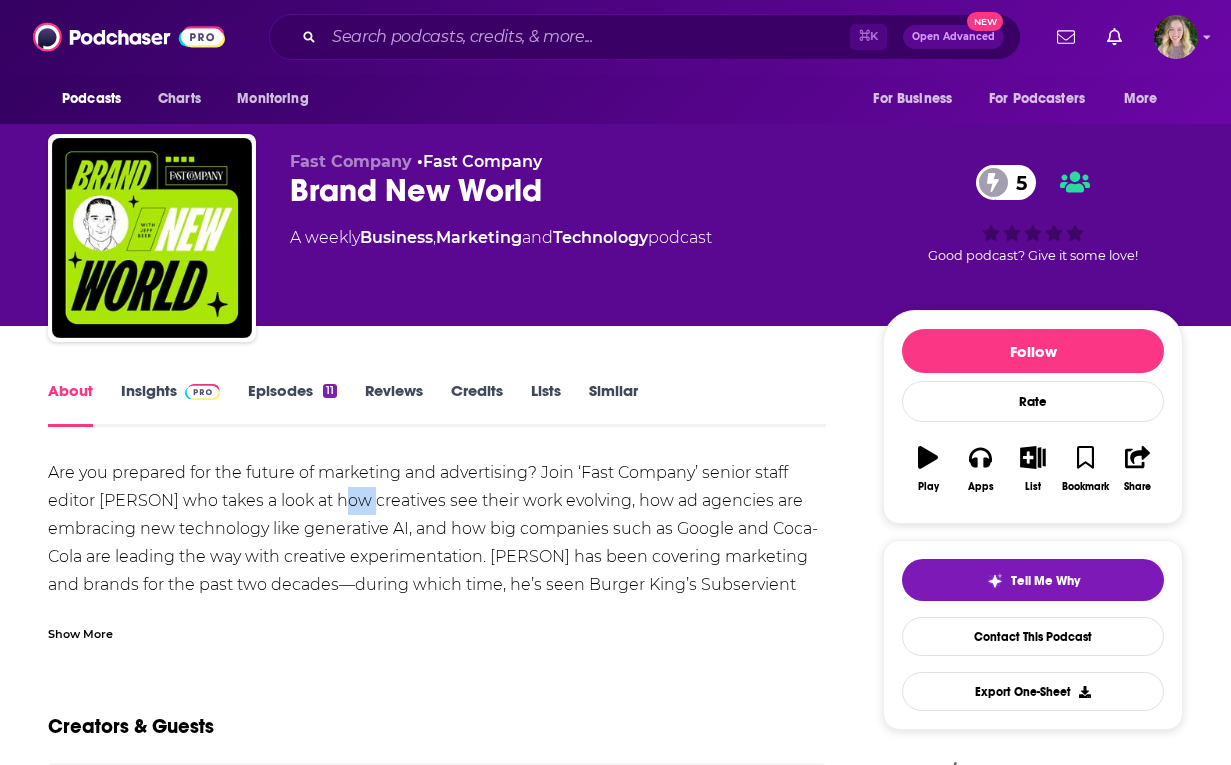 click on "Are you prepared for the future of marketing and advertising? Join ‘Fast Company’ senior staff editor [PERSON] who takes a look at how creatives see their work evolving, how ad agencies are embracing new technology like generative AI, and how big companies such as Google and Coca-Cola are leading the way with creative experimentation. [PERSON] has been covering marketing and brands for the past two decades—during which time, he’s seen Burger King’s Subservient Chicken, Mac versus PC, Red Bull jump into the stratosphere, and a ‘Barbie’ movie—but this next chapter in the world of advertising will no doubt be unlike anything we’ve seen before." at bounding box center (437, 557) 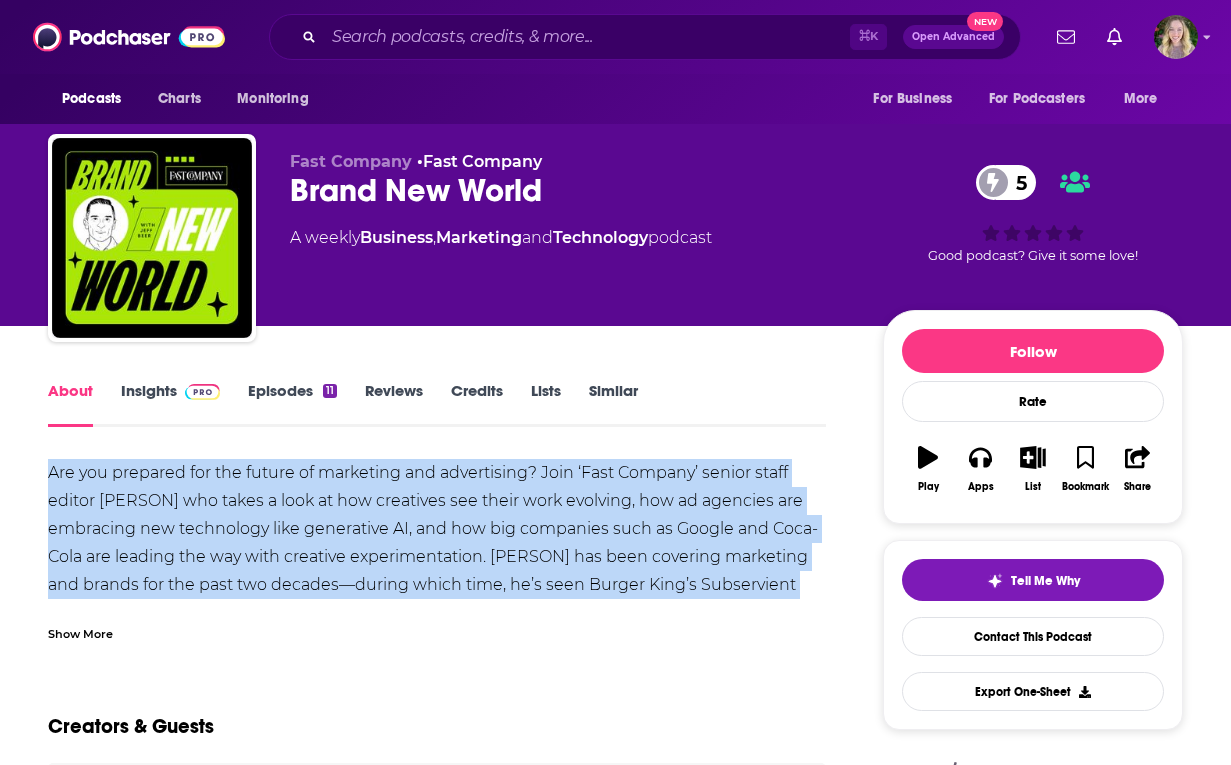 click on "Are you prepared for the future of marketing and advertising? Join ‘Fast Company’ senior staff editor [PERSON] who takes a look at how creatives see their work evolving, how ad agencies are embracing new technology like generative AI, and how big companies such as Google and Coca-Cola are leading the way with creative experimentation. [PERSON] has been covering marketing and brands for the past two decades—during which time, he’s seen Burger King’s Subservient Chicken, Mac versus PC, Red Bull jump into the stratosphere, and a ‘Barbie’ movie—but this next chapter in the world of advertising will no doubt be unlike anything we’ve seen before." at bounding box center [437, 557] 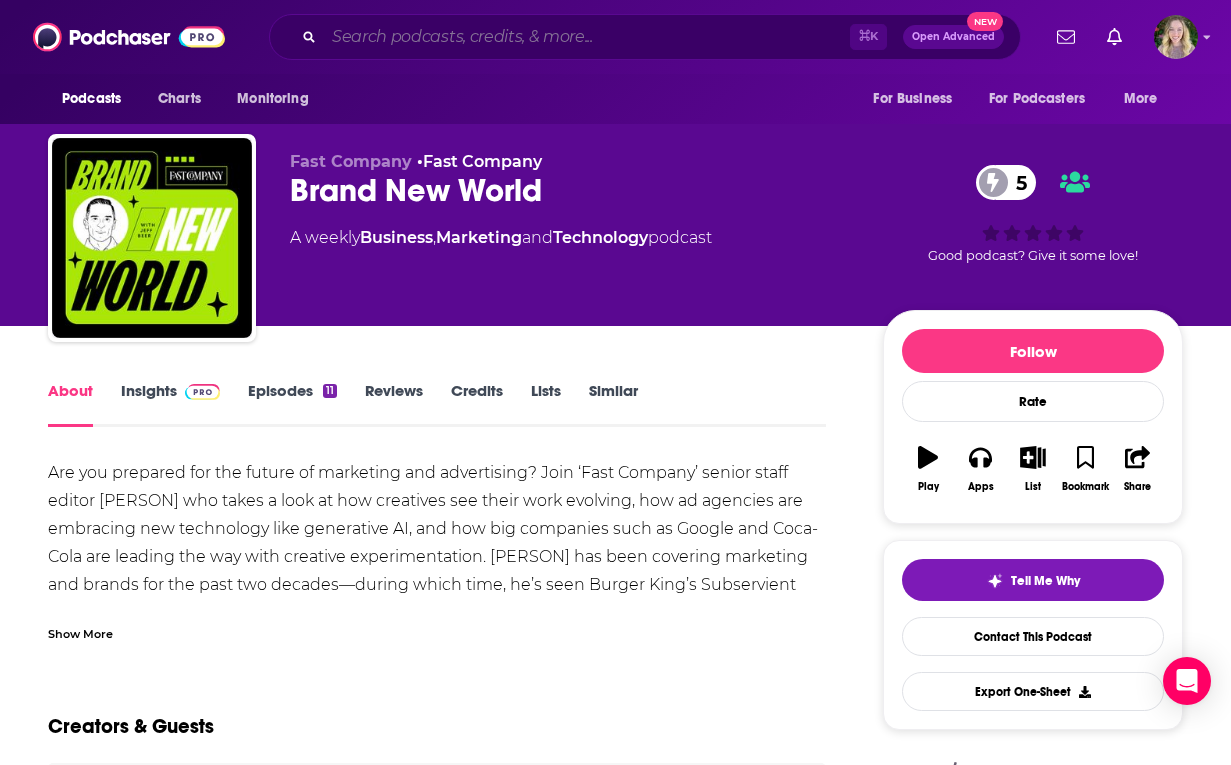 click at bounding box center (587, 37) 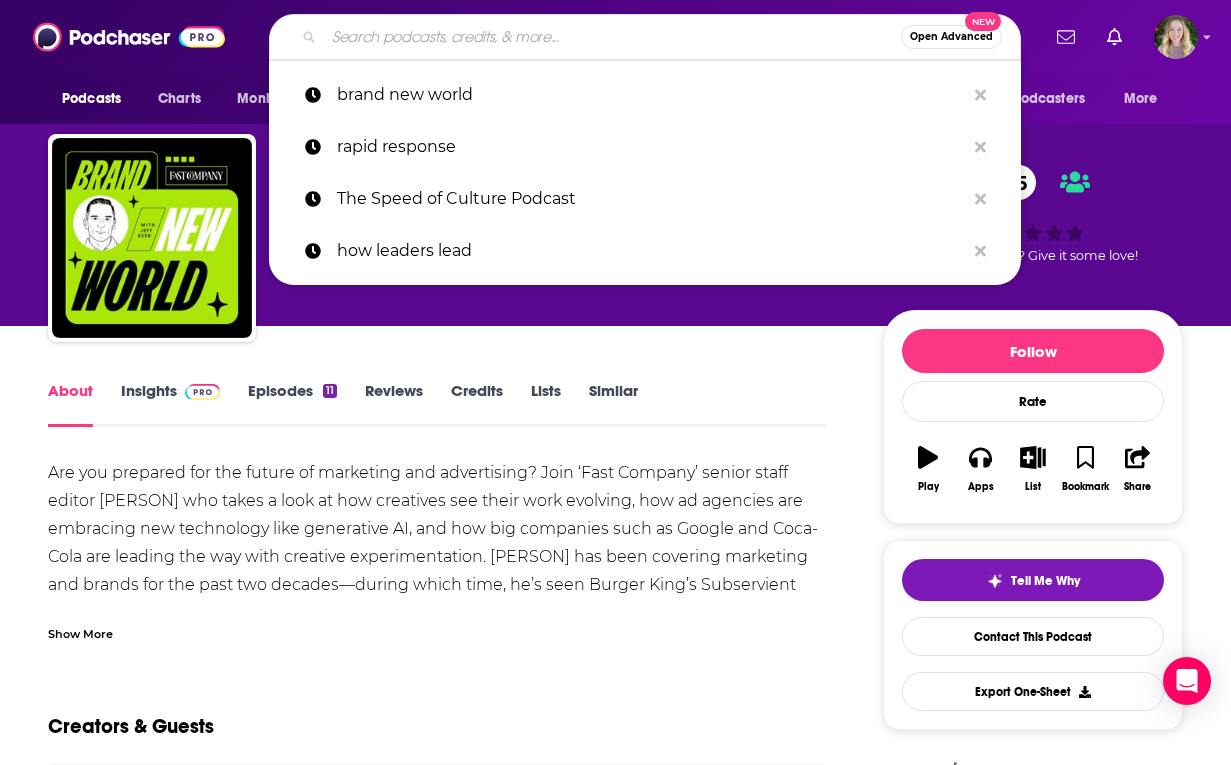 paste on "Inc: From the Ground Up" 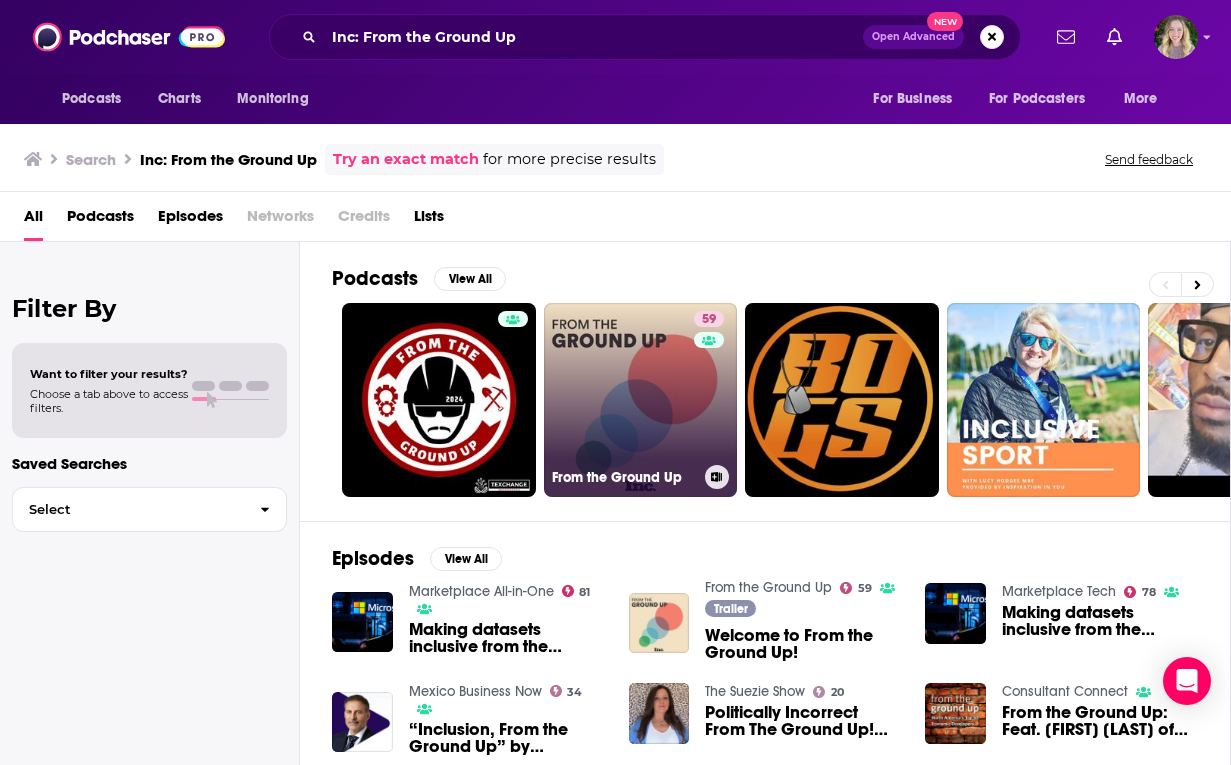 click on "59 From the Ground Up" at bounding box center (641, 400) 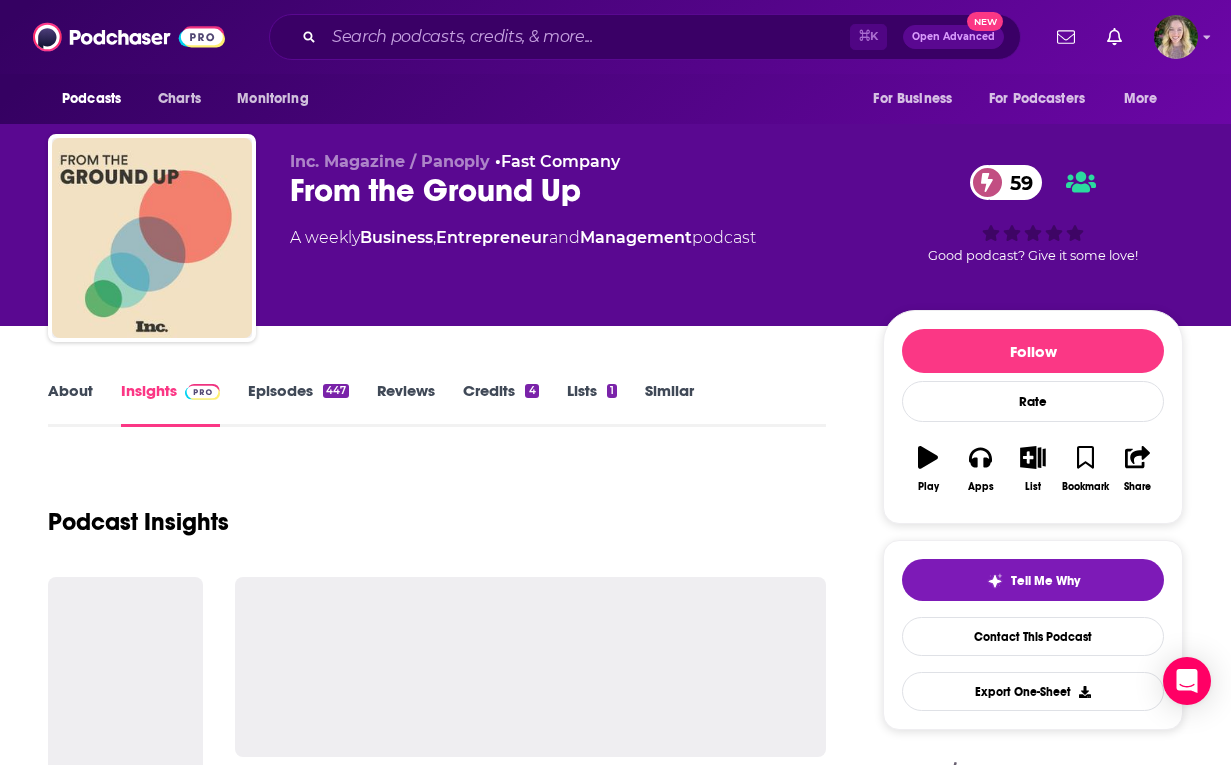 click on "About" at bounding box center (70, 404) 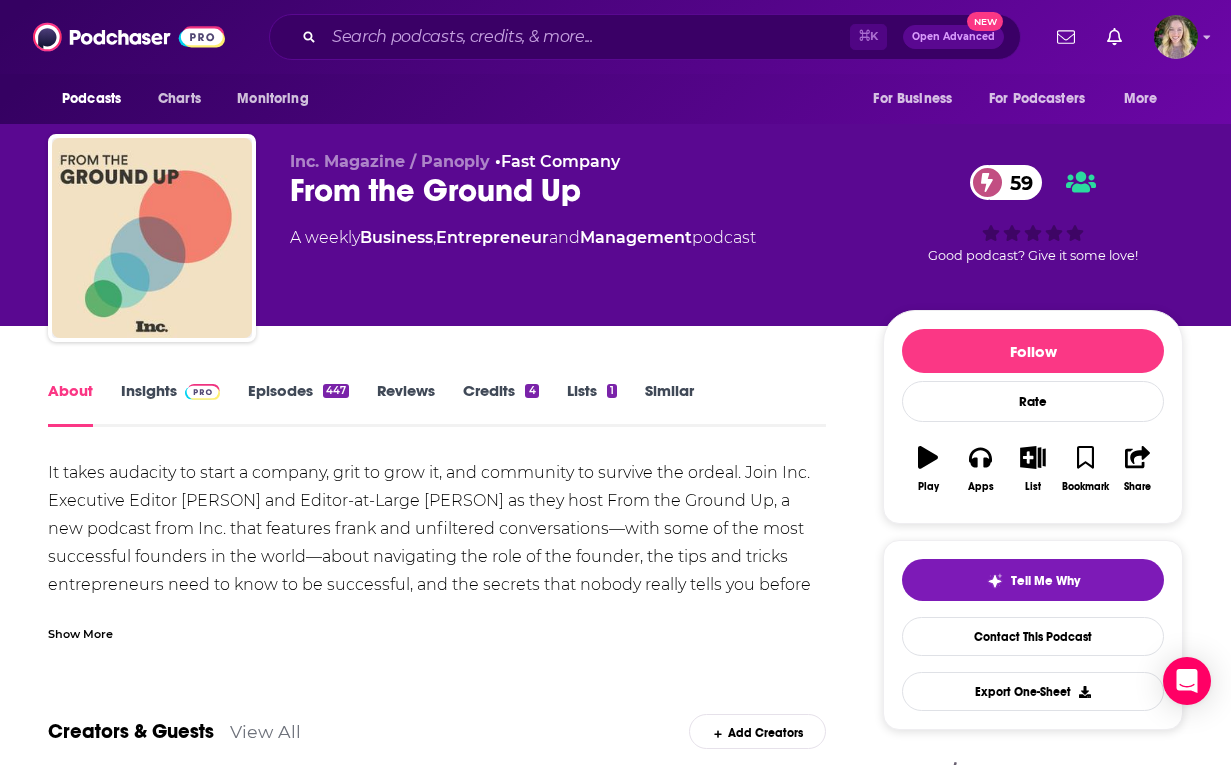 click on "It takes audacity to start a company, grit to grow it, and community to survive the ordeal. Join Inc. Executive Editor [PERSON] and Editor-at-Large [PERSON] as they host From the Ground Up, a new podcast from Inc. that features frank and unfiltered conversations—with some of the most successful founders in the world—about navigating the role of the founder, the tips and tricks entrepreneurs need to know to be successful, and the secrets that nobody really tells you before you start a business." at bounding box center (437, 543) 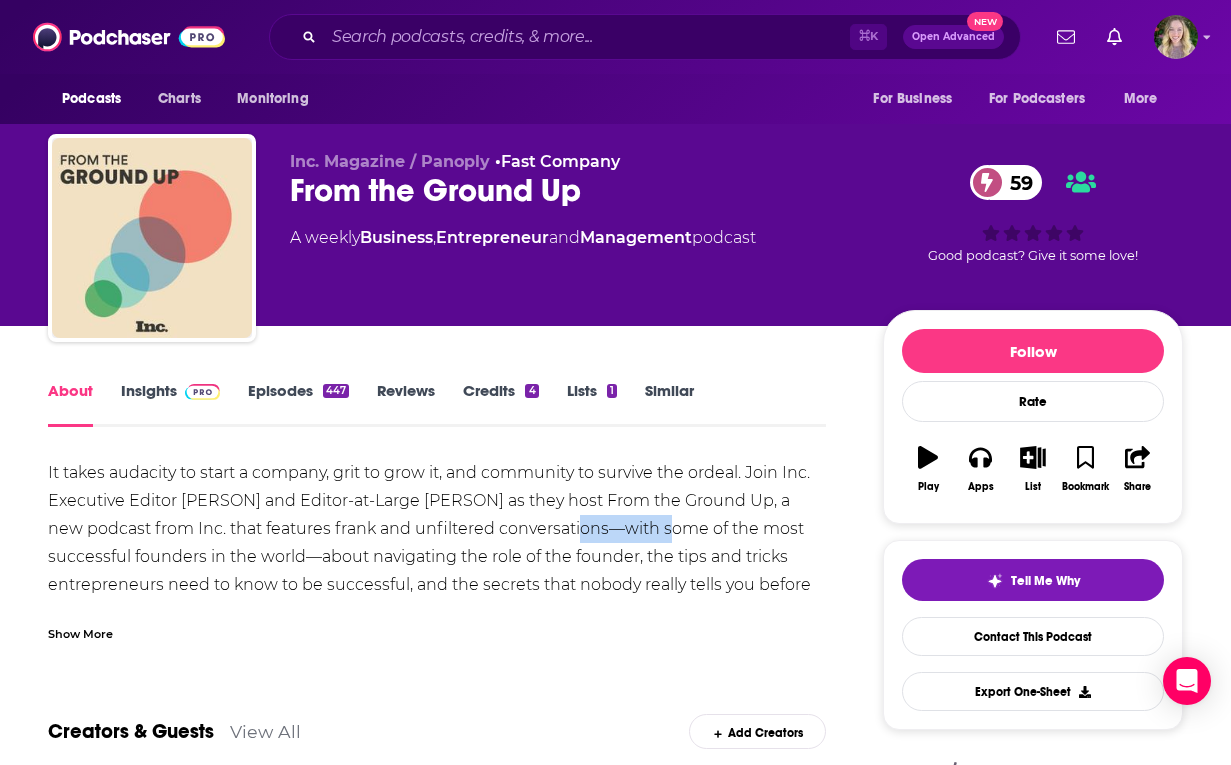 click on "It takes audacity to start a company, grit to grow it, and community to survive the ordeal. Join Inc. Executive Editor [PERSON] and Editor-at-Large [PERSON] as they host From the Ground Up, a new podcast from Inc. that features frank and unfiltered conversations—with some of the most successful founders in the world—about navigating the role of the founder, the tips and tricks entrepreneurs need to know to be successful, and the secrets that nobody really tells you before you start a business." at bounding box center [437, 543] 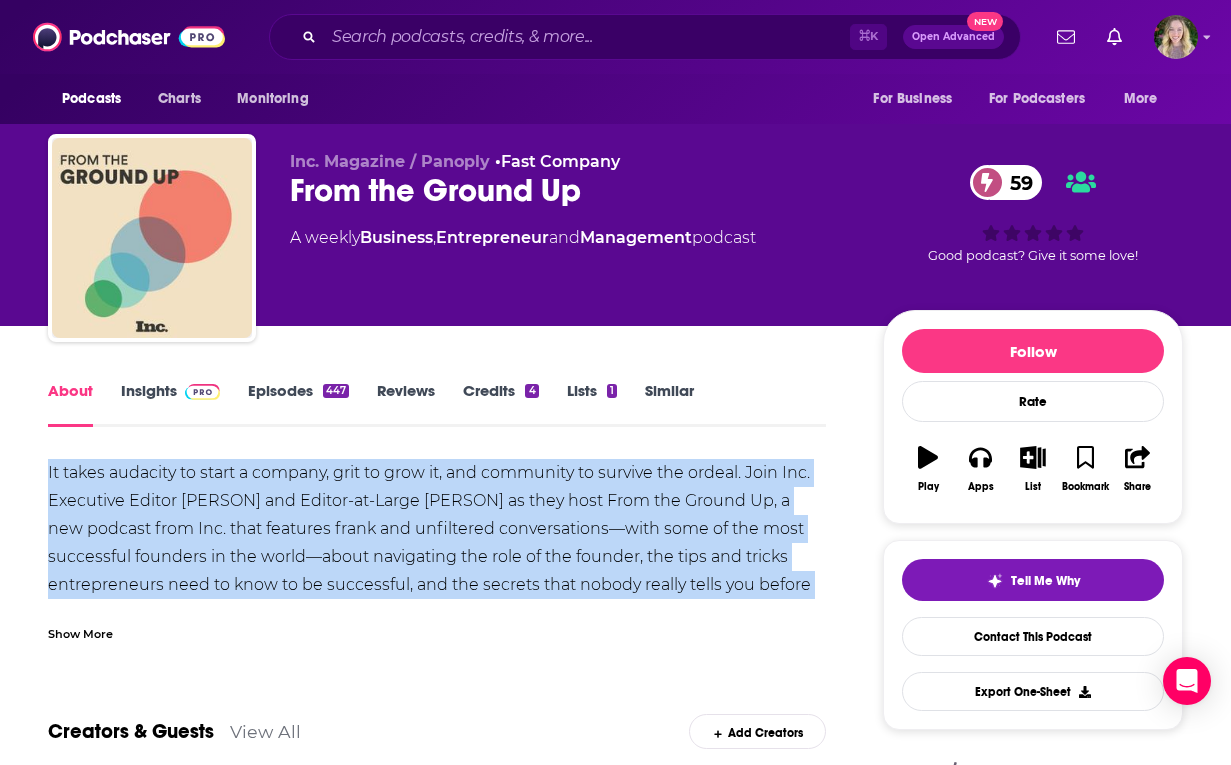 click on "It takes audacity to start a company, grit to grow it, and community to survive the ordeal. Join Inc. Executive Editor [PERSON] and Editor-at-Large [PERSON] as they host From the Ground Up, a new podcast from Inc. that features frank and unfiltered conversations—with some of the most successful founders in the world—about navigating the role of the founder, the tips and tricks entrepreneurs need to know to be successful, and the secrets that nobody really tells you before you start a business." at bounding box center [437, 543] 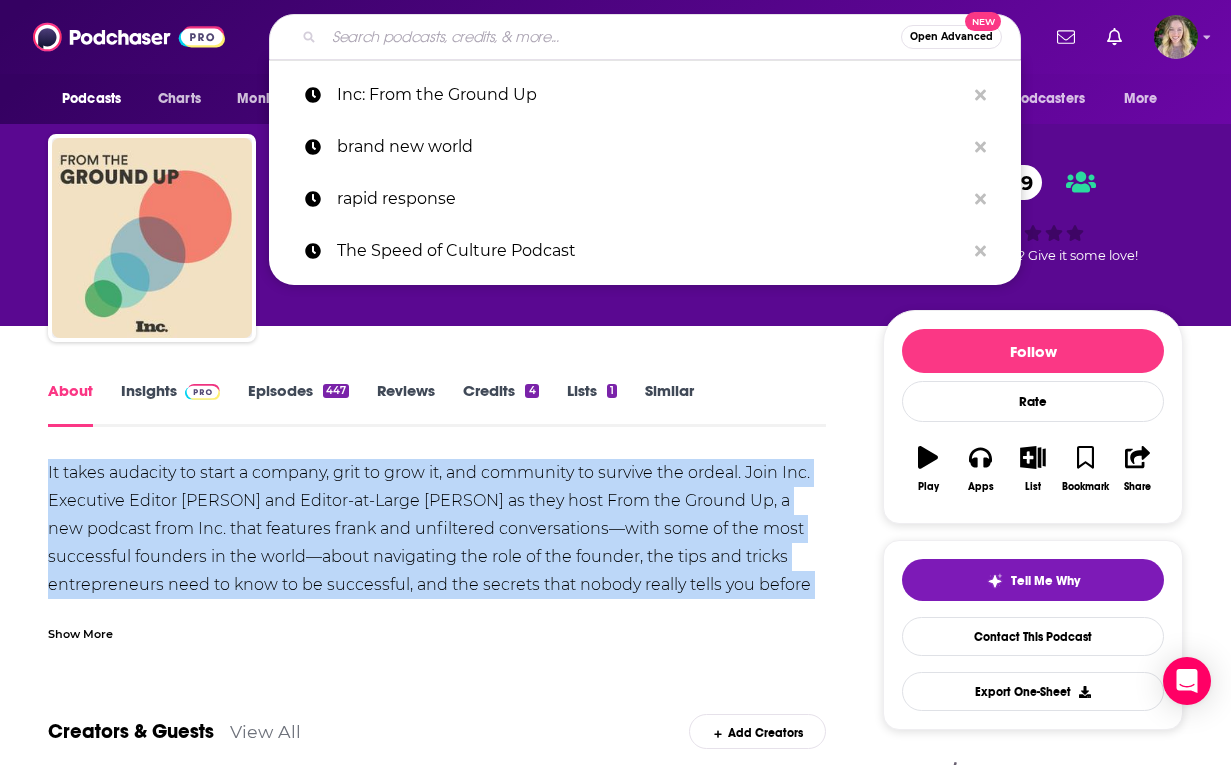 click at bounding box center (612, 37) 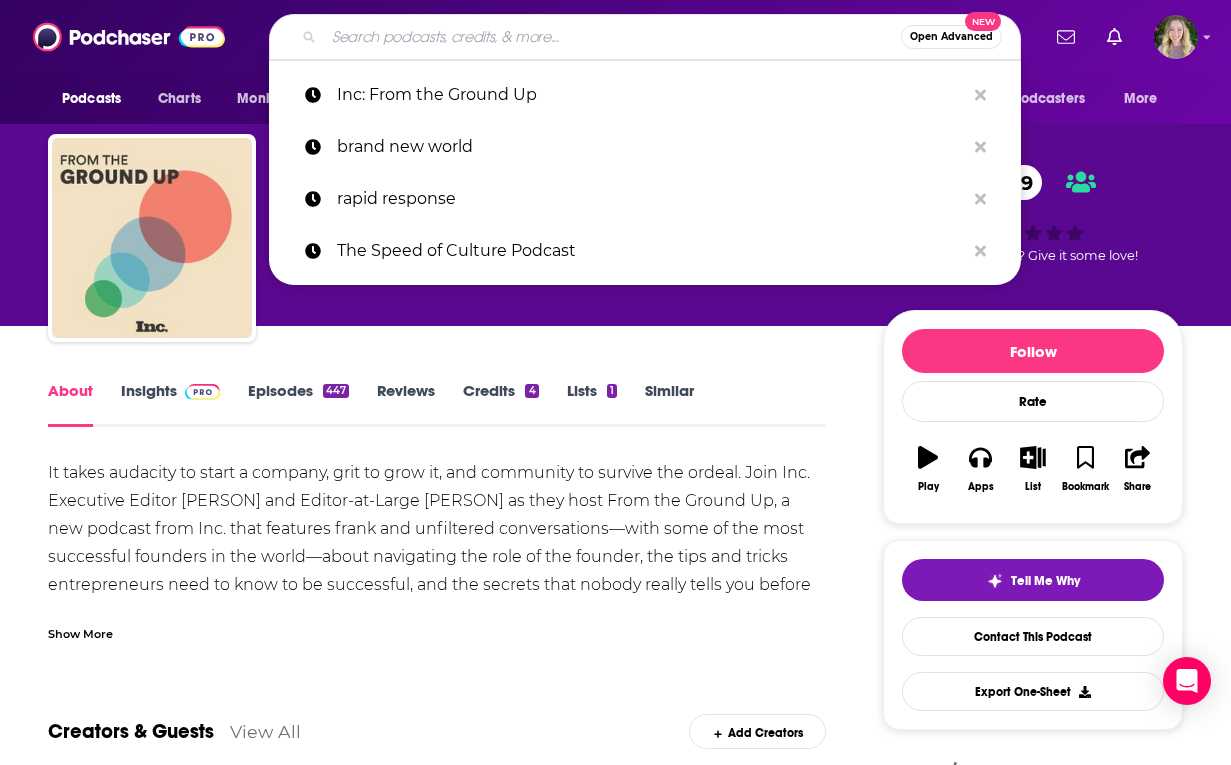 paste on "Lenny’s Podcast" 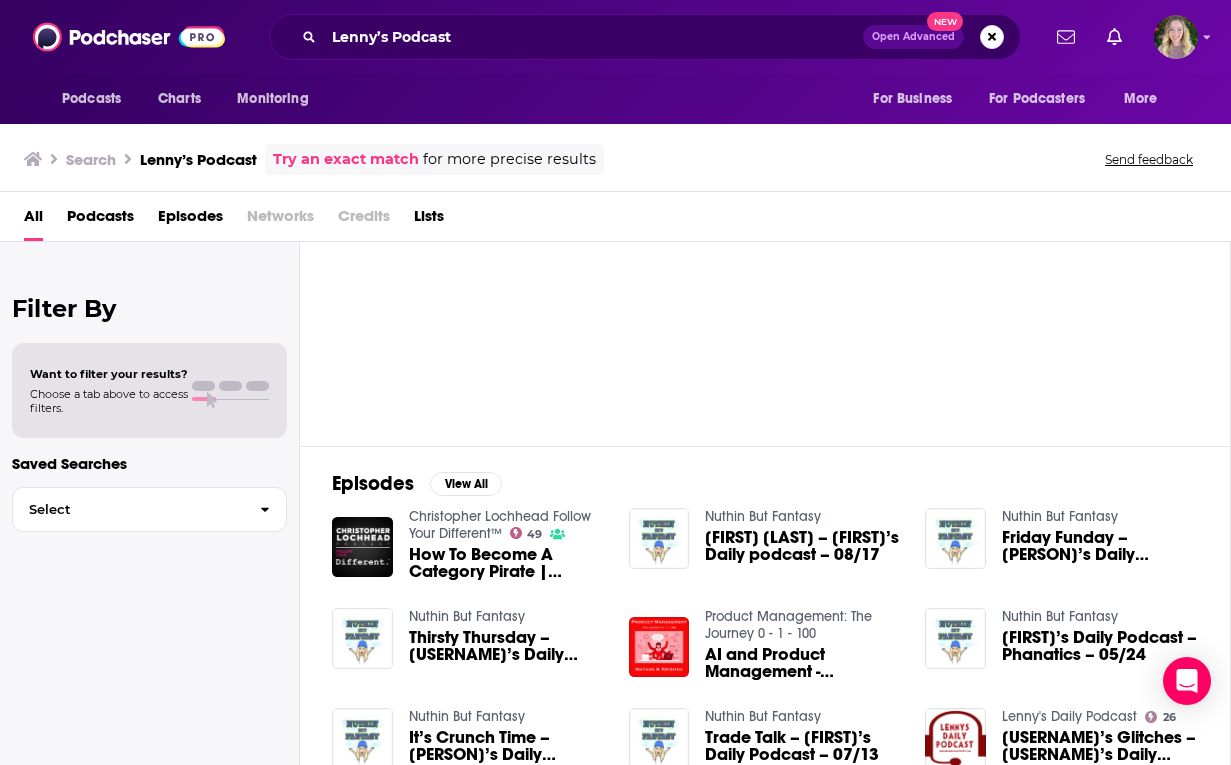 scroll, scrollTop: 70, scrollLeft: 0, axis: vertical 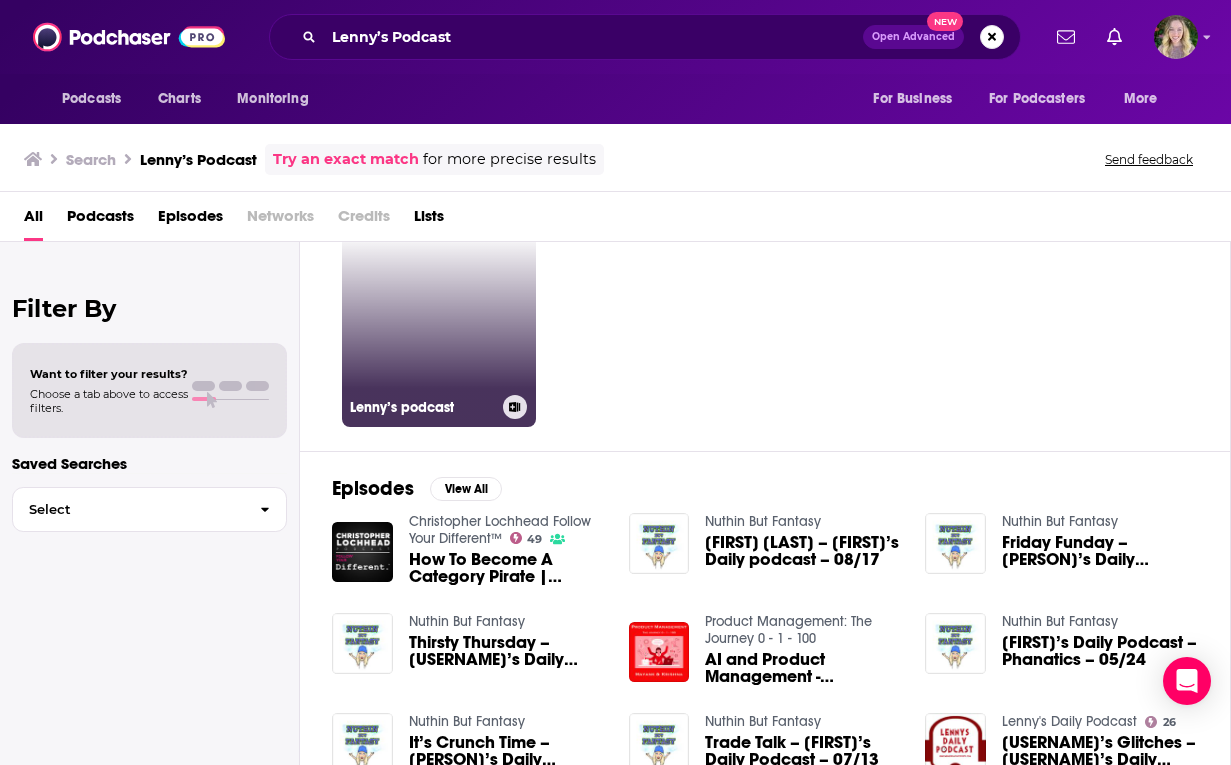 click on "Lenny’s podcast" at bounding box center [439, 330] 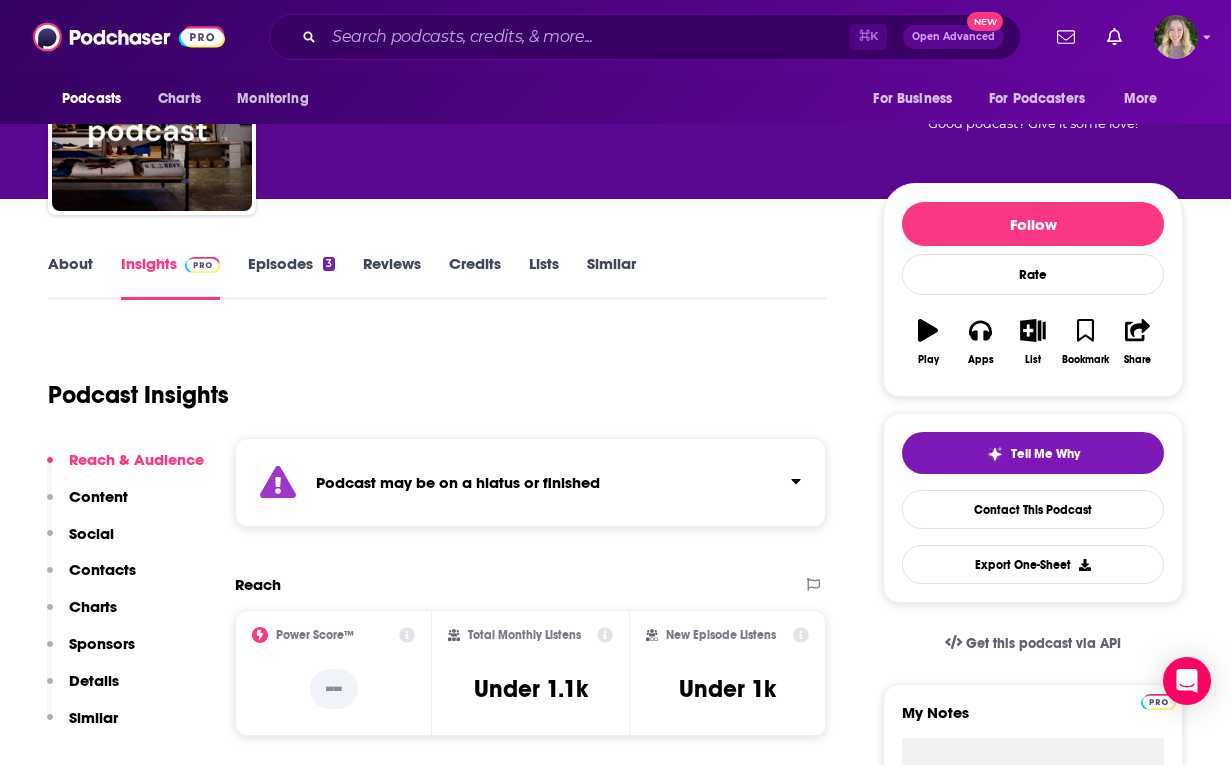 scroll, scrollTop: 125, scrollLeft: 0, axis: vertical 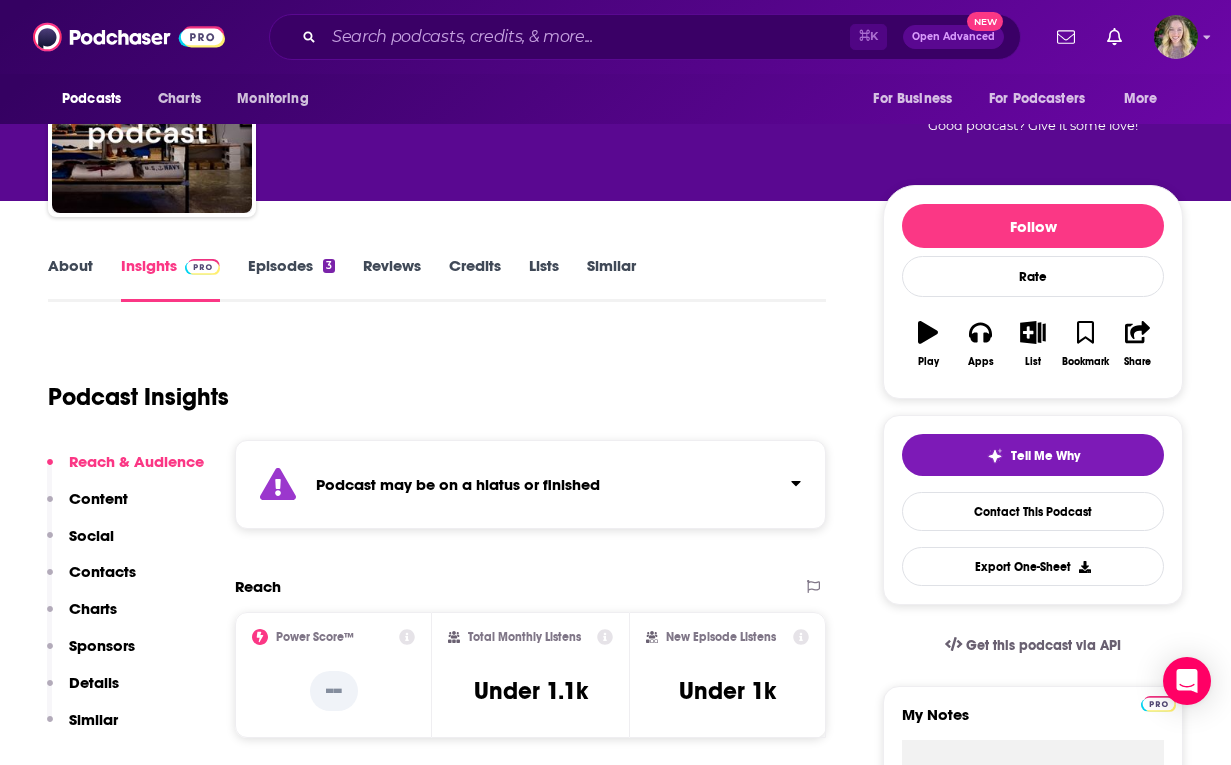 click on "About Insights Episodes 3 Reviews Credits Lists Similar Podcast Insights Reach & Audience Content Social Contacts Charts Sponsors Details Similar Contact Podcast Open Website  Podcast may be on a hiatus or finished Reach Power Score™ -- Total Monthly Listens Under 1.1k New Episode Listens Under 1k Export One-Sheet Audience Demographics Gender Male Age [AGE]yo Parental Status Not Parents Countries 1 United States 2 Canada 3 Australia 4 United Kingdom 5 India Education Level Mostly  Higher Education Content Political Skew Not Available Socials This podcast does not have social handles yet. Contacts Submit a request  for contacts for this podcast. Charts All Charts All Categories All Countries Recent Sponsors of  Lenny’s podcast Beta Add to We do not have sponsor history for this podcast yet or there are no sponsors. Podcast Details Podcast Status Idle Release Period Yearly Explicit No First Episode [DATE] Latest Episode [DATE] Episode Length [NUMBER] minutes Language English Episodes 3 iTunes ID 68 3" at bounding box center (615, 4026) 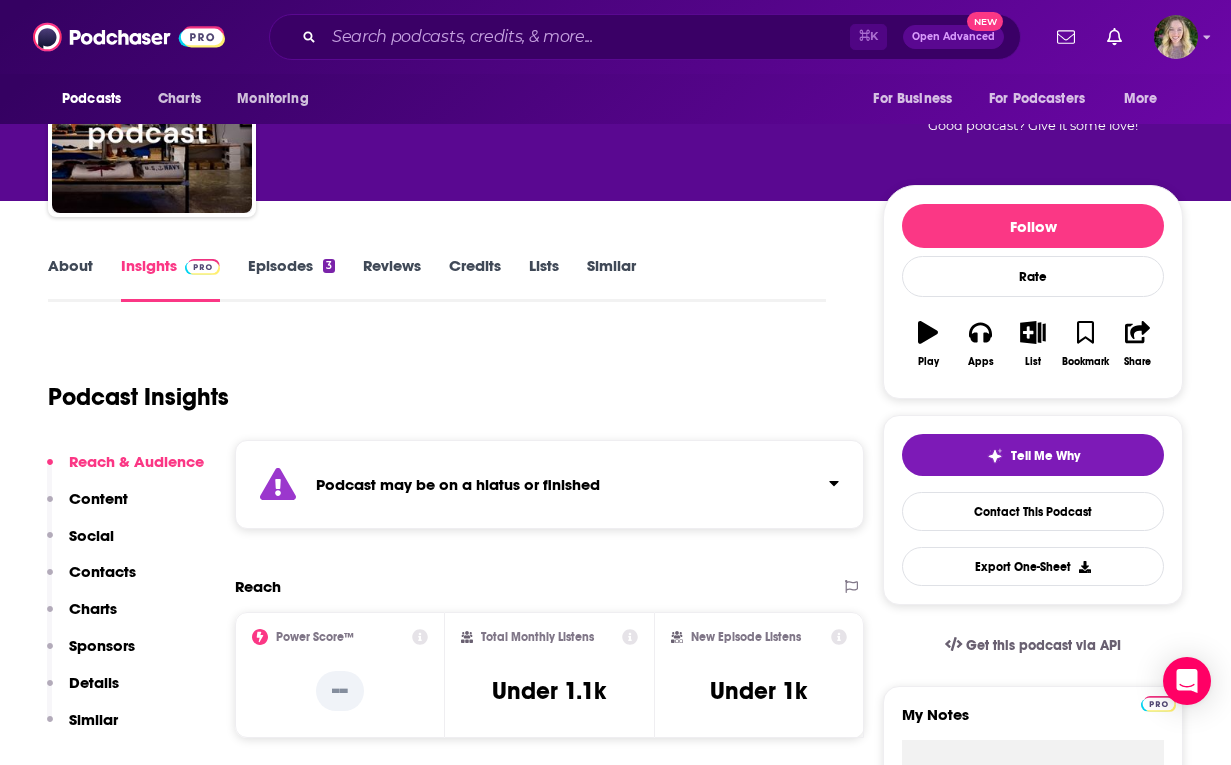 click on "Episodes 3" at bounding box center [291, 279] 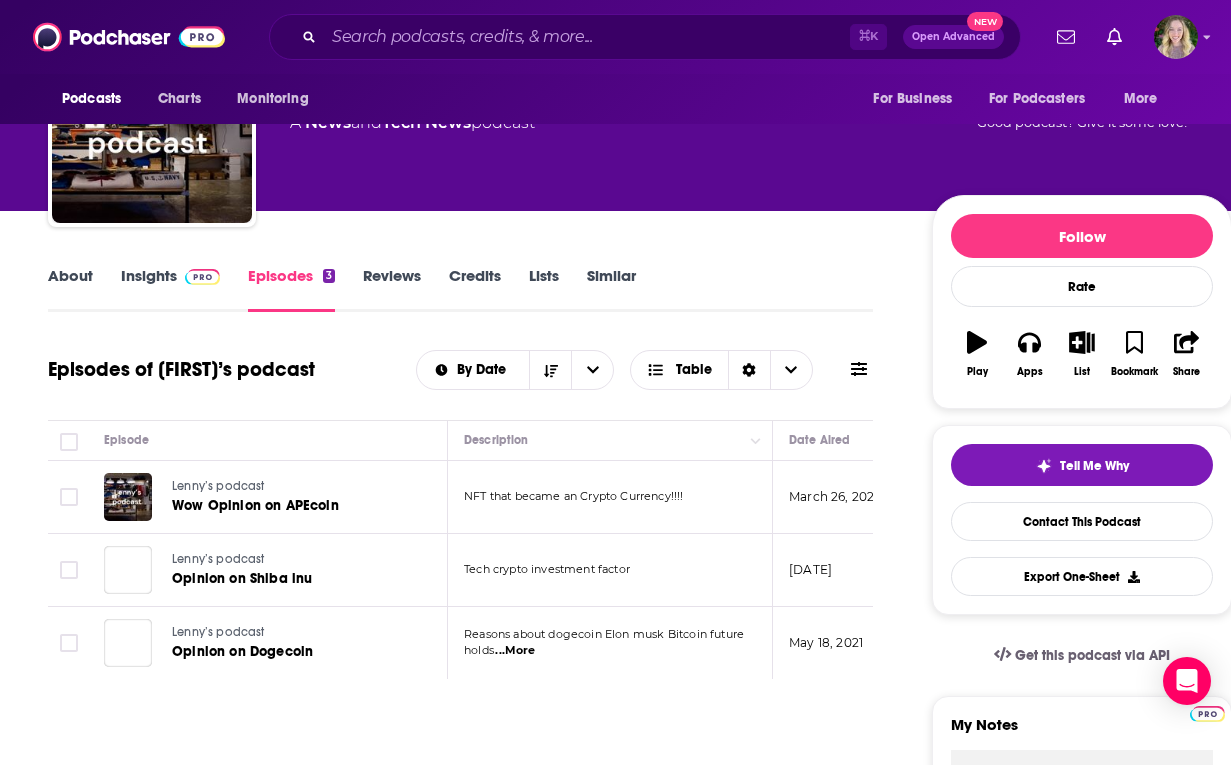 scroll, scrollTop: 120, scrollLeft: 0, axis: vertical 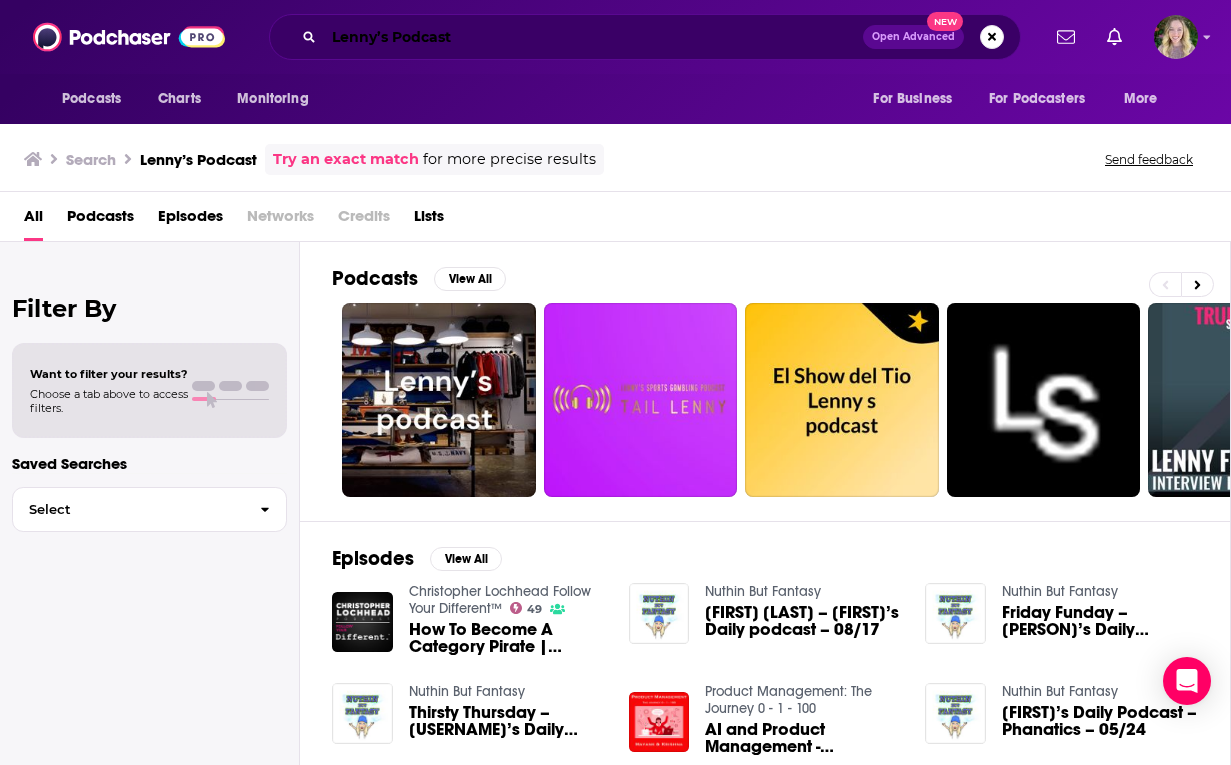 click on "Lenny’s Podcast" at bounding box center (593, 37) 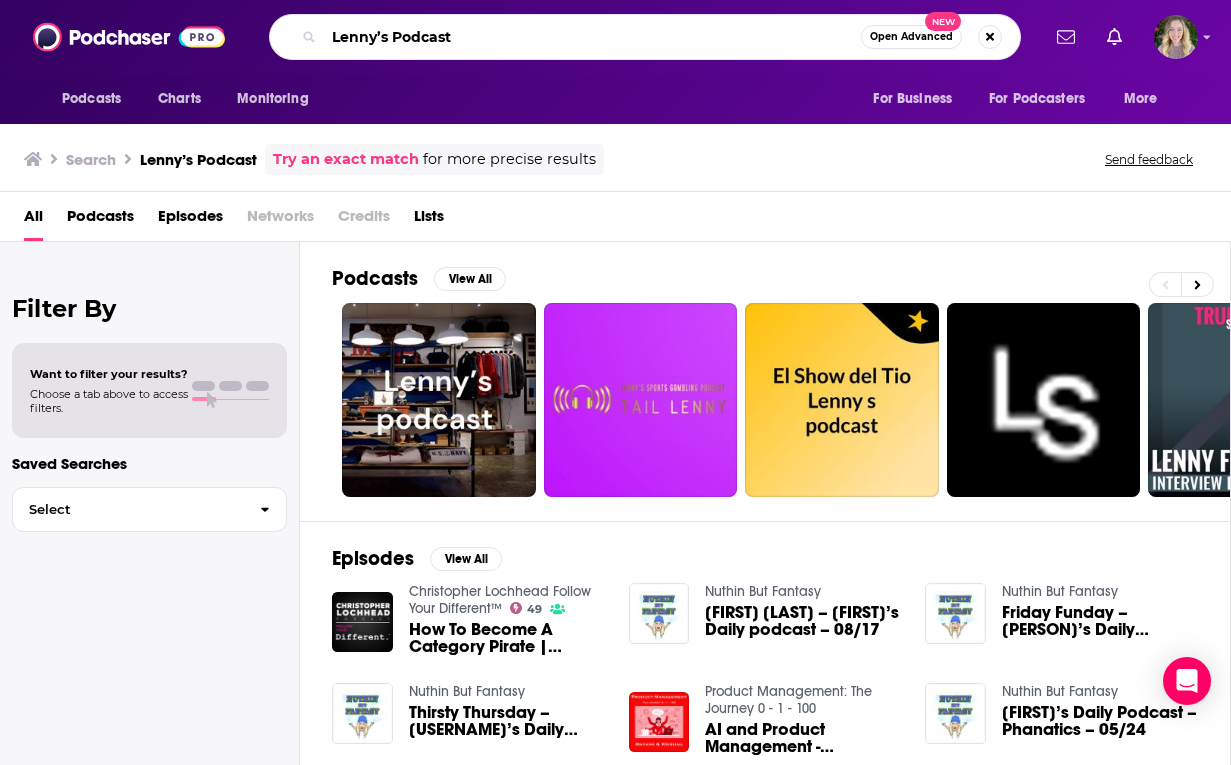 click on "Lenny’s Podcast" at bounding box center [592, 37] 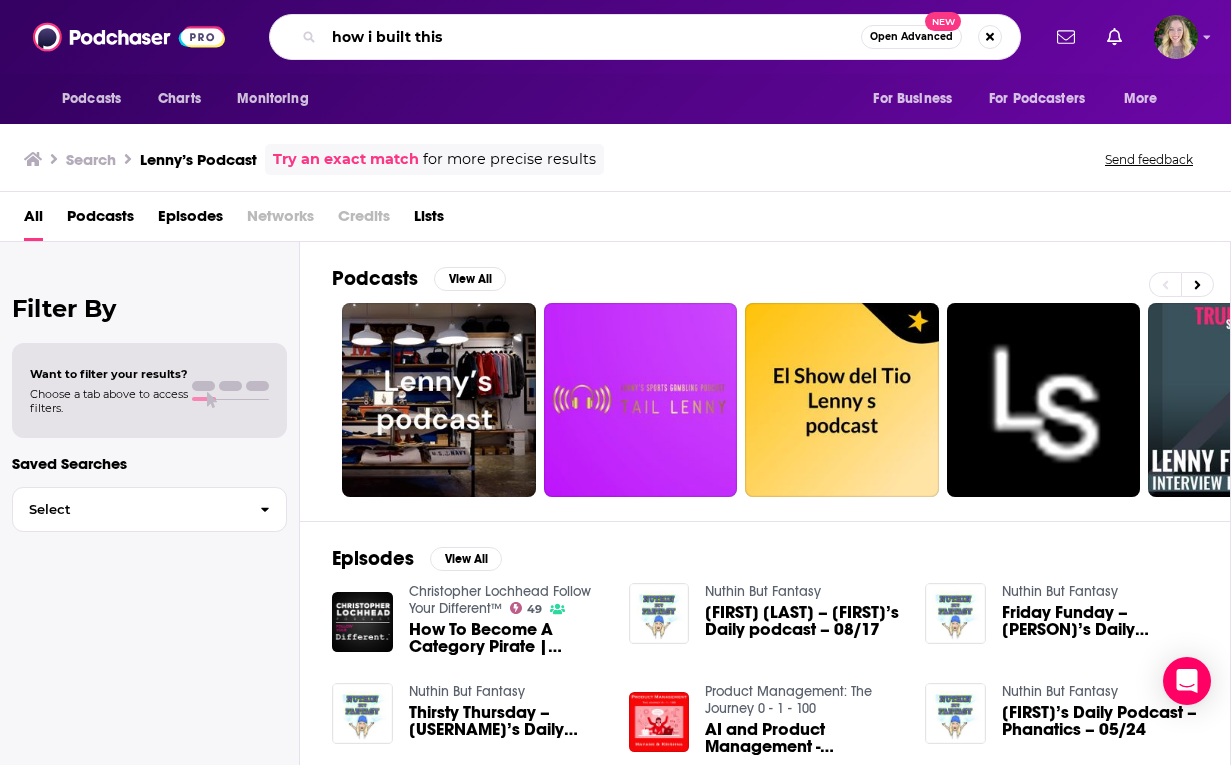 type on "how i built this" 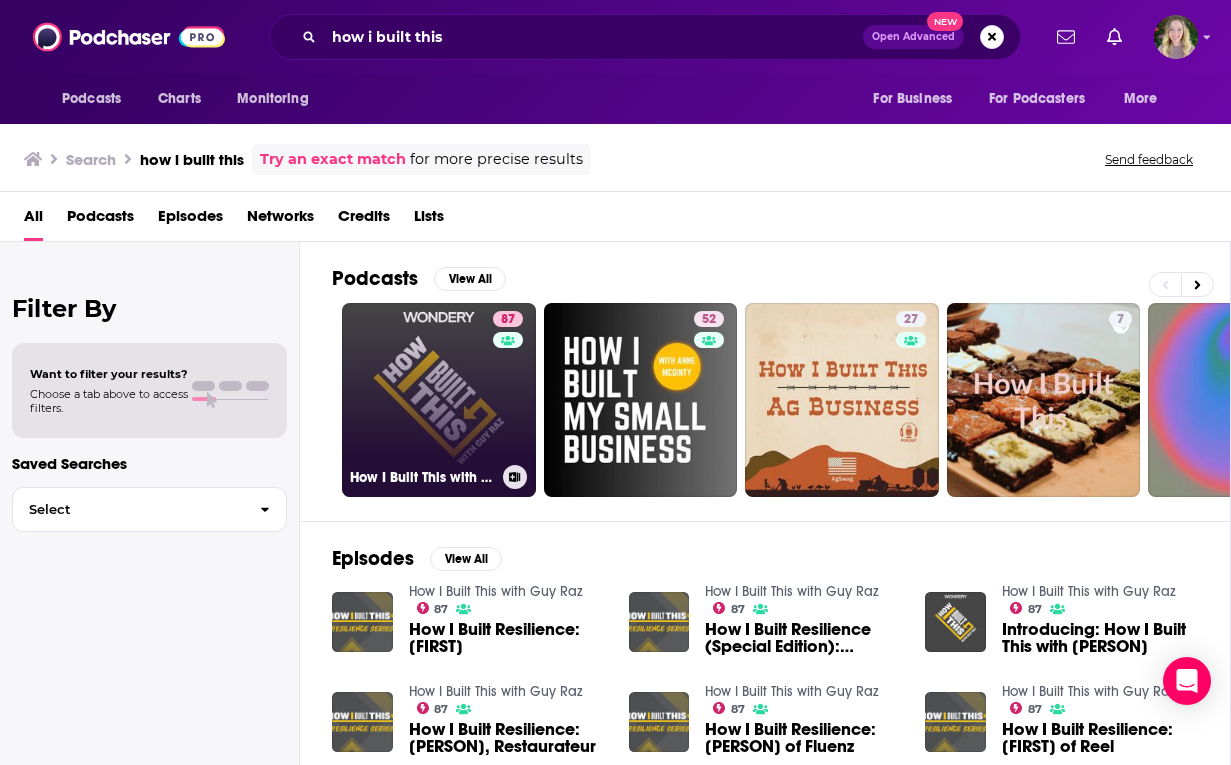 click on "#[NUMBER] How I Built This with [FIRST] [LAST]" at bounding box center [439, 400] 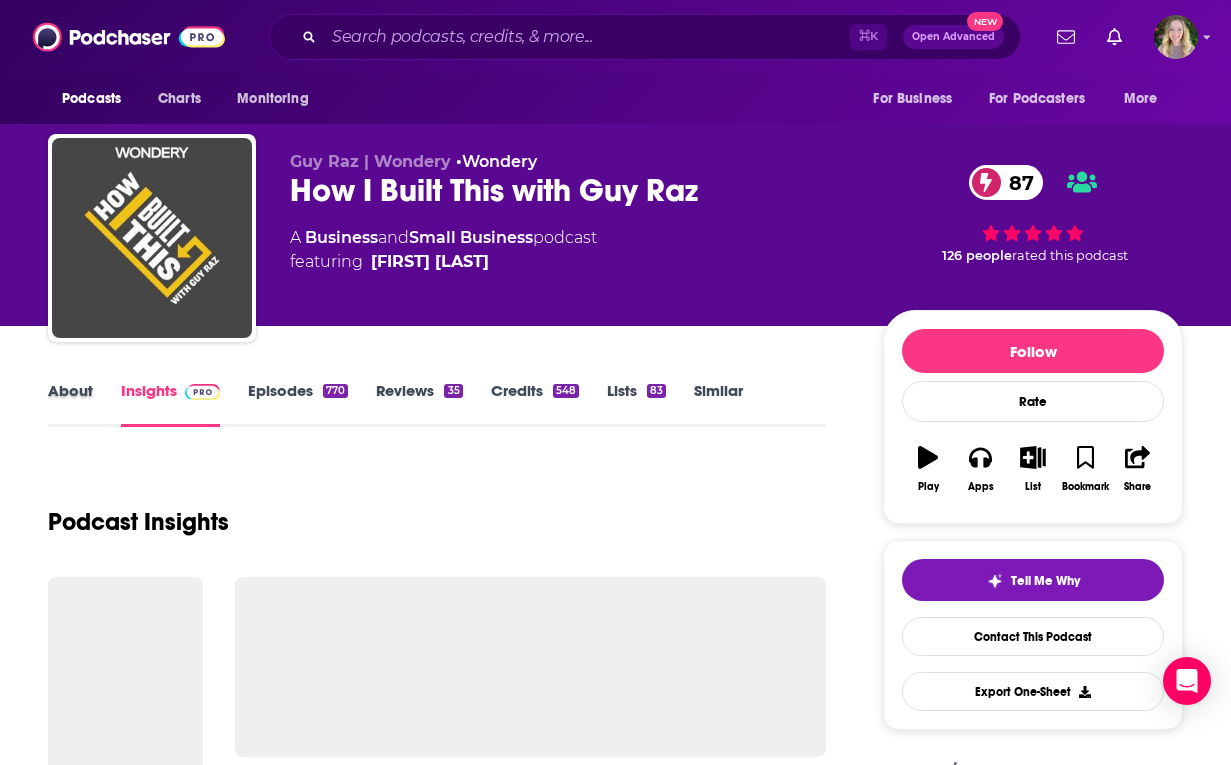 click on "About" at bounding box center (84, 404) 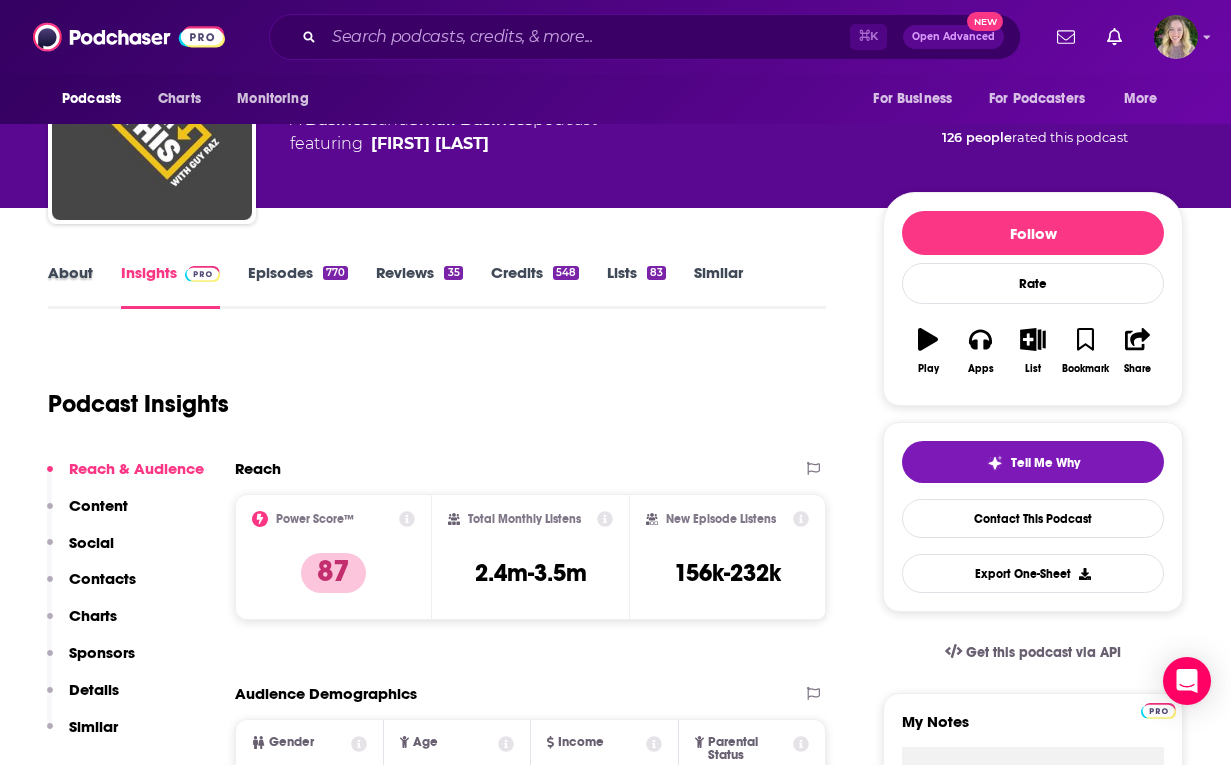 scroll, scrollTop: 126, scrollLeft: 0, axis: vertical 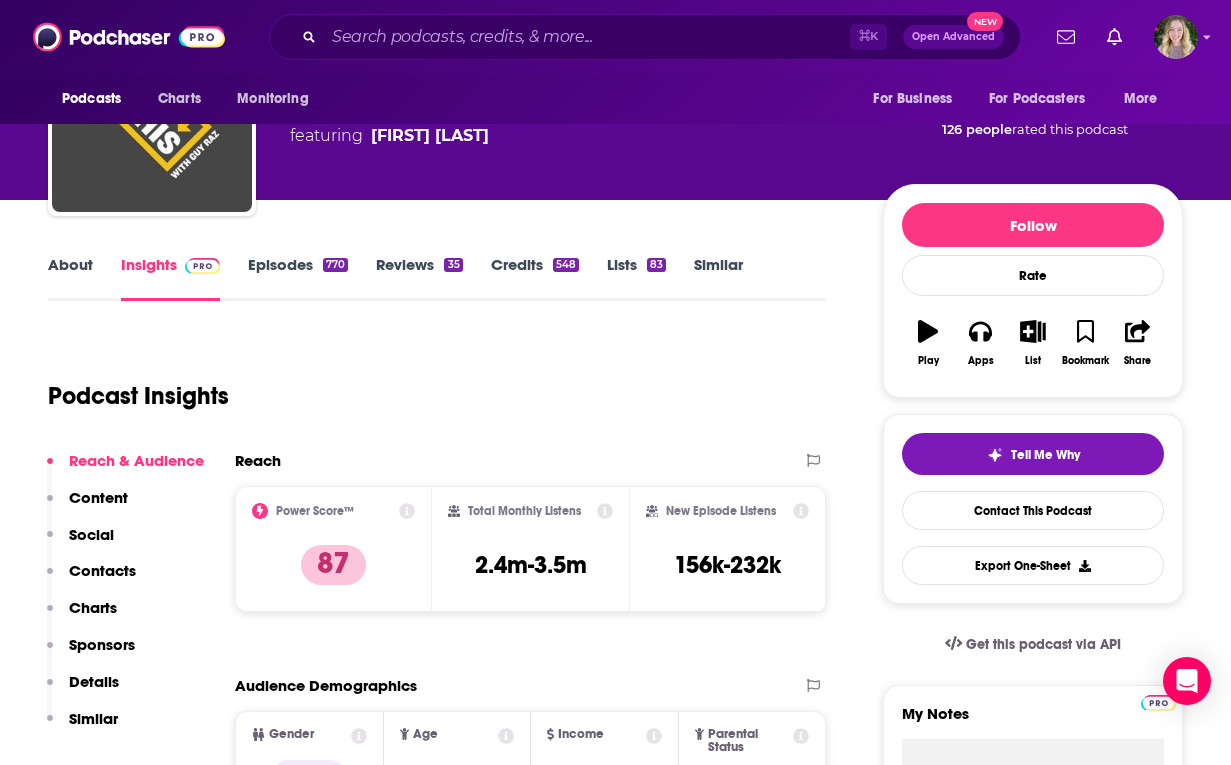 click on "About" at bounding box center (70, 278) 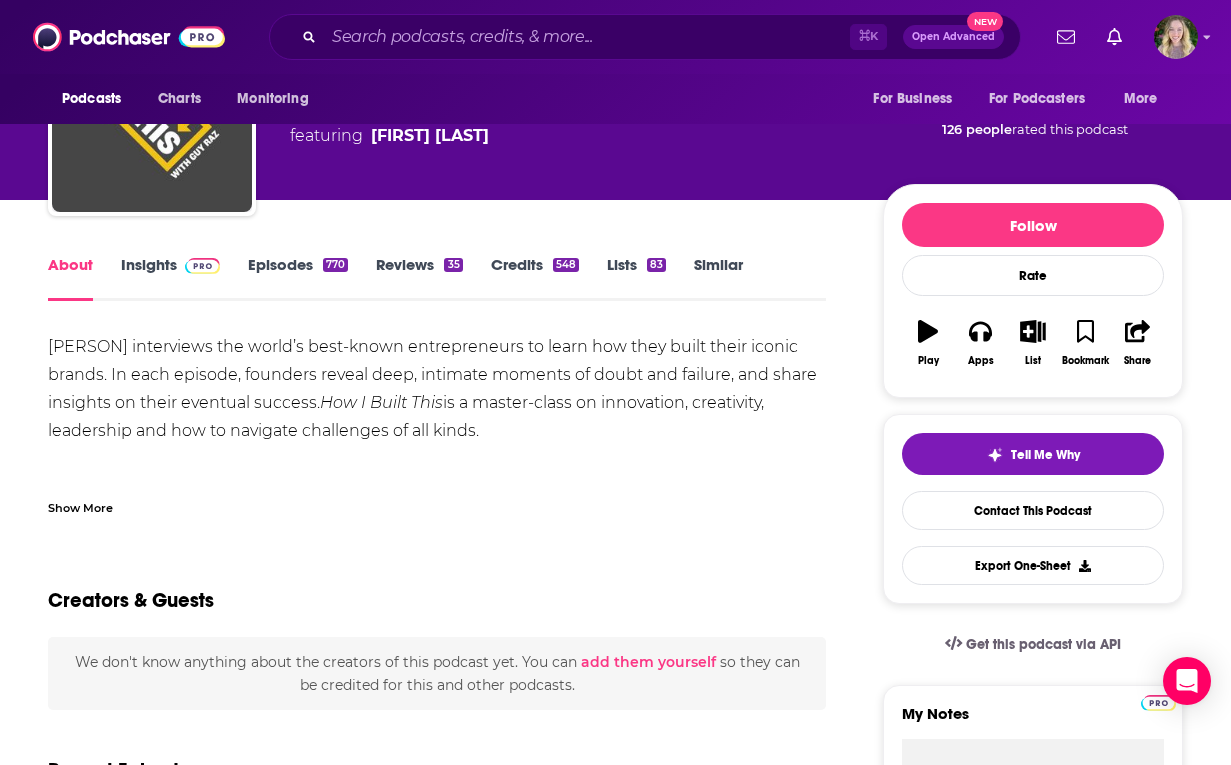scroll, scrollTop: 0, scrollLeft: 0, axis: both 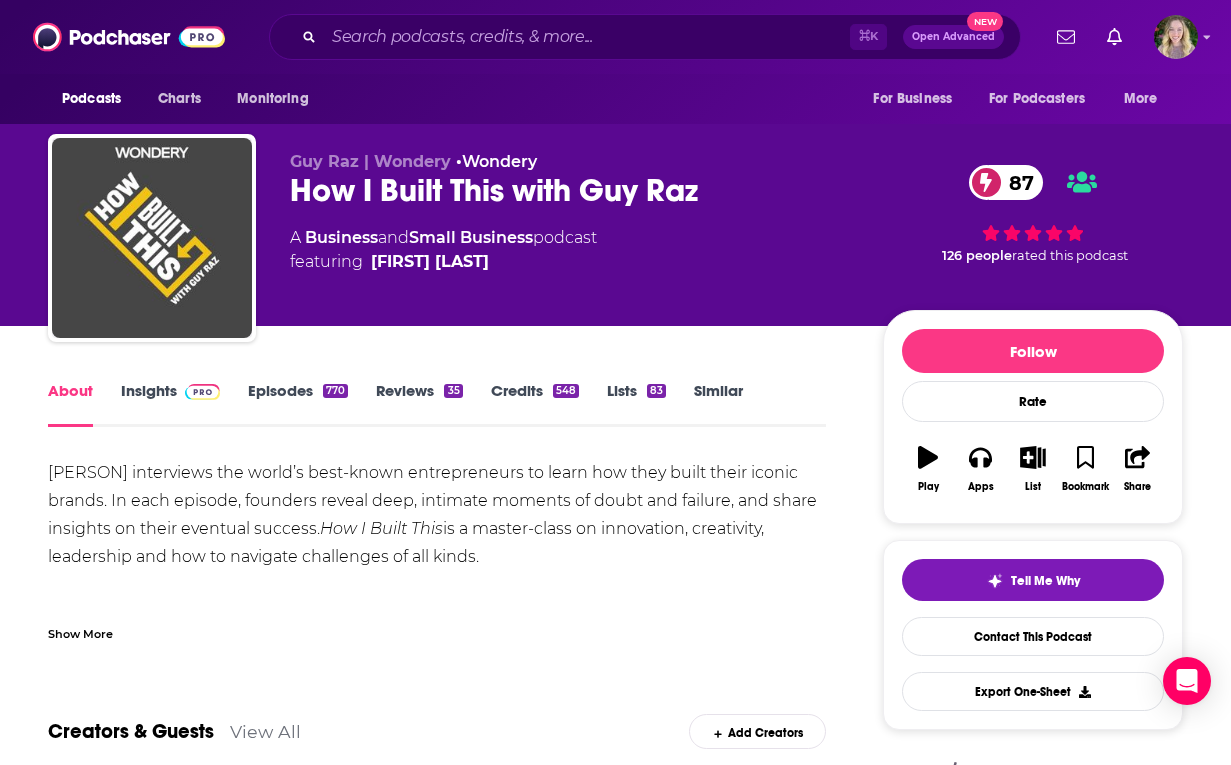 click on "How I Built This  is a master-class on innovation, creativity, leadership and how to navigate challenges of all kinds.
New episodes release on Mondays and Thursdays. Listen to How I Built This on the Wondery App or wherever you listen to your podcasts. You can listen early and ad-free on Wondery+. Join Wondery+ in the Wondery App, Apple Podcasts or Spotify. Start your free trial by visiting  wondery.com/links/how-i-built-this  now.
Get your How I Built This merch at  WonderyShop.com/HowIBuiltThis ." at bounding box center (437, 613) 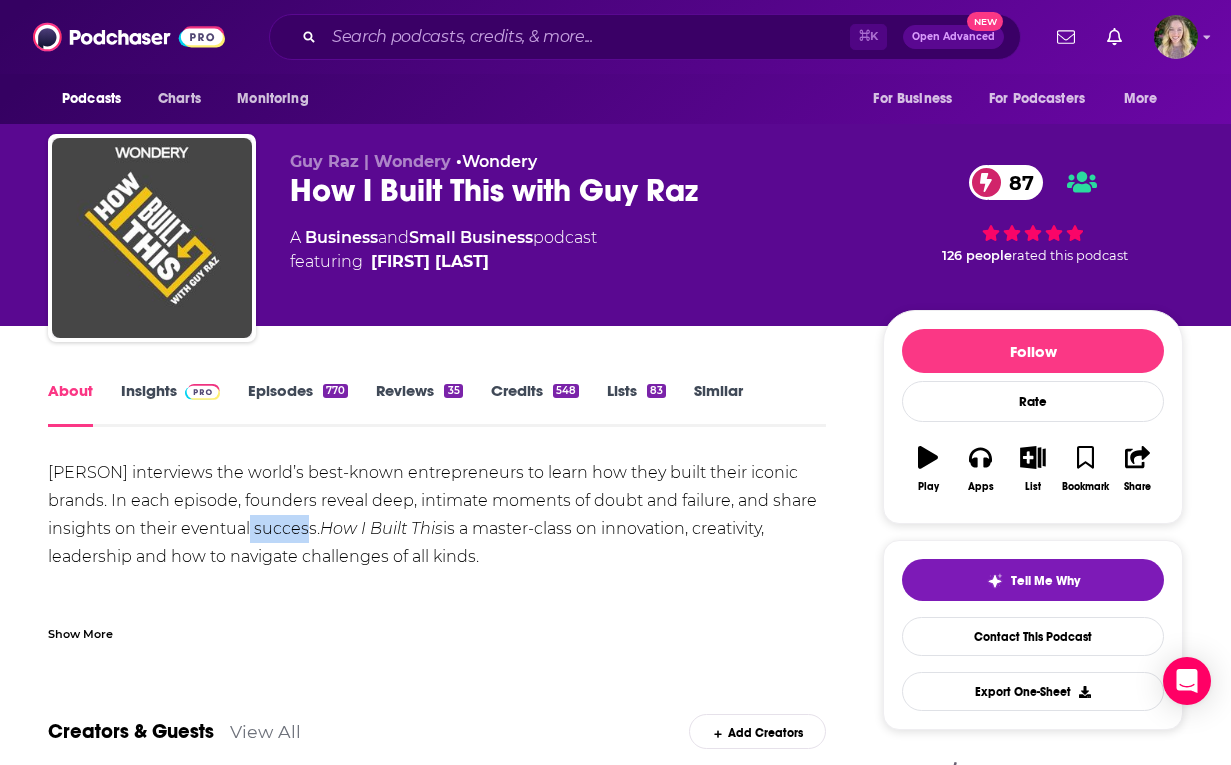 click on "How I Built This  is a master-class on innovation, creativity, leadership and how to navigate challenges of all kinds.
New episodes release on Mondays and Thursdays. Listen to How I Built This on the Wondery App or wherever you listen to your podcasts. You can listen early and ad-free on Wondery+. Join Wondery+ in the Wondery App, Apple Podcasts or Spotify. Start your free trial by visiting  wondery.com/links/how-i-built-this  now.
Get your How I Built This merch at  WonderyShop.com/HowIBuiltThis ." at bounding box center (437, 613) 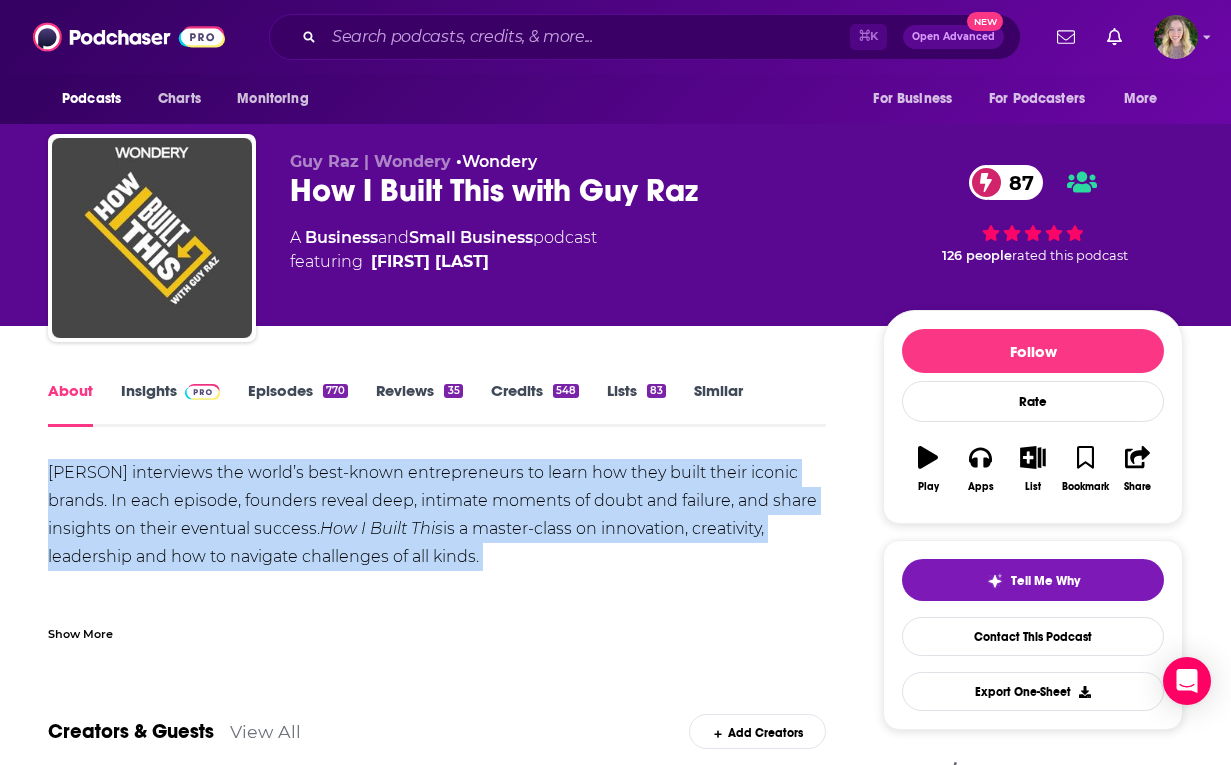 click on "How I Built This  is a master-class on innovation, creativity, leadership and how to navigate challenges of all kinds.
New episodes release on Mondays and Thursdays. Listen to How I Built This on the Wondery App or wherever you listen to your podcasts. You can listen early and ad-free on Wondery+. Join Wondery+ in the Wondery App, Apple Podcasts or Spotify. Start your free trial by visiting  wondery.com/links/how-i-built-this  now.
Get your How I Built This merch at  WonderyShop.com/HowIBuiltThis ." at bounding box center (437, 613) 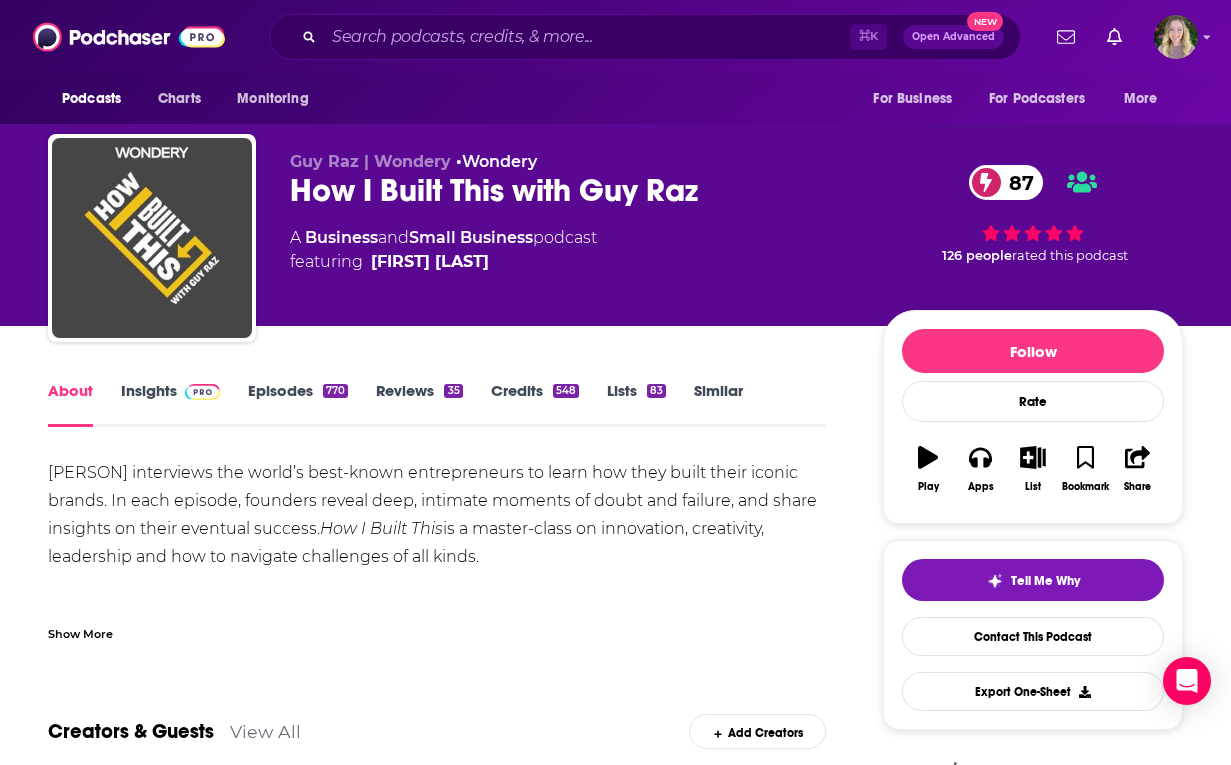 click on "About Insights Episodes [NUMBER] Reviews [NUMBER] Credits [NUMBER] Lists [NUMBER] Similar [PERSON] interviews the world’s best-known entrepreneurs to learn how they built their iconic brands. In each episode, founders reveal deep, intimate moments of doubt and failure, and share insights on their eventual success. [PODCAST_NAME] is a master-class on innovation, creativity, leadership and how to navigate challenges of all kinds.
New episodes release on Mondays and Thursdays. Listen to [PODCAST_NAME] on the Wondery App or wherever you listen to your podcasts. You can listen early and ad-free on Wondery+. Join Wondery+ in the Wondery App, Apple Podcasts or Spotify. Start your free trial by visiting  wondery.com/links/[PODCAST_NAME]  now.
Get your [PODCAST_NAME] merch at  WonderyShop.com/[PODCAST_NAME] . Show More Creators & Guests View All Add Creators Host [PERSON] [NUMBER] episodes Editor [PERSON] [NUMBER] episodes Producer [PERSON] [NUMBER] episodes Producer [PERSON] [NUMBER] episodes Add Creators Recent Episodes View All" at bounding box center (615, 1783) 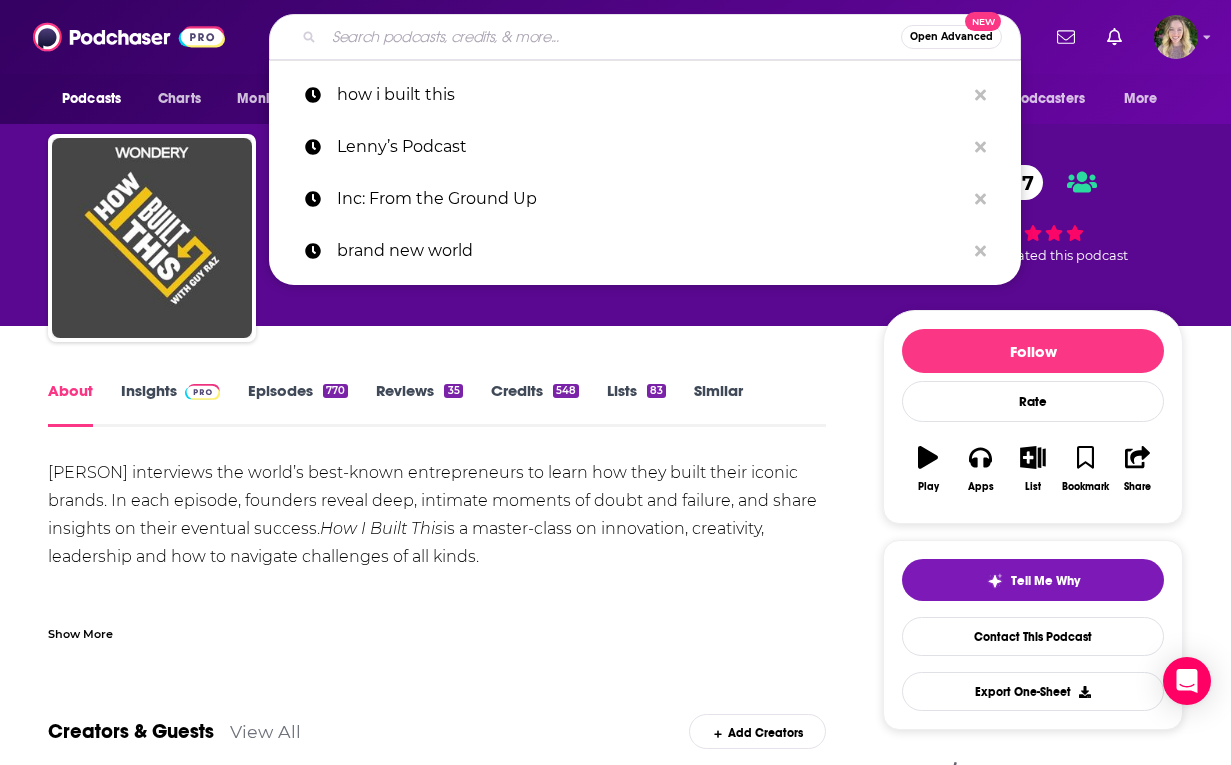 click at bounding box center [612, 37] 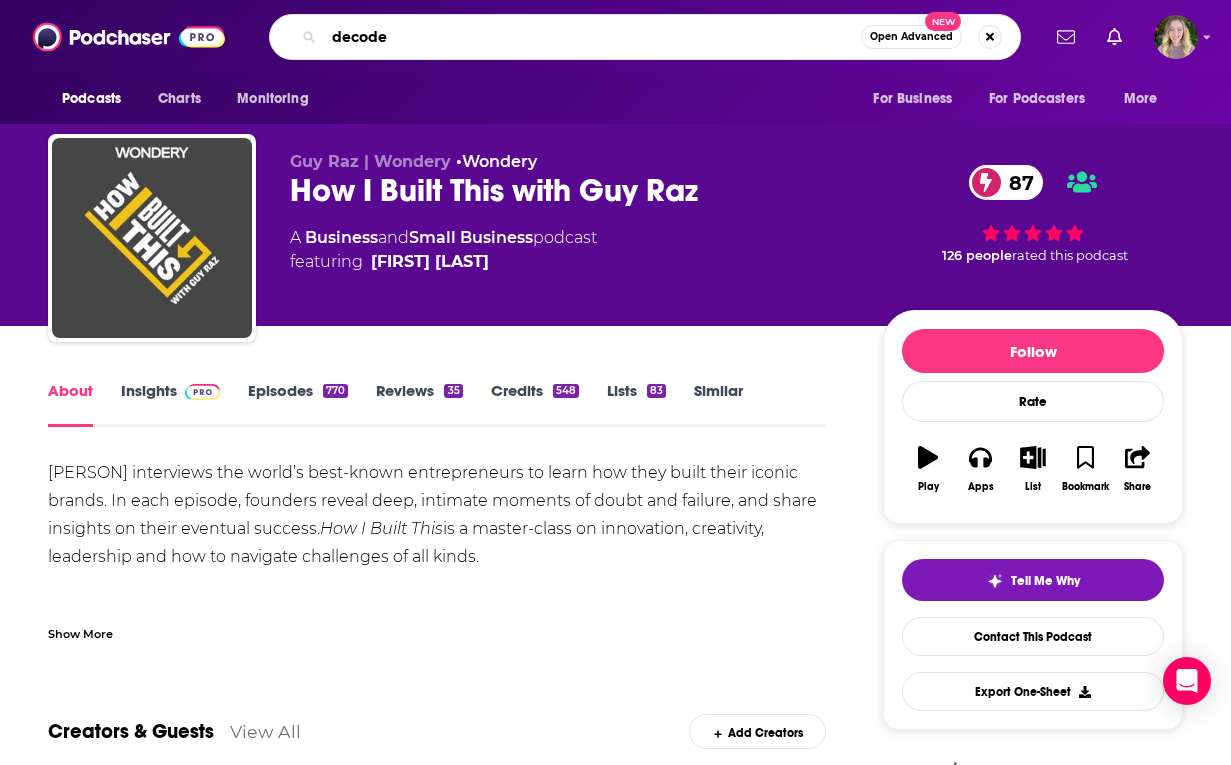 type on "decoder" 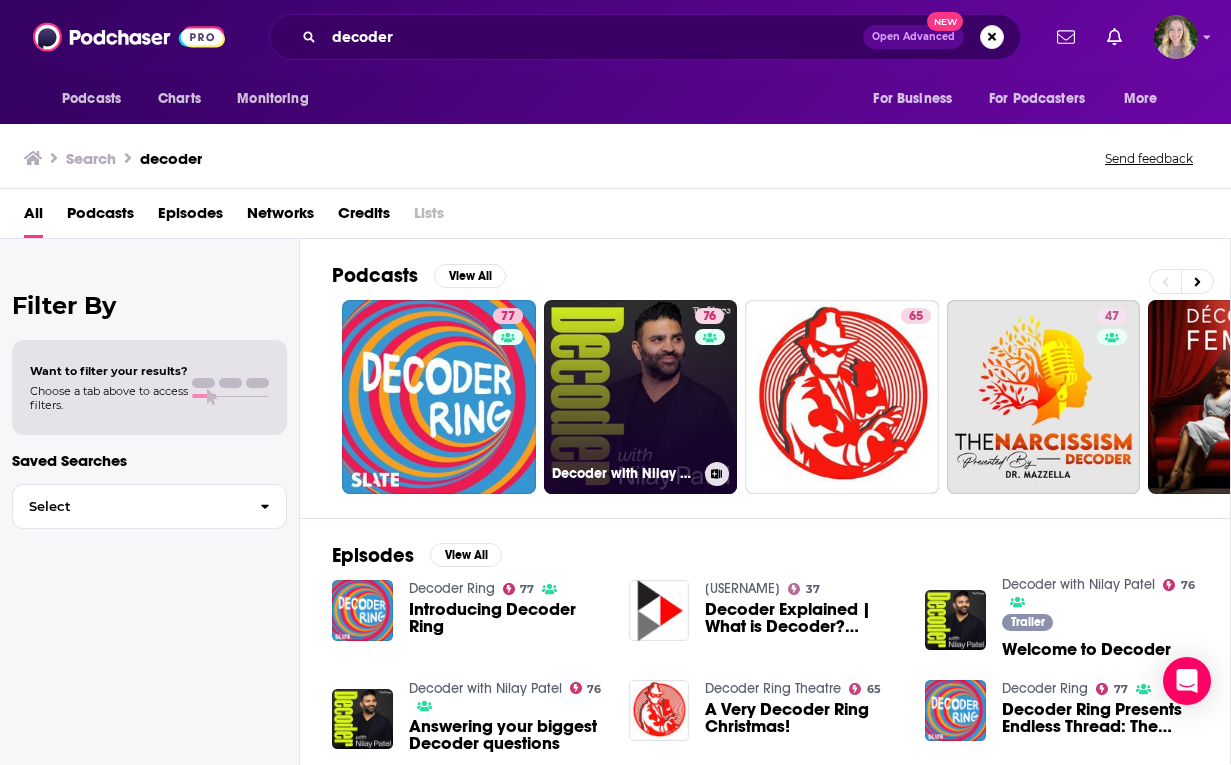 click on "[NUMBER] Decoder with [FIRST] [LAST]" at bounding box center [641, 397] 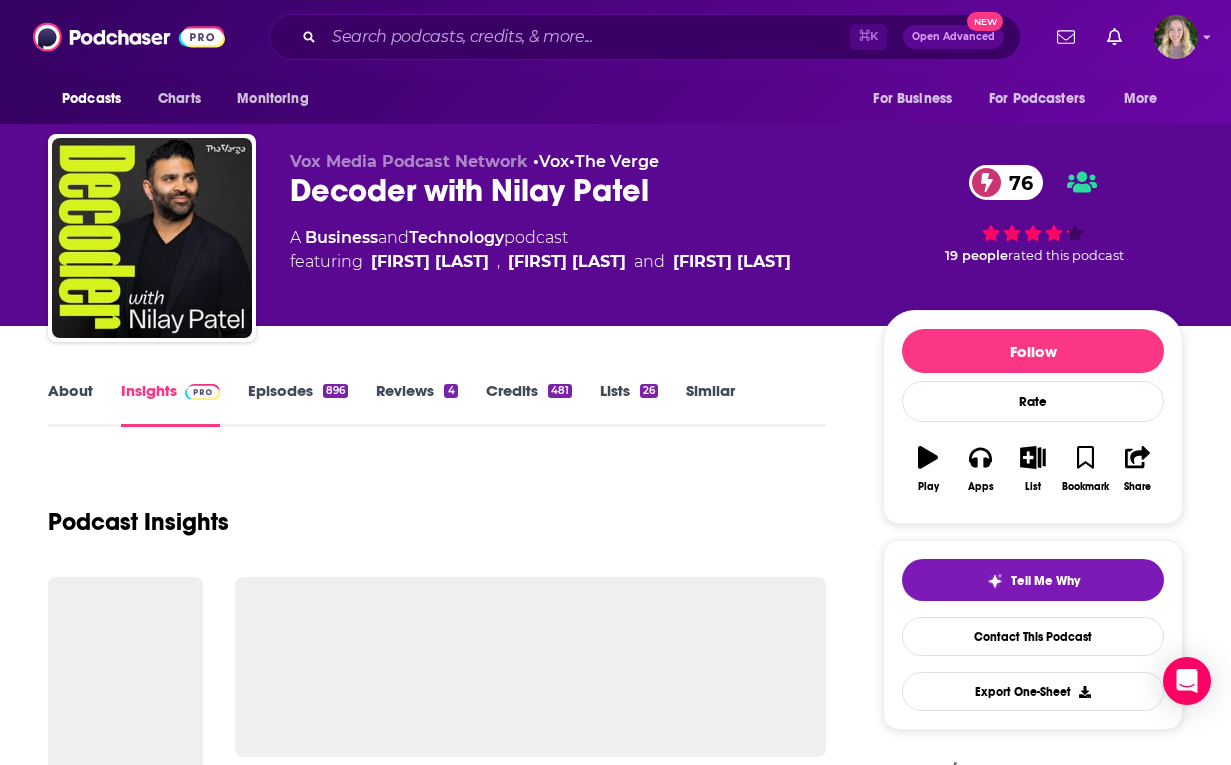 click on "About" at bounding box center (70, 404) 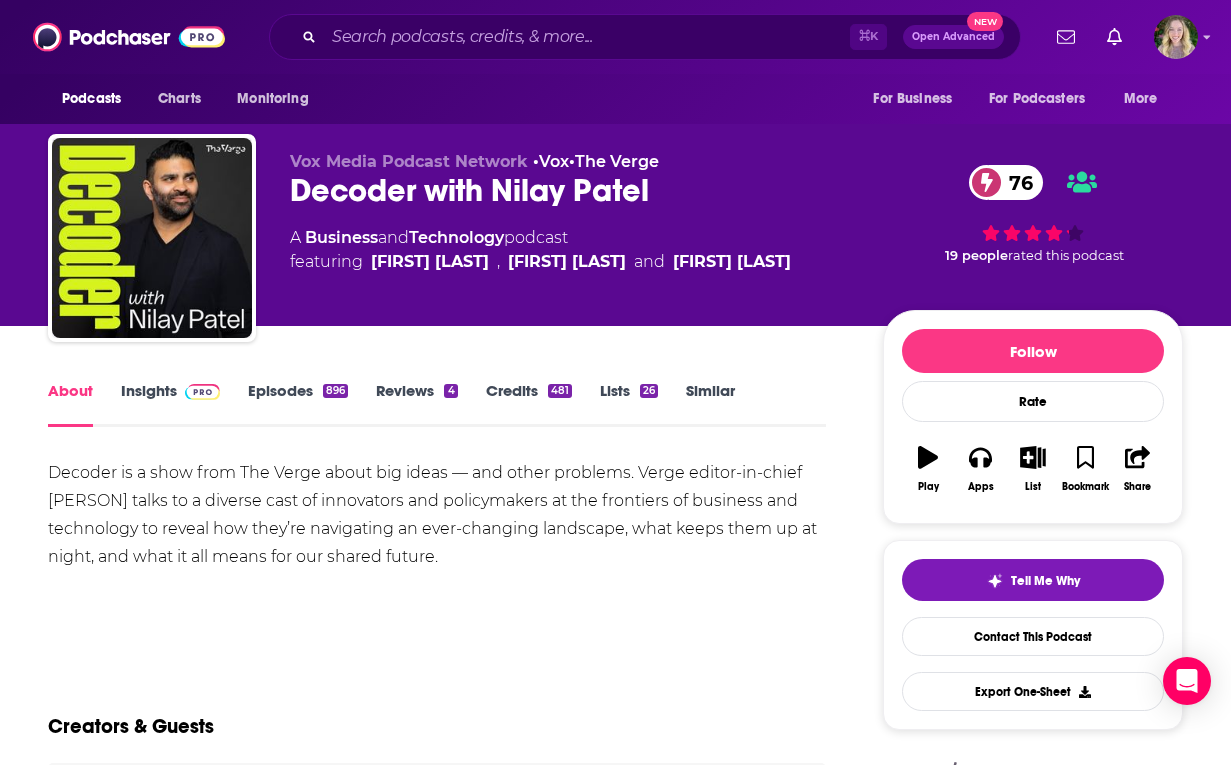 click on "Decoder is a show from The Verge about big ideas — and other problems. Verge editor-in-chief [PERSON] talks to a diverse cast of innovators and policymakers at the frontiers of business and technology to reveal how they’re navigating an ever-changing landscape, what keeps them up at night, and what it all means for our shared future." at bounding box center (437, 515) 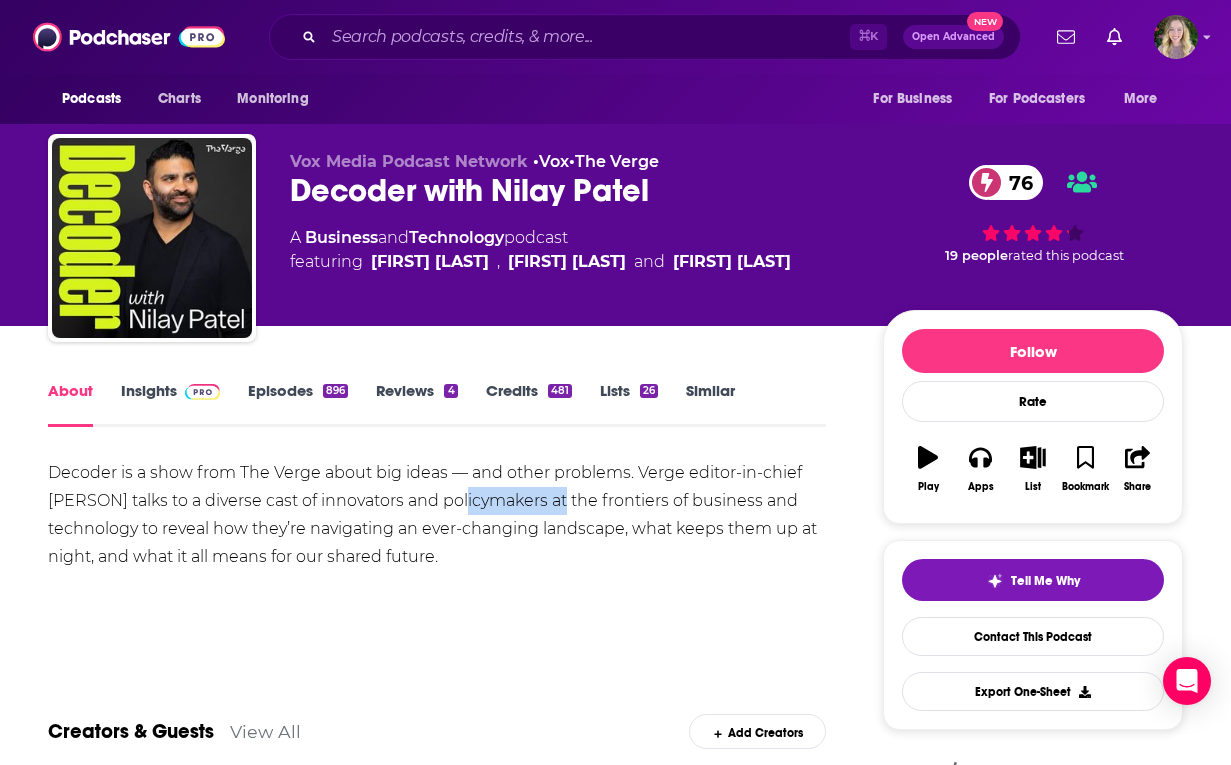 click on "Decoder is a show from The Verge about big ideas — and other problems. Verge editor-in-chief [PERSON] talks to a diverse cast of innovators and policymakers at the frontiers of business and technology to reveal how they’re navigating an ever-changing landscape, what keeps them up at night, and what it all means for our shared future." at bounding box center (437, 515) 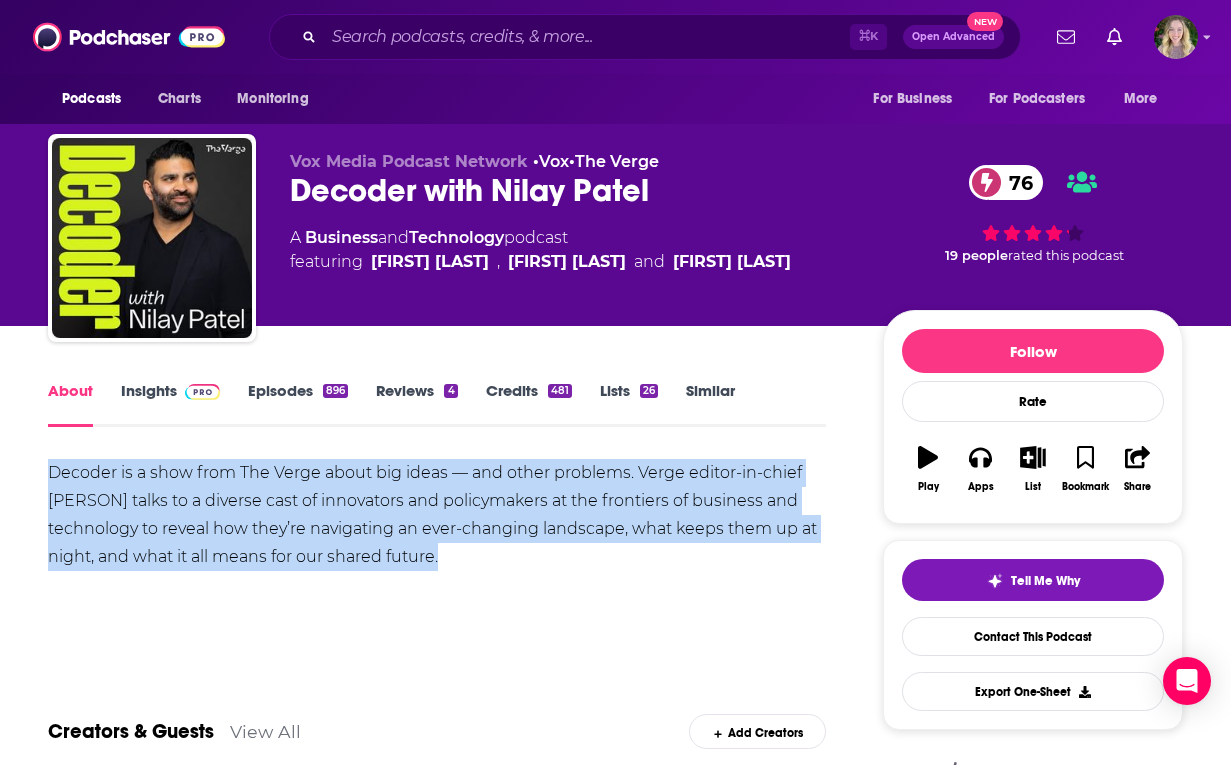 click on "Decoder is a show from The Verge about big ideas — and other problems. Verge editor-in-chief [PERSON] talks to a diverse cast of innovators and policymakers at the frontiers of business and technology to reveal how they’re navigating an ever-changing landscape, what keeps them up at night, and what it all means for our shared future." at bounding box center (437, 515) 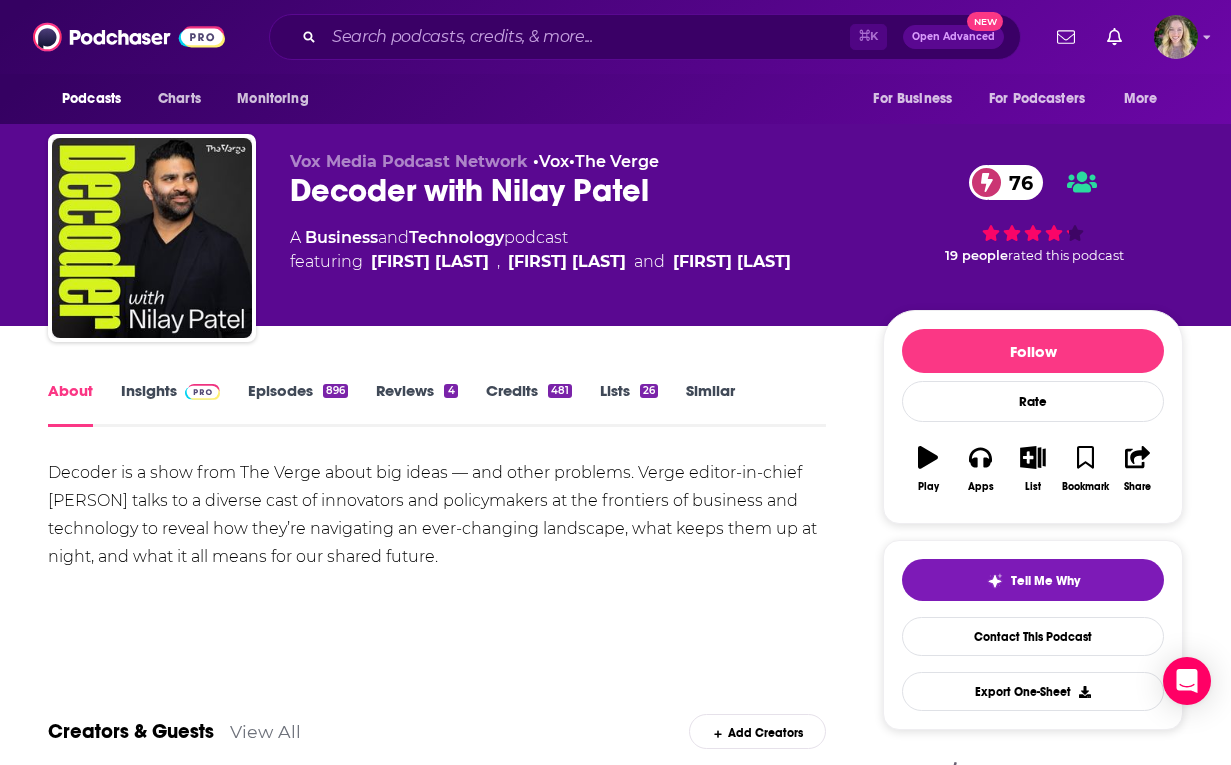 click on "⌘  K Open Advanced New" at bounding box center [645, 37] 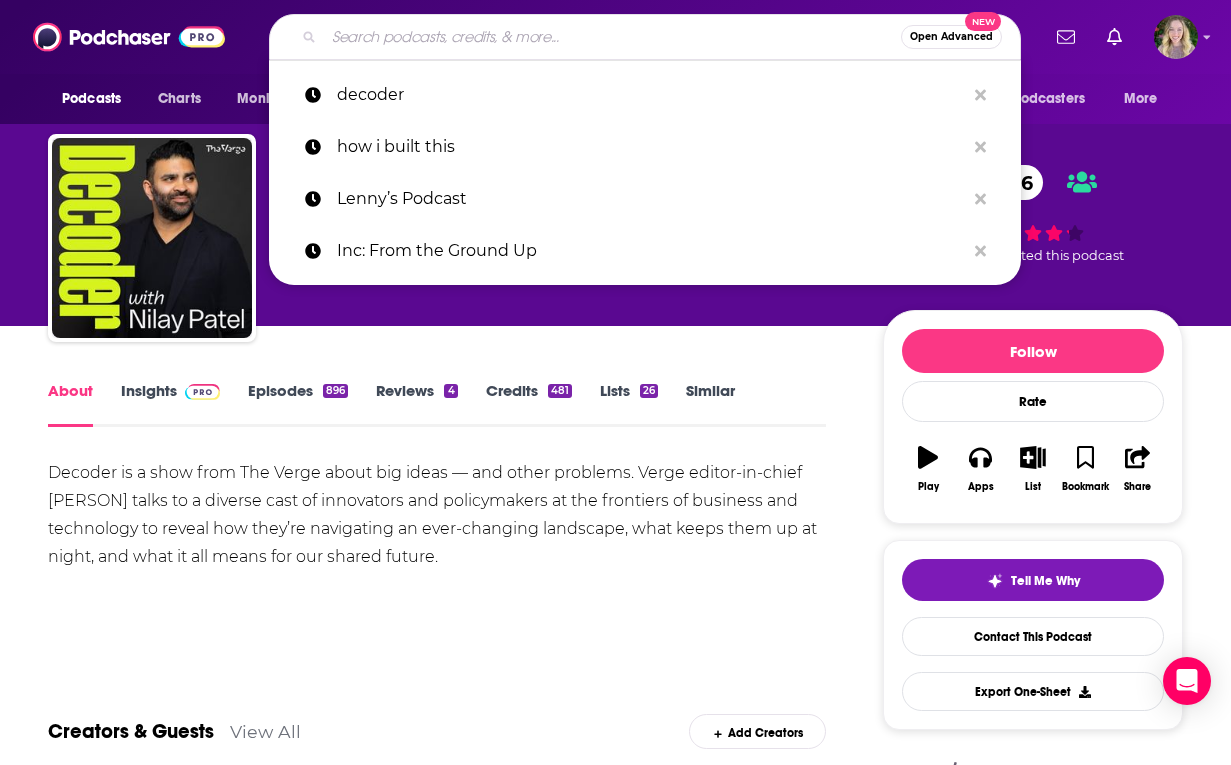 click at bounding box center (612, 37) 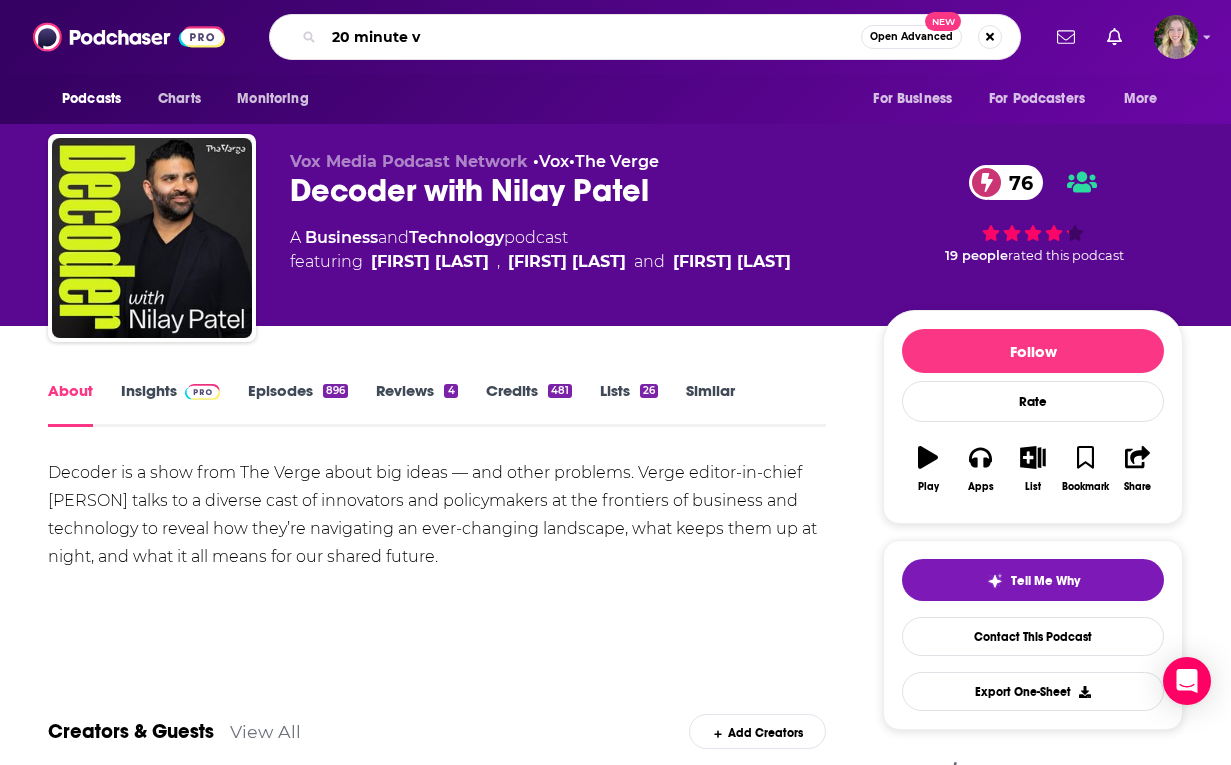type on "20 minute vc" 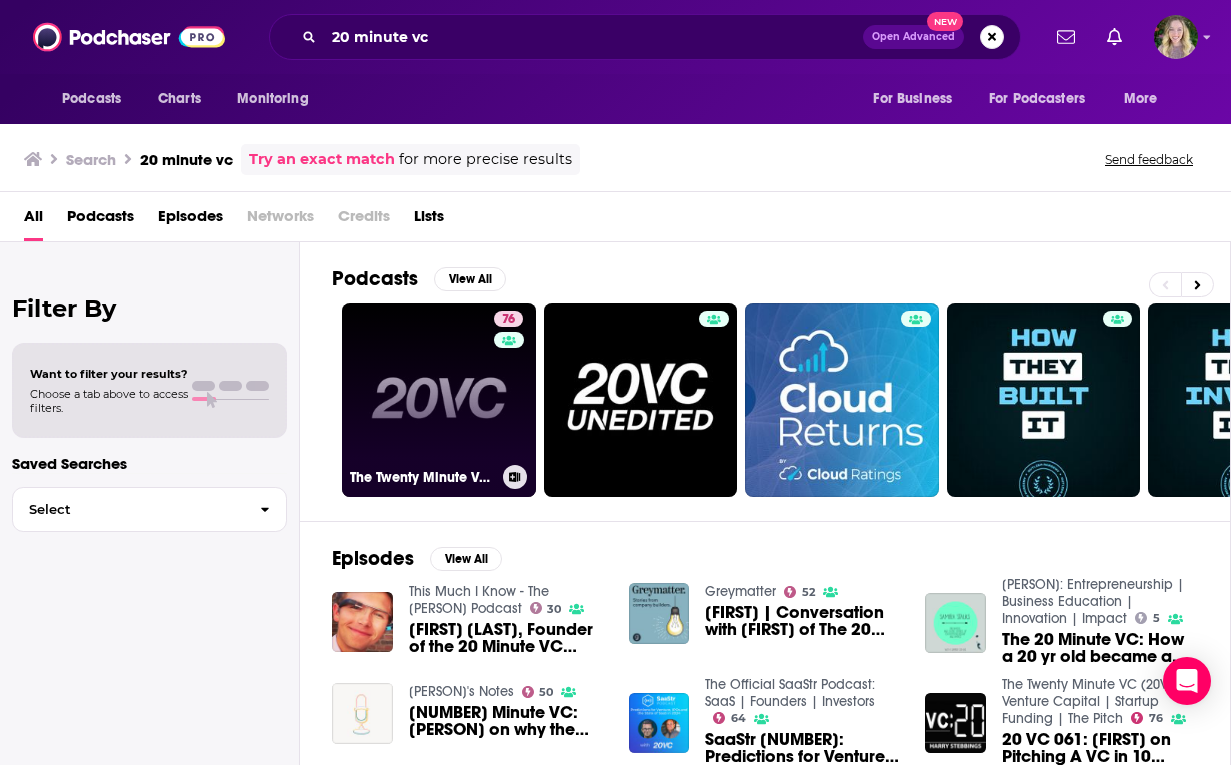 click on "76 The Twenty Minute VC (20VC): Venture Capital | Startup Funding | The Pitch" at bounding box center [439, 400] 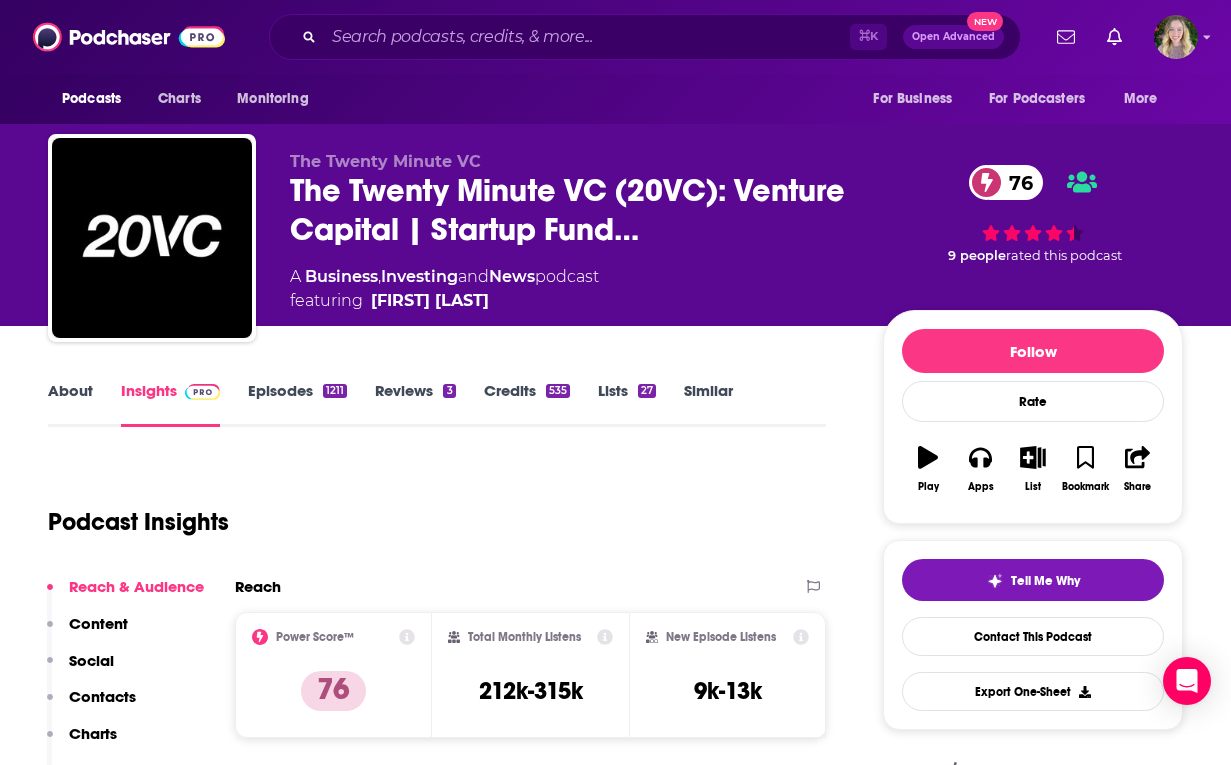 click on "About" at bounding box center [70, 404] 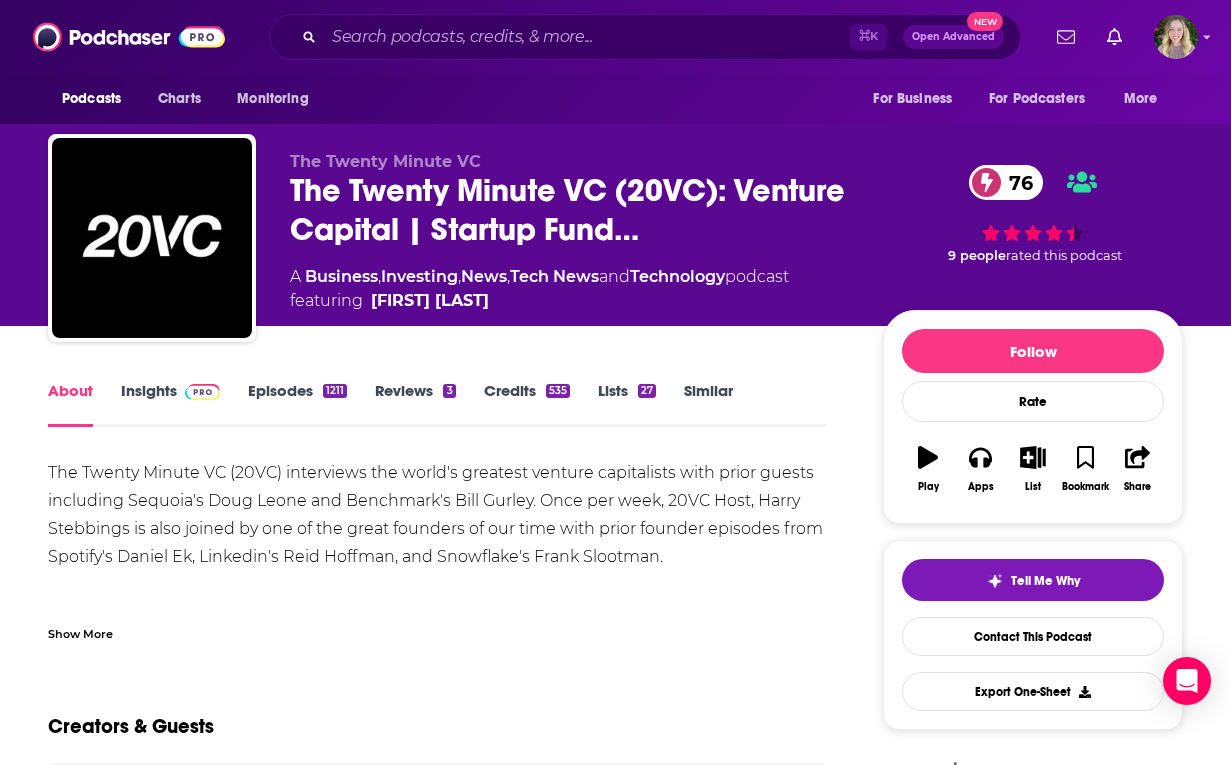 click on "The Twenty Minute VC (20VC) interviews the world's greatest venture capitalists with prior guests including Sequoia's [FIRST] [LAST] and Benchmark's [FIRST] [LAST]. Once per week, 20VC Host, [FIRST] [LAST] is also joined by one of the great founders of our time with prior founder episodes from Spotify's [FIRST] [LAST], Linkedin's [FIRST] [LAST], and Snowflake's [FIRST] [LAST].
If you would like to see more of The Twenty Minute VC (20VC), head to www.20vc.com for more information on the podcast, show notes, resources and more." at bounding box center (437, 557) 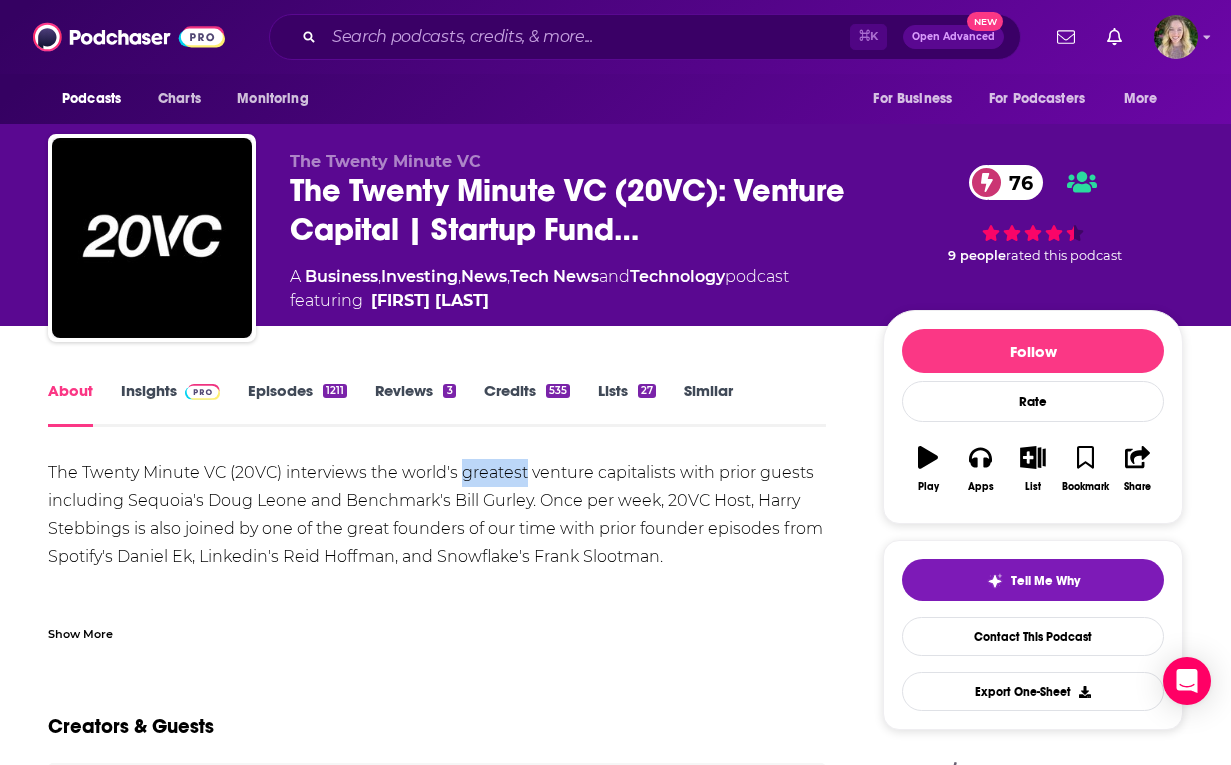 click on "The Twenty Minute VC (20VC) interviews the world's greatest venture capitalists with prior guests including Sequoia's [FIRST] [LAST] and Benchmark's [FIRST] [LAST]. Once per week, 20VC Host, [FIRST] [LAST] is also joined by one of the great founders of our time with prior founder episodes from Spotify's [FIRST] [LAST], Linkedin's [FIRST] [LAST], and Snowflake's [FIRST] [LAST].
If you would like to see more of The Twenty Minute VC (20VC), head to www.20vc.com for more information on the podcast, show notes, resources and more." at bounding box center [437, 557] 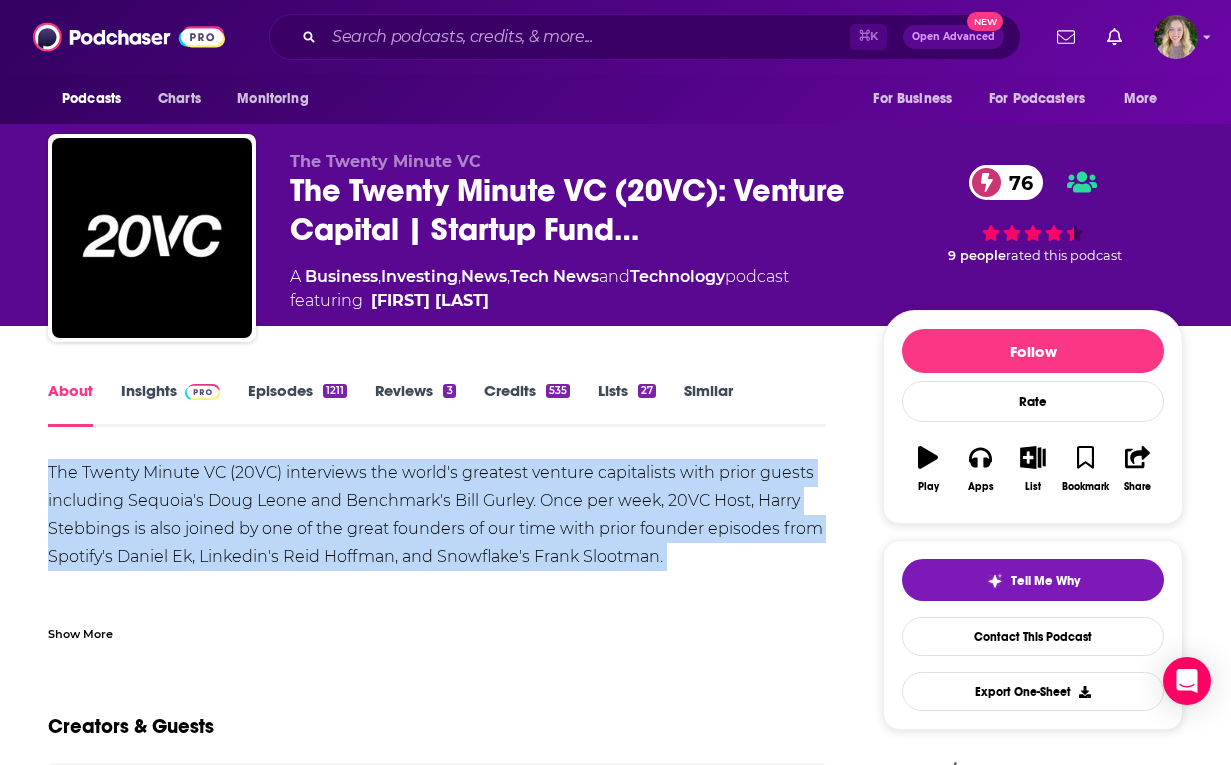 click on "The Twenty Minute VC (20VC) interviews the world's greatest venture capitalists with prior guests including Sequoia's [FIRST] [LAST] and Benchmark's [FIRST] [LAST]. Once per week, 20VC Host, [FIRST] [LAST] is also joined by one of the great founders of our time with prior founder episodes from Spotify's [FIRST] [LAST], Linkedin's [FIRST] [LAST], and Snowflake's [FIRST] [LAST].
If you would like to see more of The Twenty Minute VC (20VC), head to www.20vc.com for more information on the podcast, show notes, resources and more." at bounding box center [437, 557] 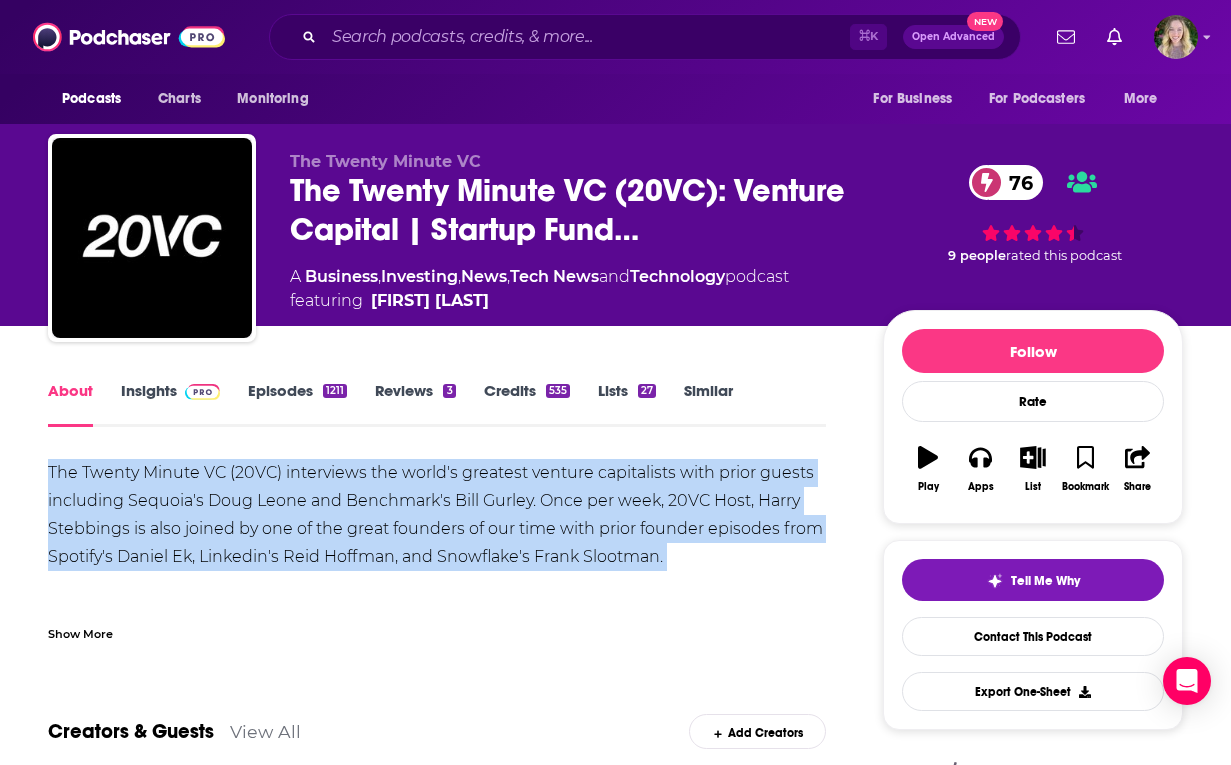copy on "The Twenty Minute VC (20VC) interviews the world's greatest venture capitalists with prior guests including Sequoia's Doug Leone and Benchmark's Bill Gurley. Once per week, 20VC Host, Harry Stebbings is also joined by one of the great founders of our time with prior founder episodes from Spotify's Daniel Ek, Linkedin's Reid Hoffman, and Snowflake's Frank Slootman." 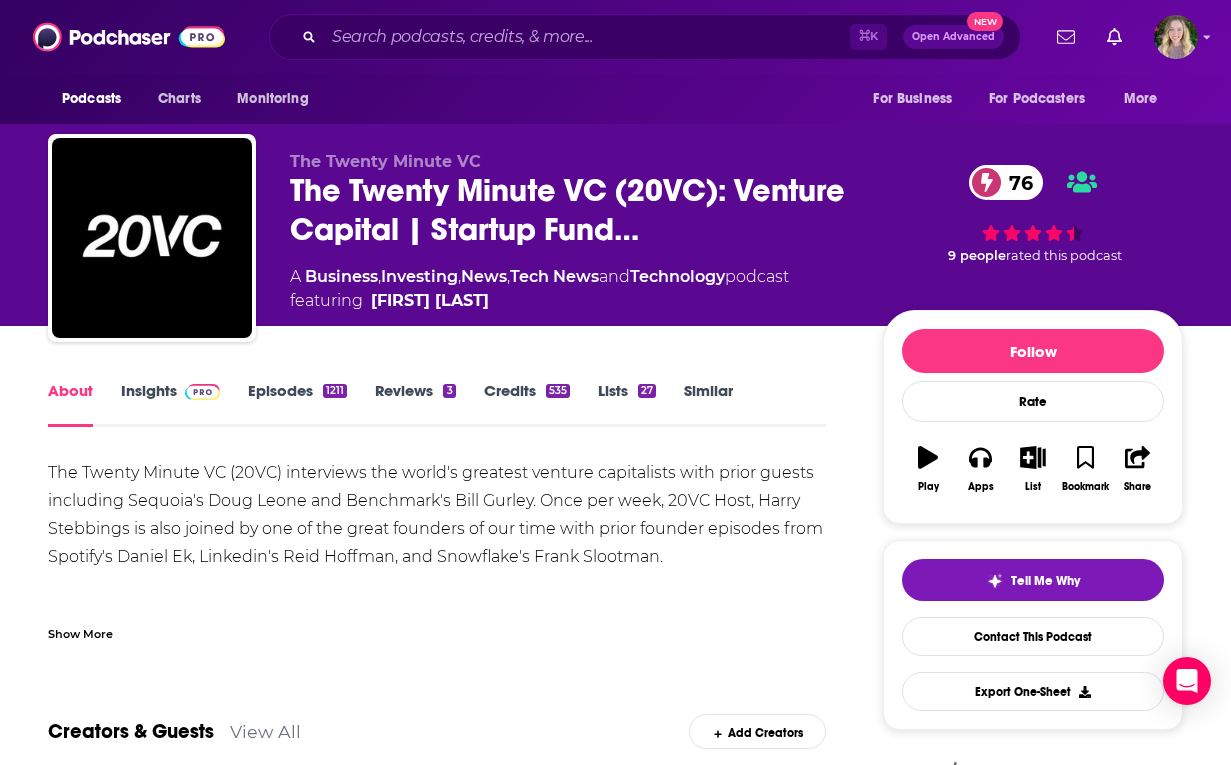 click on "⌘  K Open Advanced New" at bounding box center [645, 37] 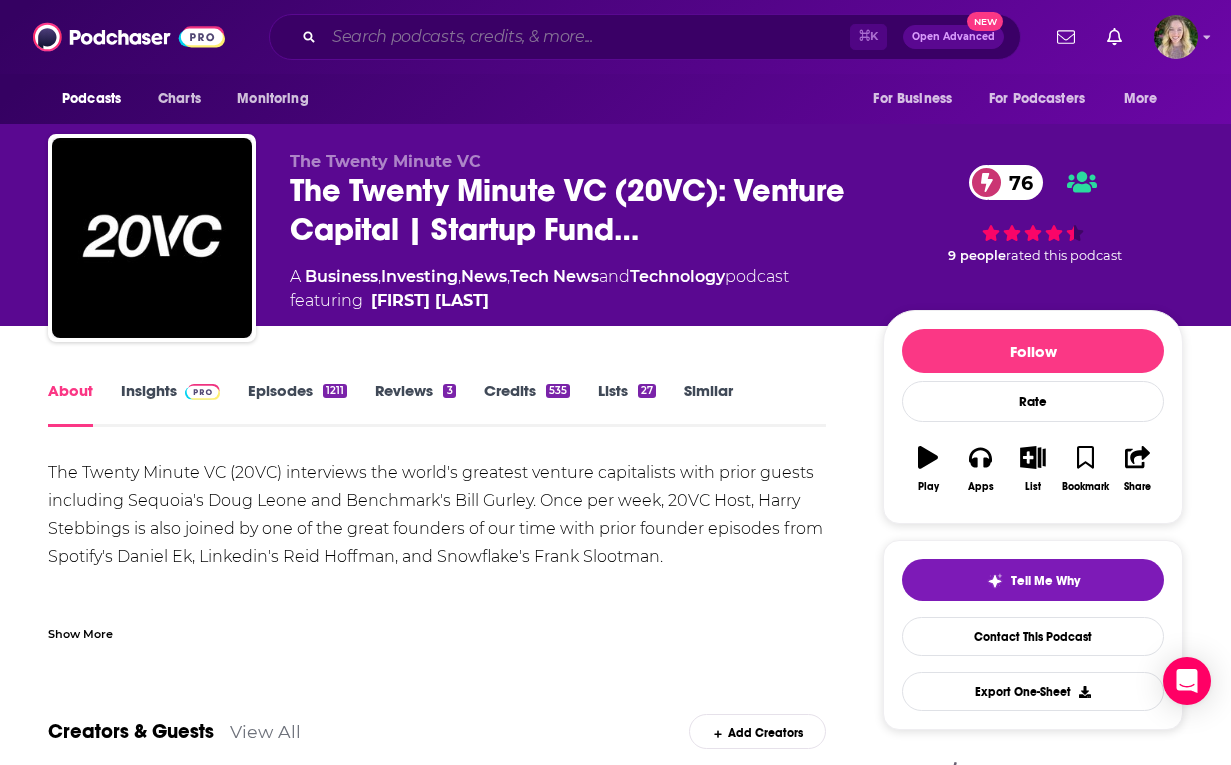 click at bounding box center (587, 37) 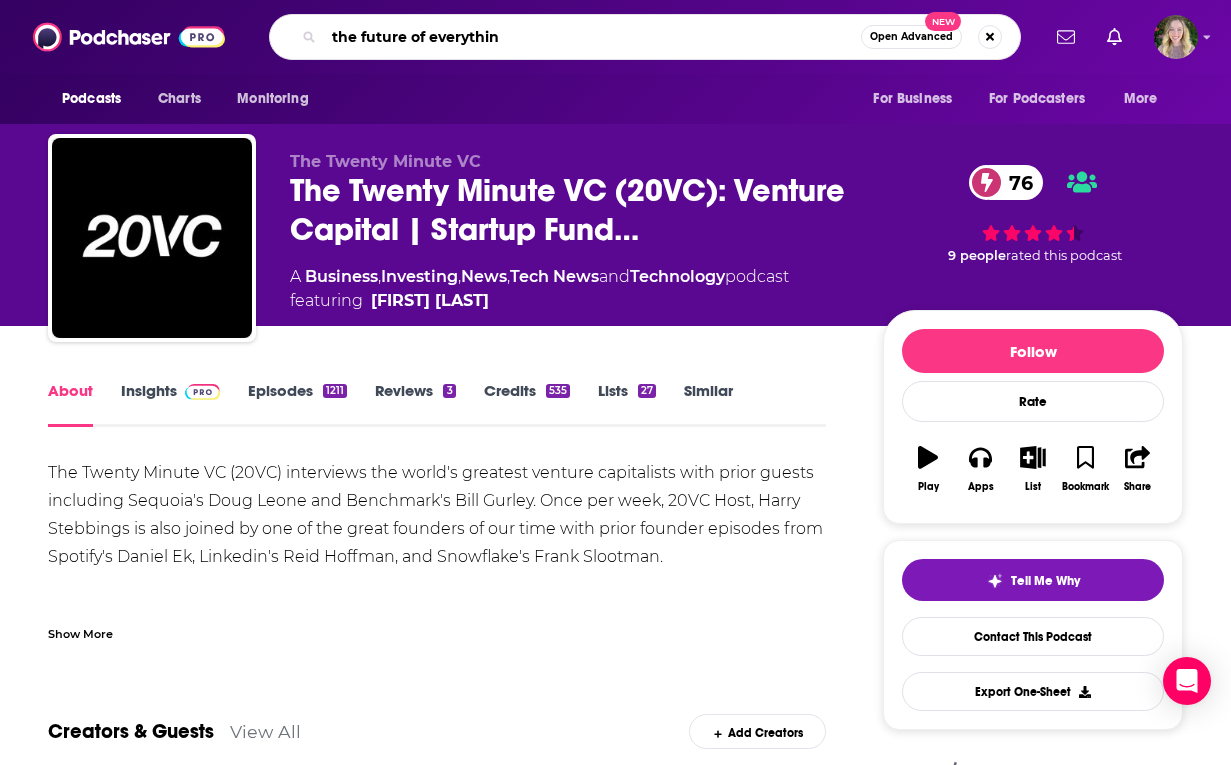 type on "the future of everything" 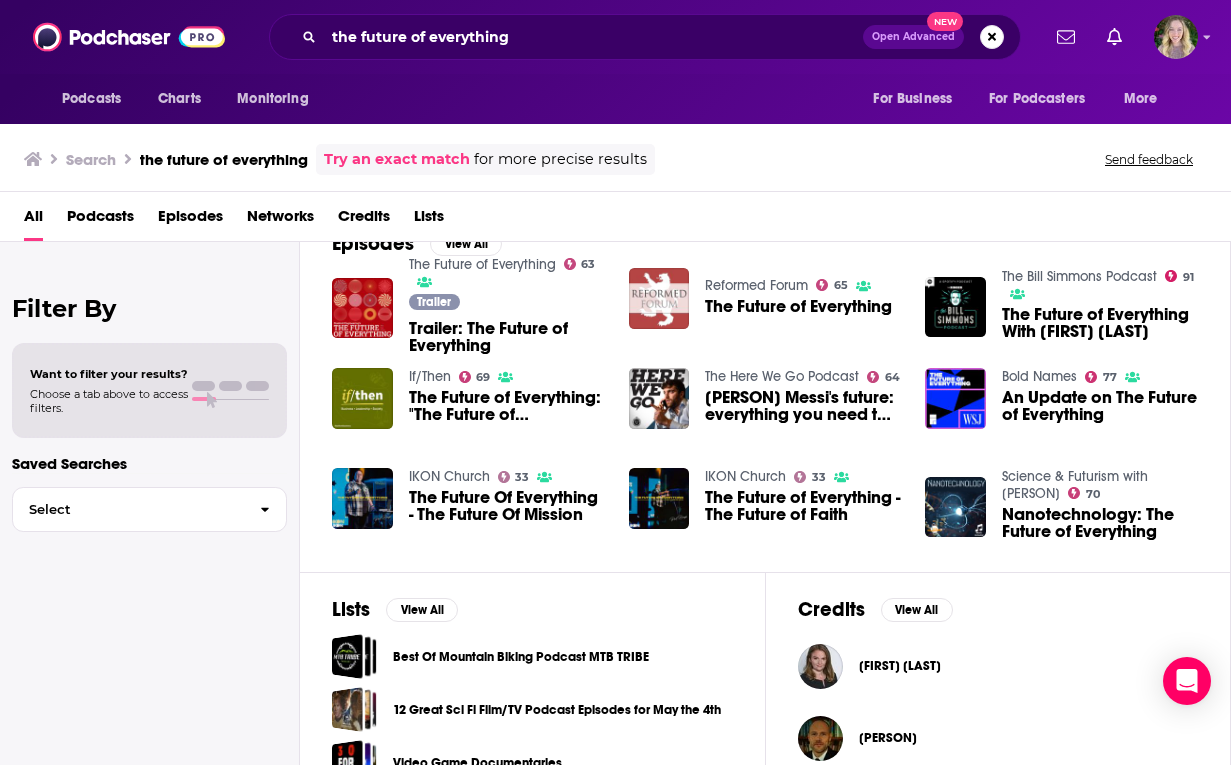 scroll, scrollTop: 327, scrollLeft: 0, axis: vertical 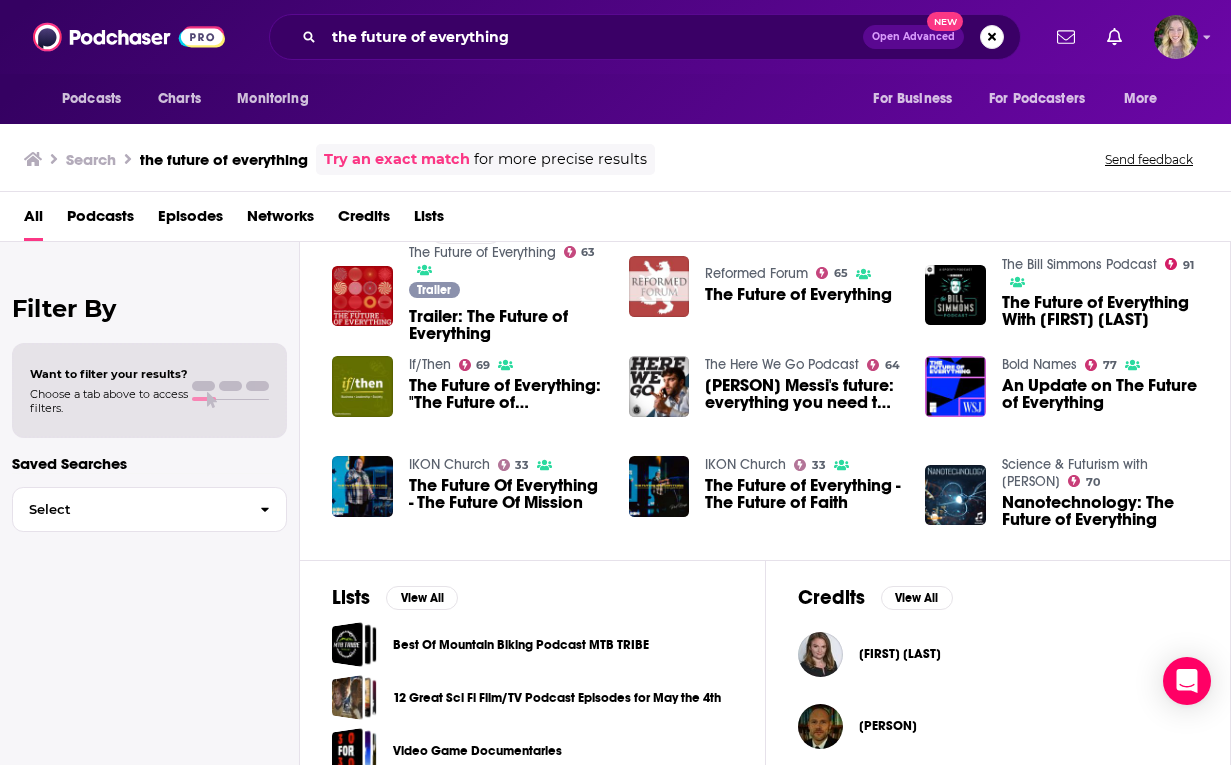 click on "the future of everything Open Advanced New" at bounding box center (645, 37) 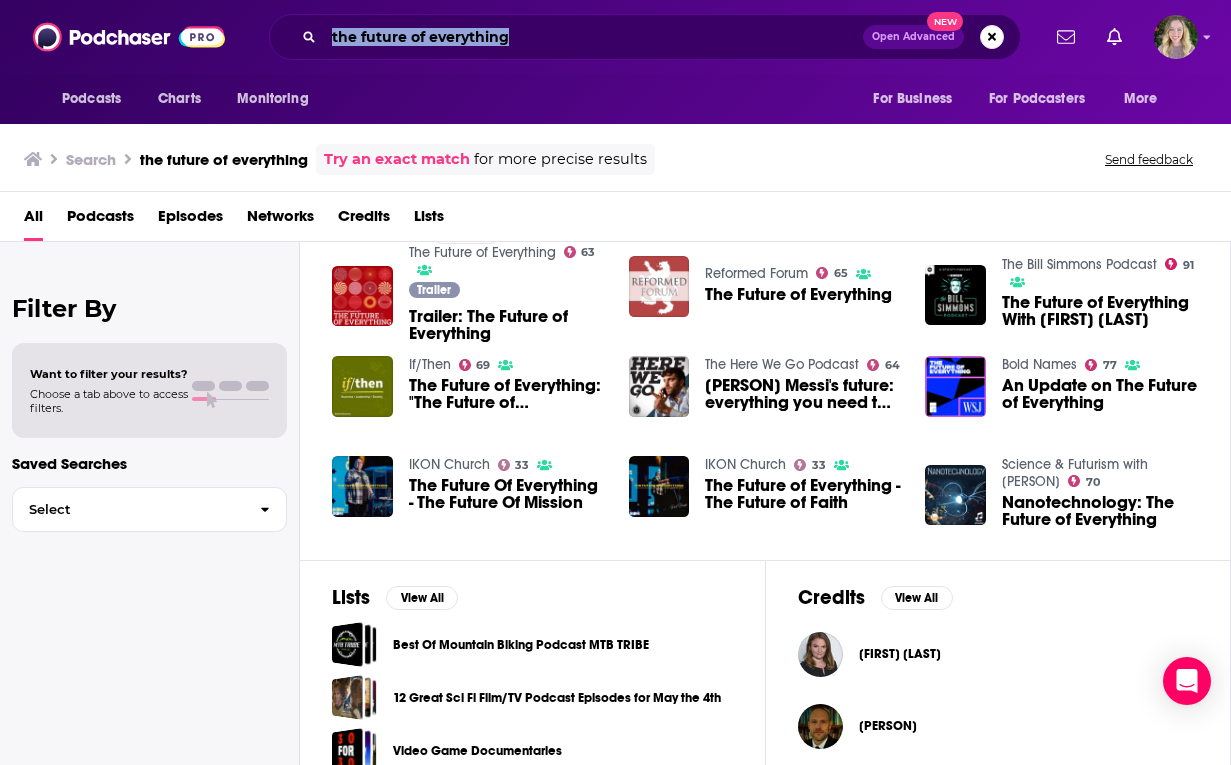 click on "the future of everything Open Advanced New" at bounding box center [645, 37] 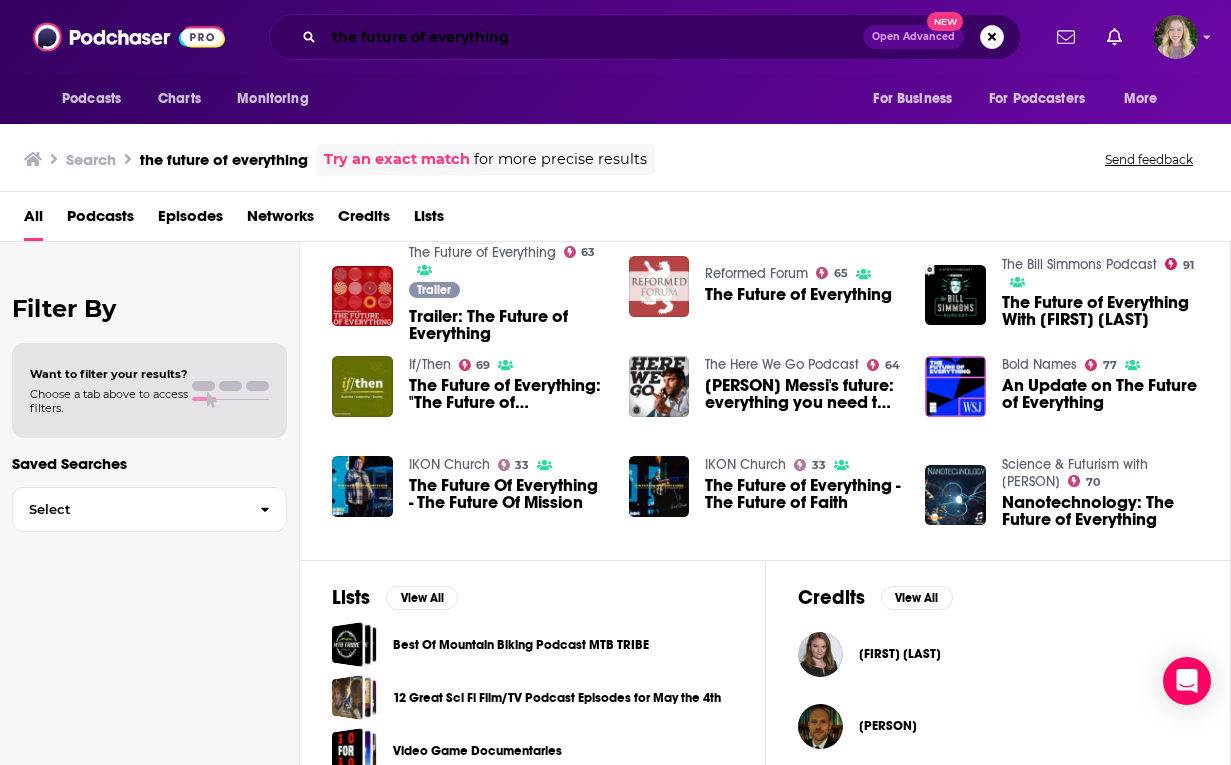 click on "the future of everything" at bounding box center (593, 37) 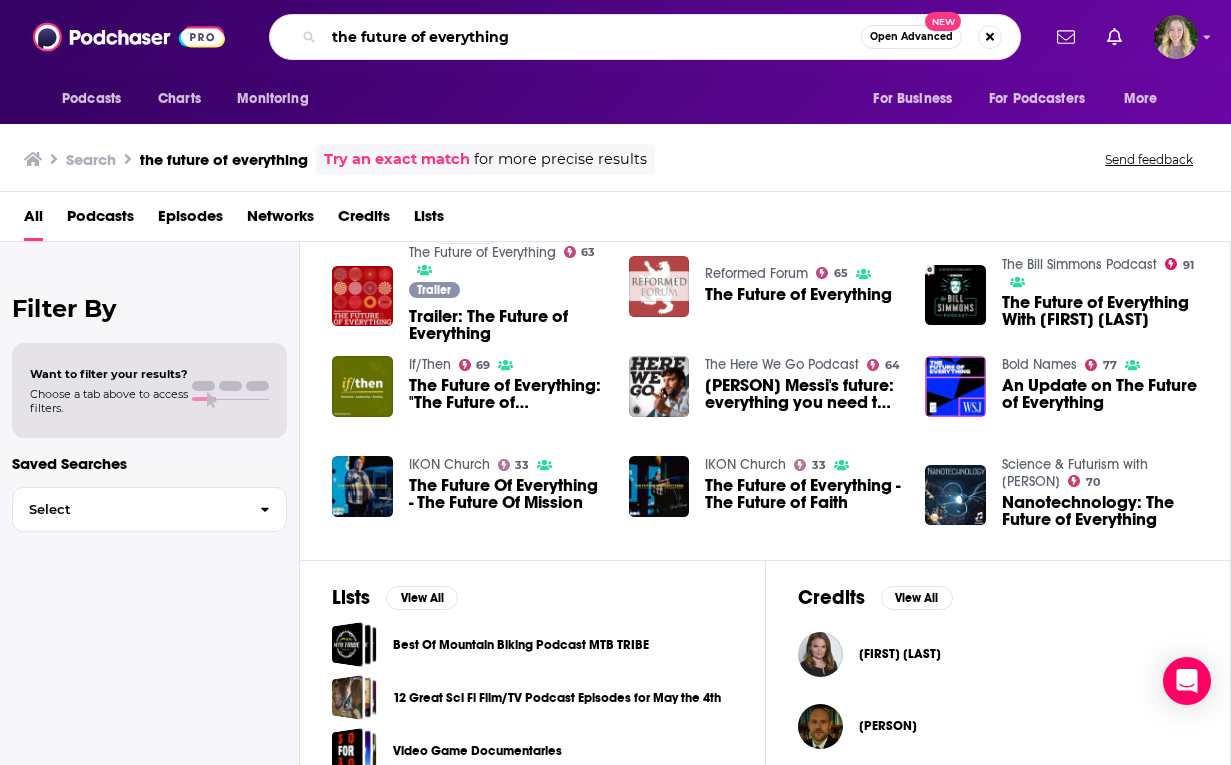 click on "the future of everything" at bounding box center [592, 37] 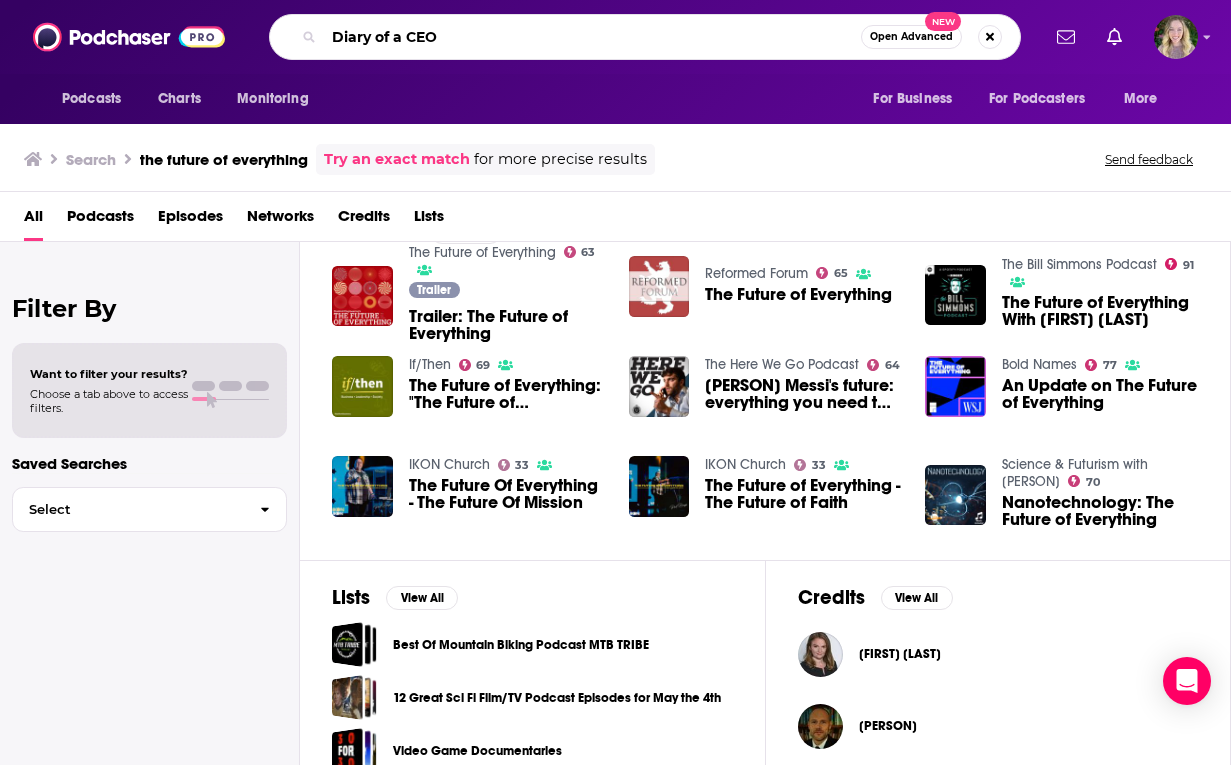 type on "Diary of a CEO" 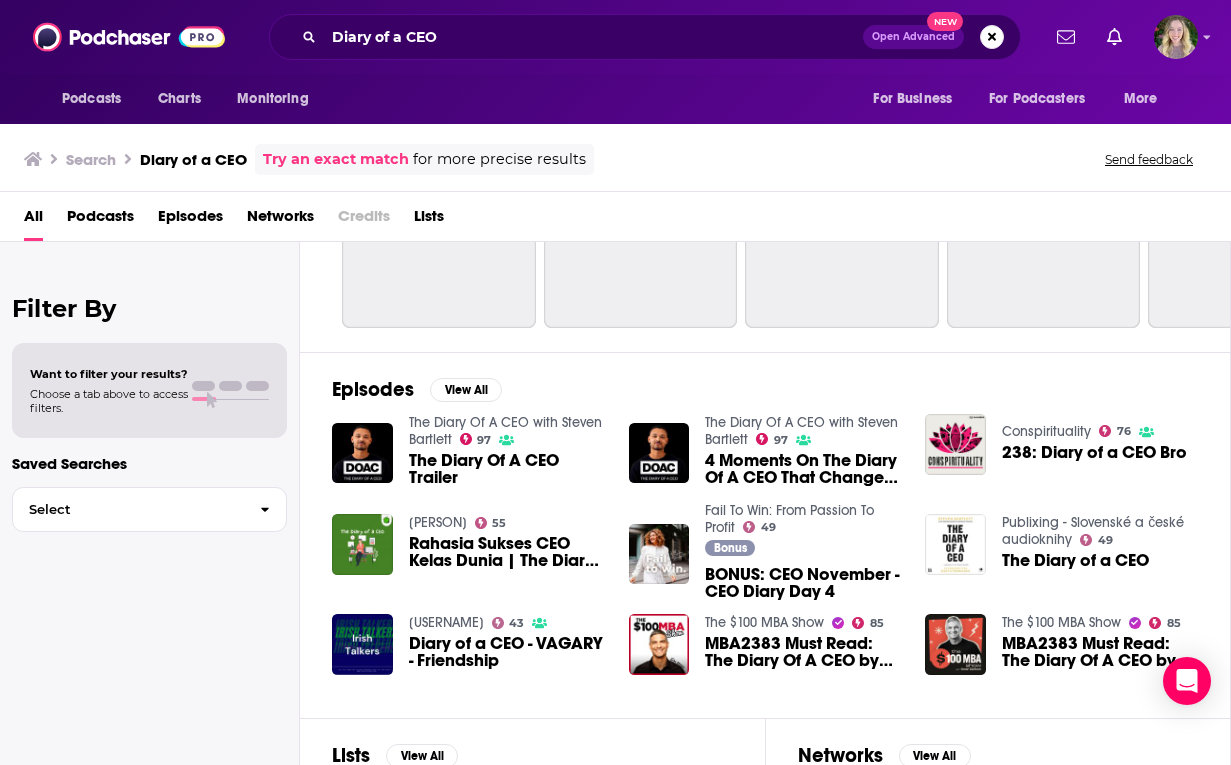 scroll, scrollTop: 97, scrollLeft: 0, axis: vertical 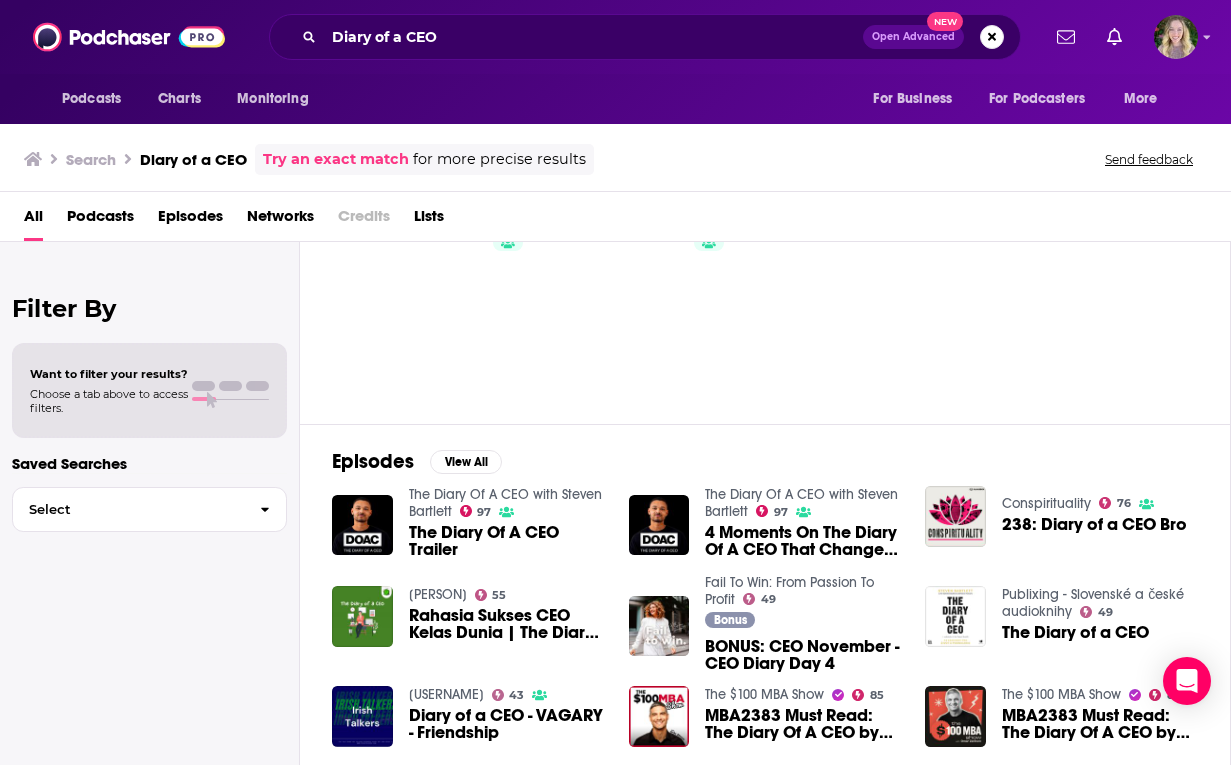 click on "The Diary Of A CEO Trailer" at bounding box center [507, 541] 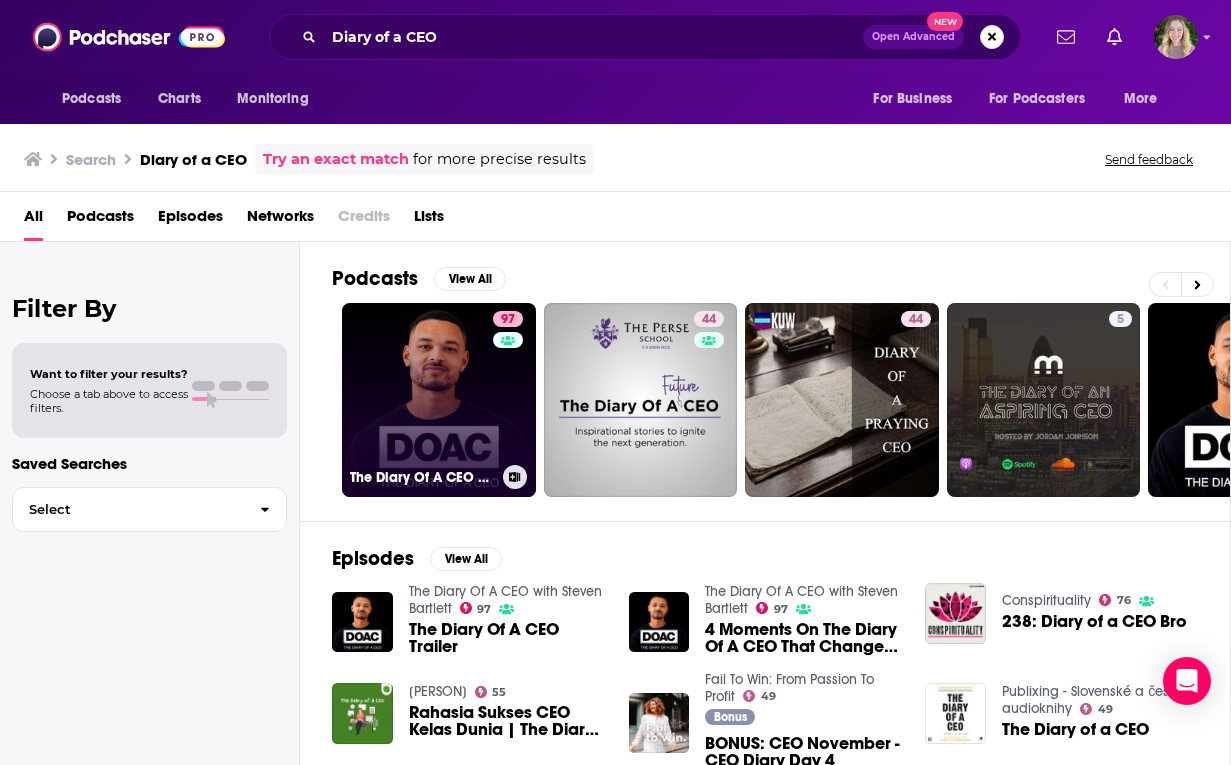 click on "[NUMBER] The Diary Of A CEO with [PERSON]" at bounding box center (439, 400) 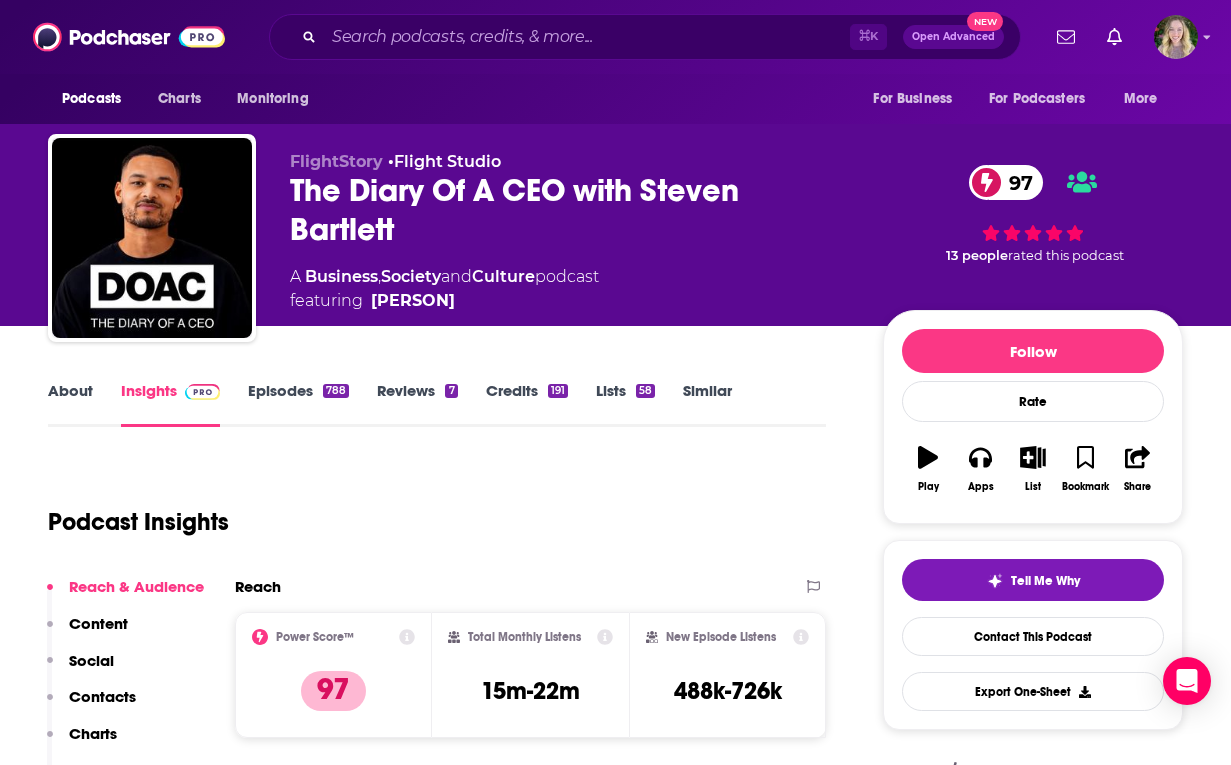 click on "About Insights Episodes 788 Reviews 7 Credits 191 Lists 58 Similar Podcast Insights Reach & Audience Content Social Contacts Charts Sponsors Details Similar Contact Podcast Reach Power Score™ 97 Total Monthly Listens 15m-22m New Episode Listens 488k-726k Export One-Sheet Audience Demographics Gender Female Age 27 yo Income $ $ $ $ $ Parental Status Mixed Countries 1 United States 2 United Kingdom 3 India 4 Australia 5 Canada Top Cities London , Los Angeles, CA , New York, NY , Mumbai , Manchester , Dubai Interests Friends, Family & Relationships , Camera & Photography , Travel, Tourism & Aviation , Clothes, Shoes, Handbags & Accessories , Restaurants, Food & Grocery , Toys, Children & Baby Jobs Technicians , Medical Technologists , Biologists , Authors/Writers , Directors , Journalists/Reporters Ethnicities White / Caucasian , African American , Asian , Hispanic Show More Content Political Skew Neutral/Mixed Socials Youtube @[FIRST][LAST] 7m X/Twitter @[FIRST][LAST] 331k Instagram @[FIRST][LAST] 4m Facebook 2m" at bounding box center (615, 2791) 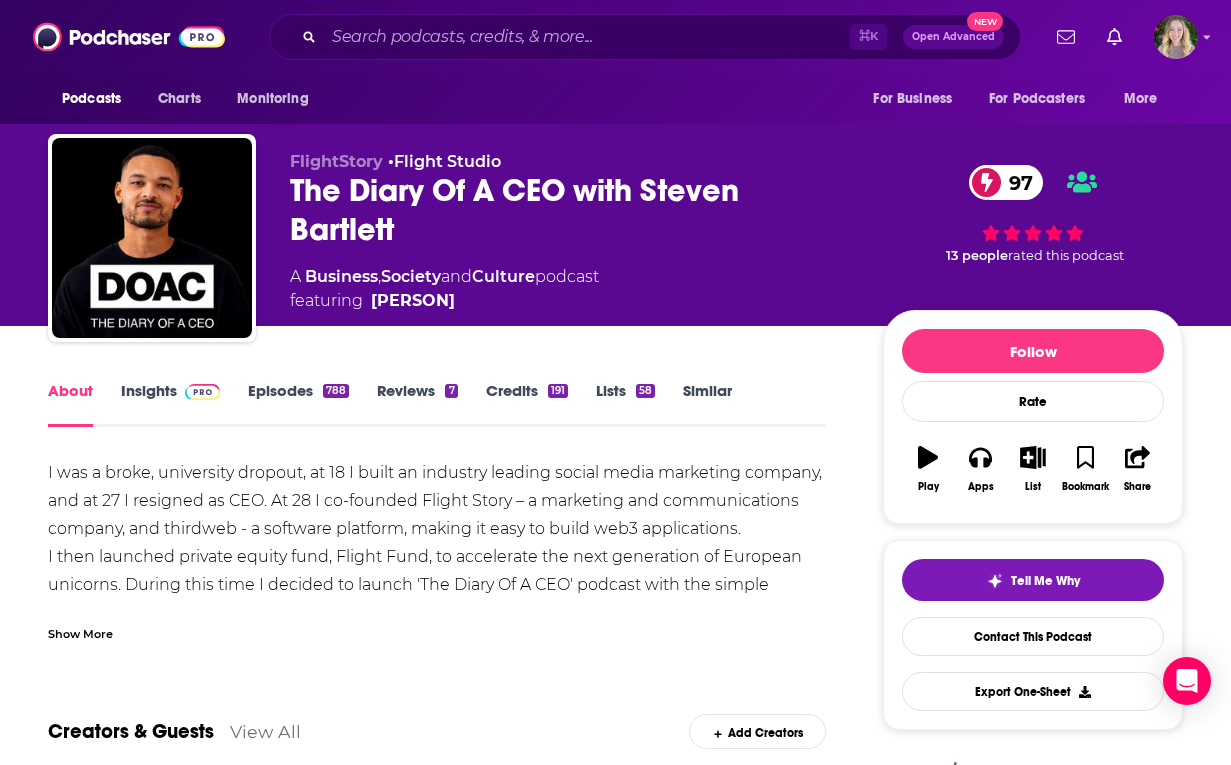 click on "I was a broke, university dropout, at 18 I built an industry leading social media marketing company, and at 27 I resigned as CEO. At 28 I co-founded Flight Story – a marketing and communications company, and thirdweb - a software platform, making it easy to build web3 applications. I then launched private equity fund, Flight Fund, to accelerate the next generation of European unicorns. During this time I decided to launch 'The Diary Of A CEO' podcast with the simple mission of providing an unfiltered journey into the remarkable stories and untold dimensions of the world’s most influential people, experts and thinkers.
If you enjoy the show, please hit the follow button! That's a small way you can help us carry on doing this, thank you for listening.
My New Book: https://g2ul0.app.link/DOAC IG: https://www.instagram.com/[USERNAME] LI: https://www.linkedin.com/in/[USERNAME]-[NUMBER]" at bounding box center [437, 655] 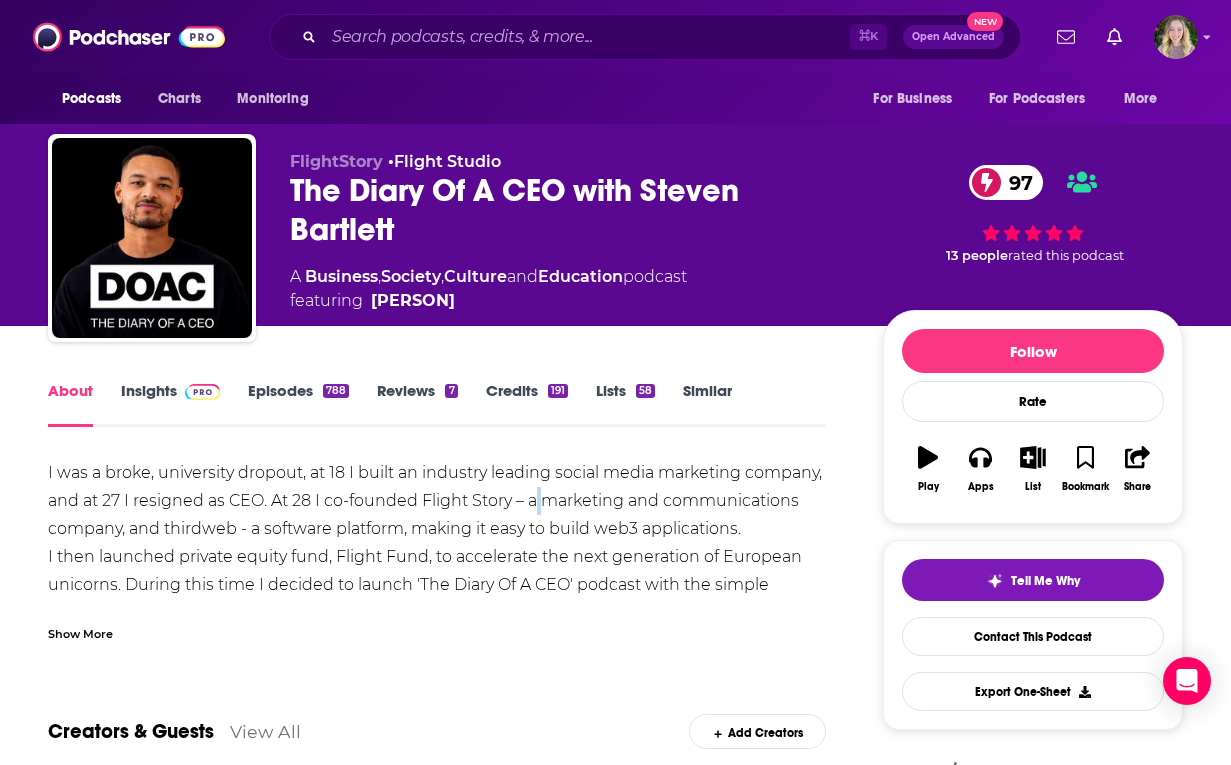 click on "I was a broke, university dropout, at 18 I built an industry leading social media marketing company, and at 27 I resigned as CEO. At 28 I co-founded Flight Story – a marketing and communications company, and thirdweb - a software platform, making it easy to build web3 applications. I then launched private equity fund, Flight Fund, to accelerate the next generation of European unicorns. During this time I decided to launch 'The Diary Of A CEO' podcast with the simple mission of providing an unfiltered journey into the remarkable stories and untold dimensions of the world’s most influential people, experts and thinkers.
If you enjoy the show, please hit the follow button! That's a small way you can help us carry on doing this, thank you for listening.
My New Book: https://g2ul0.app.link/DOAC IG: https://www.instagram.com/[USERNAME] LI: https://www.linkedin.com/in/[USERNAME]-[NUMBER]" at bounding box center [437, 655] 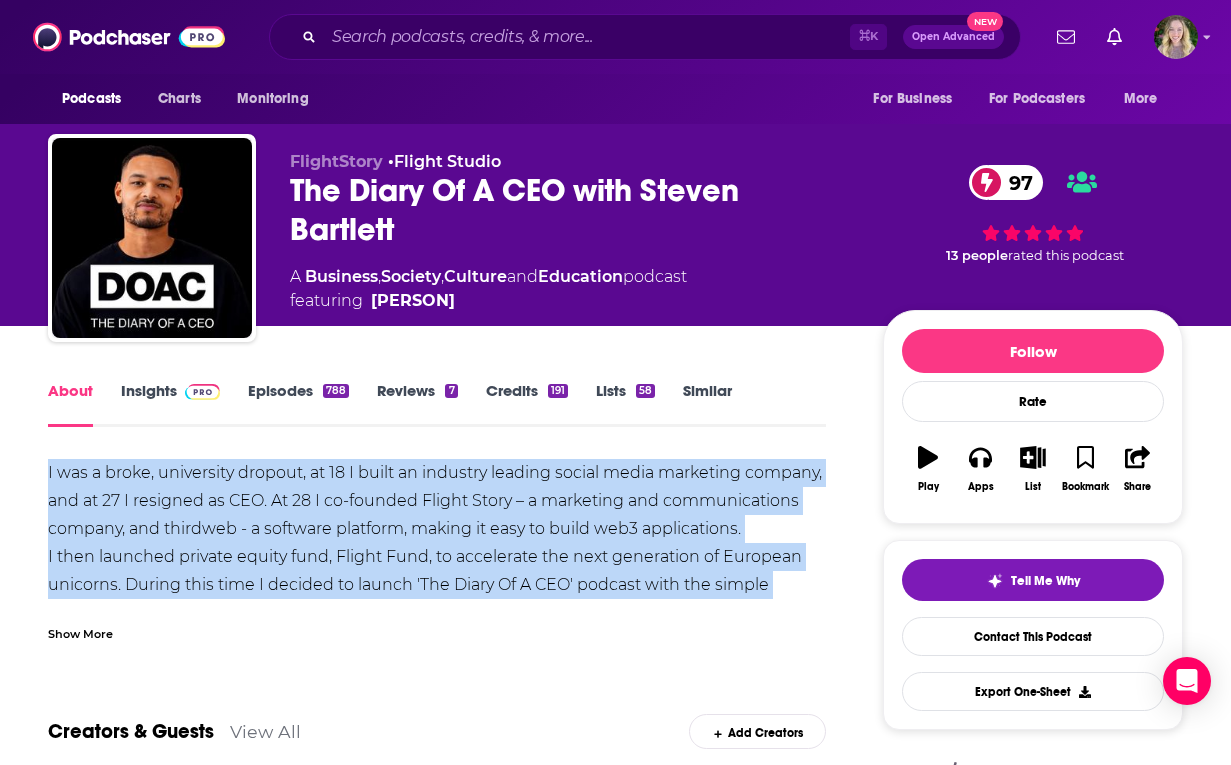 click on "I was a broke, university dropout, at 18 I built an industry leading social media marketing company, and at 27 I resigned as CEO. At 28 I co-founded Flight Story – a marketing and communications company, and thirdweb - a software platform, making it easy to build web3 applications. I then launched private equity fund, Flight Fund, to accelerate the next generation of European unicorns. During this time I decided to launch 'The Diary Of A CEO' podcast with the simple mission of providing an unfiltered journey into the remarkable stories and untold dimensions of the world’s most influential people, experts and thinkers.
If you enjoy the show, please hit the follow button! That's a small way you can help us carry on doing this, thank you for listening.
My New Book: https://g2ul0.app.link/DOAC IG: https://www.instagram.com/[USERNAME] LI: https://www.linkedin.com/in/[USERNAME]-[NUMBER]" at bounding box center (437, 655) 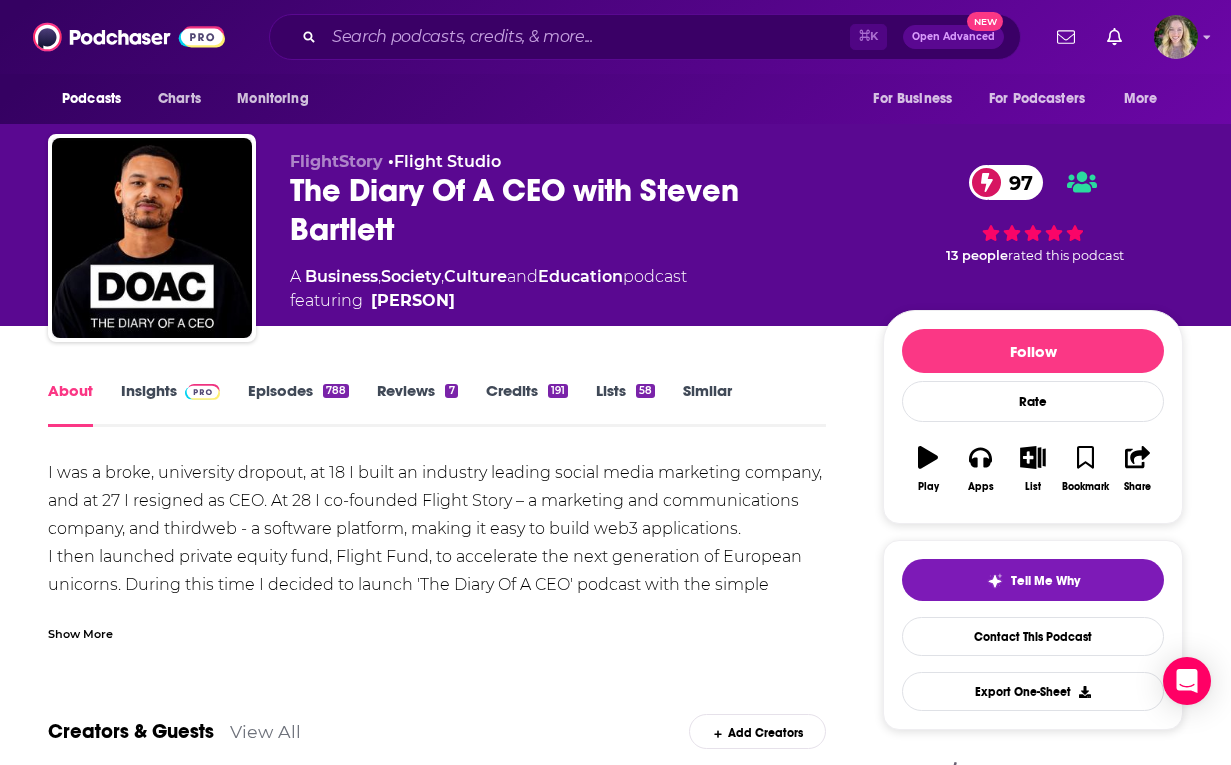 click on "Show More" at bounding box center (80, 632) 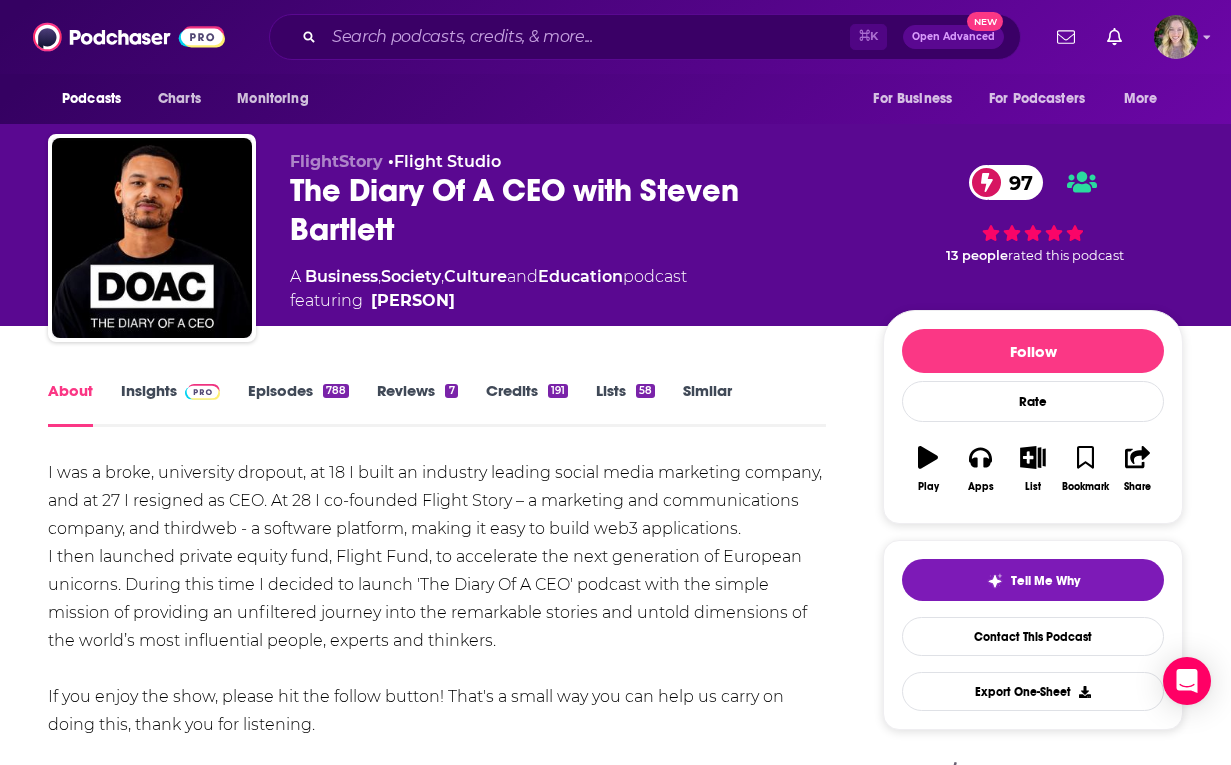 click on "I was a broke, university dropout, at 18 I built an industry leading social media marketing company, and at 27 I resigned as CEO. At 28 I co-founded Flight Story – a marketing and communications company, and thirdweb - a software platform, making it easy to build web3 applications. I then launched private equity fund, Flight Fund, to accelerate the next generation of European unicorns. During this time I decided to launch 'The Diary Of A CEO' podcast with the simple mission of providing an unfiltered journey into the remarkable stories and untold dimensions of the world’s most influential people, experts and thinkers.
If you enjoy the show, please hit the follow button! That's a small way you can help us carry on doing this, thank you for listening.
My New Book: https://g2ul0.app.link/DOAC IG: https://www.instagram.com/[USERNAME] LI: https://www.linkedin.com/in/[USERNAME]-[NUMBER]" at bounding box center (437, 655) 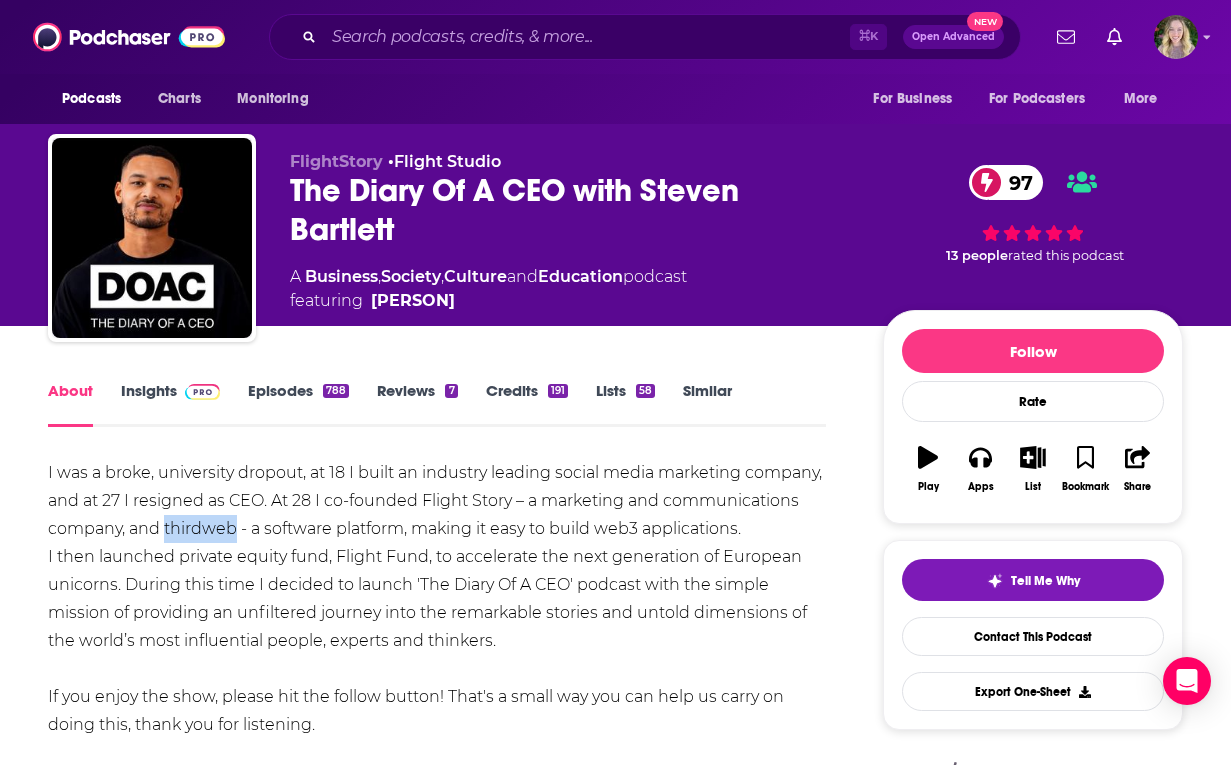 click on "I was a broke, university dropout, at 18 I built an industry leading social media marketing company, and at 27 I resigned as CEO. At 28 I co-founded Flight Story – a marketing and communications company, and thirdweb - a software platform, making it easy to build web3 applications. I then launched private equity fund, Flight Fund, to accelerate the next generation of European unicorns. During this time I decided to launch 'The Diary Of A CEO' podcast with the simple mission of providing an unfiltered journey into the remarkable stories and untold dimensions of the world’s most influential people, experts and thinkers.
If you enjoy the show, please hit the follow button! That's a small way you can help us carry on doing this, thank you for listening.
My New Book: https://g2ul0.app.link/DOAC IG: https://www.instagram.com/[USERNAME] LI: https://www.linkedin.com/in/[USERNAME]-[NUMBER]" at bounding box center (437, 655) 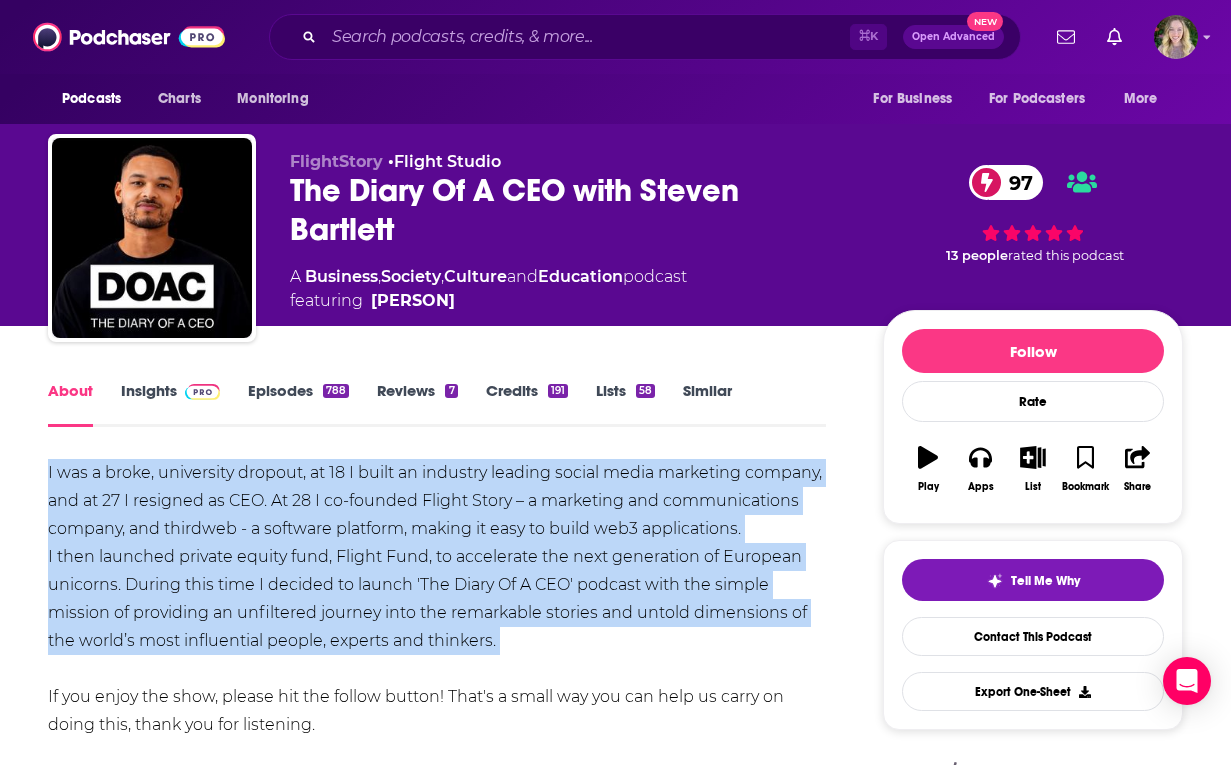 click on "I was a broke, university dropout, at 18 I built an industry leading social media marketing company, and at 27 I resigned as CEO. At 28 I co-founded Flight Story – a marketing and communications company, and thirdweb - a software platform, making it easy to build web3 applications. I then launched private equity fund, Flight Fund, to accelerate the next generation of European unicorns. During this time I decided to launch 'The Diary Of A CEO' podcast with the simple mission of providing an unfiltered journey into the remarkable stories and untold dimensions of the world’s most influential people, experts and thinkers.
If you enjoy the show, please hit the follow button! That's a small way you can help us carry on doing this, thank you for listening.
My New Book: https://g2ul0.app.link/DOAC IG: https://www.instagram.com/[USERNAME] LI: https://www.linkedin.com/in/[USERNAME]-[NUMBER]" at bounding box center [437, 655] 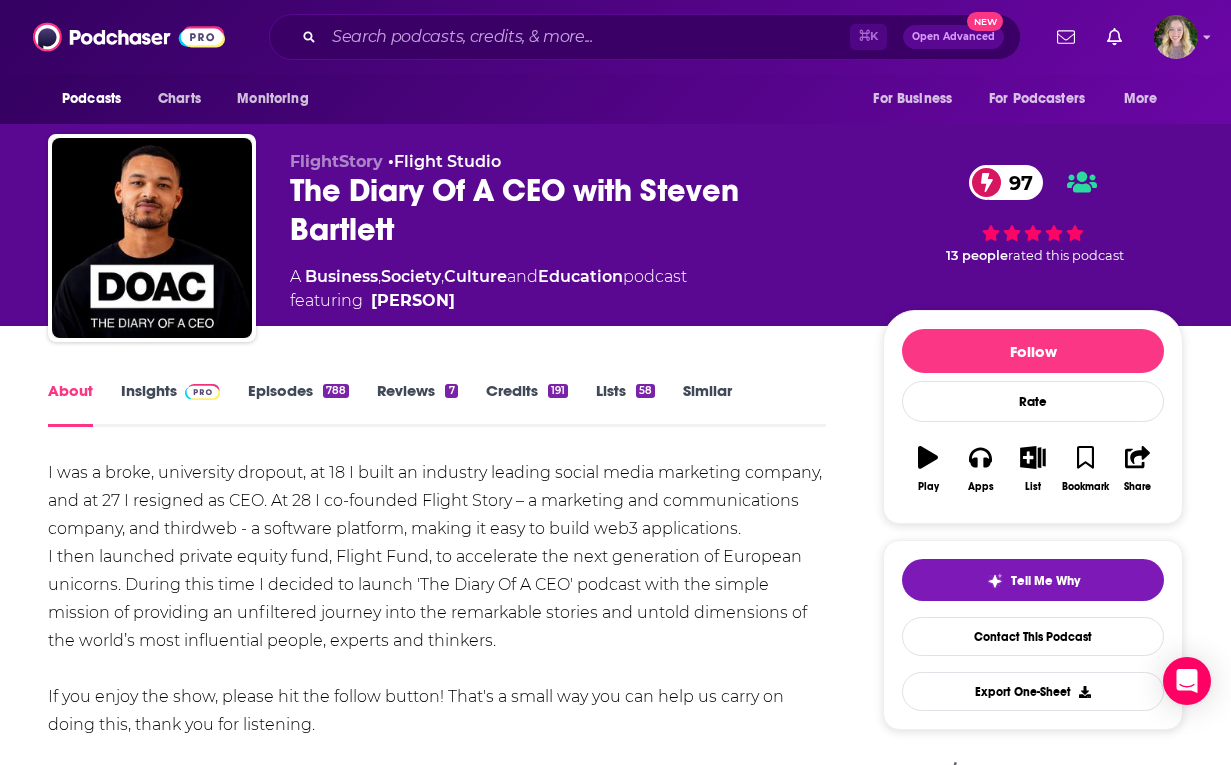 click on "Follow Rate Play Apps List Bookmark Share" at bounding box center (1033, 417) 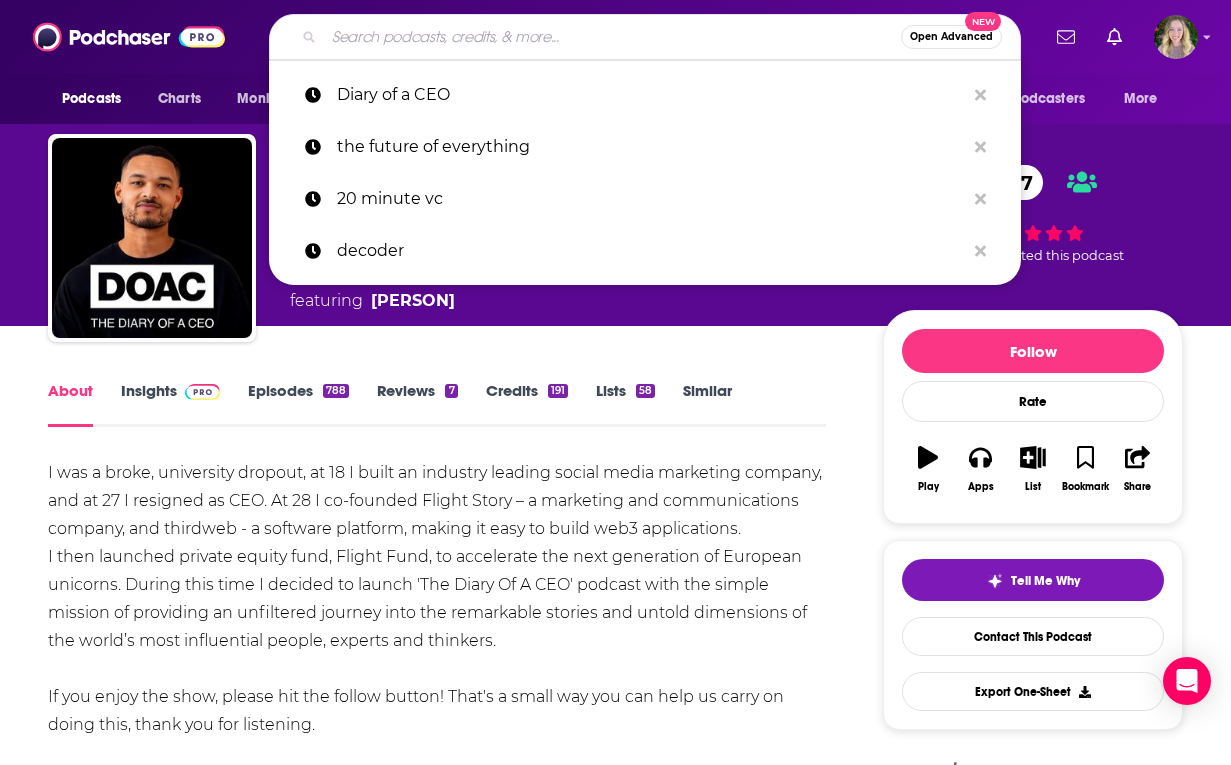 click at bounding box center [612, 37] 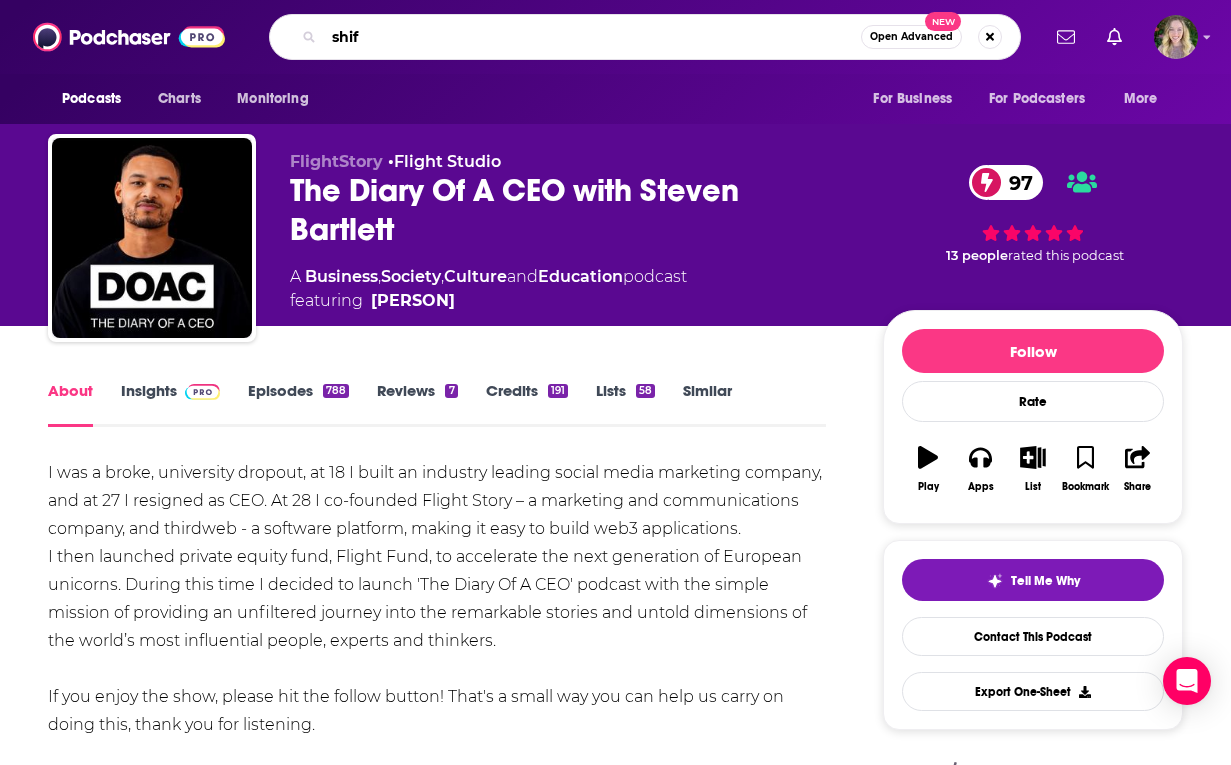 type on "shift" 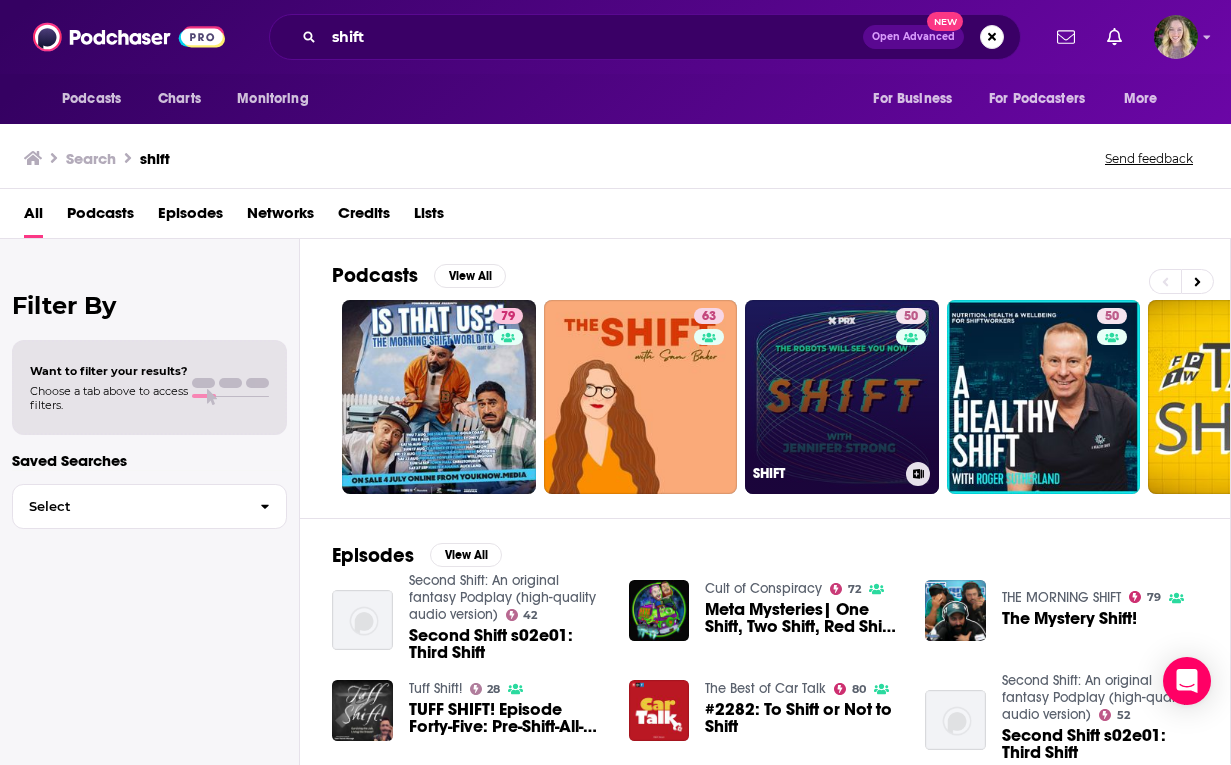 click on "50 SHIFT" at bounding box center (842, 397) 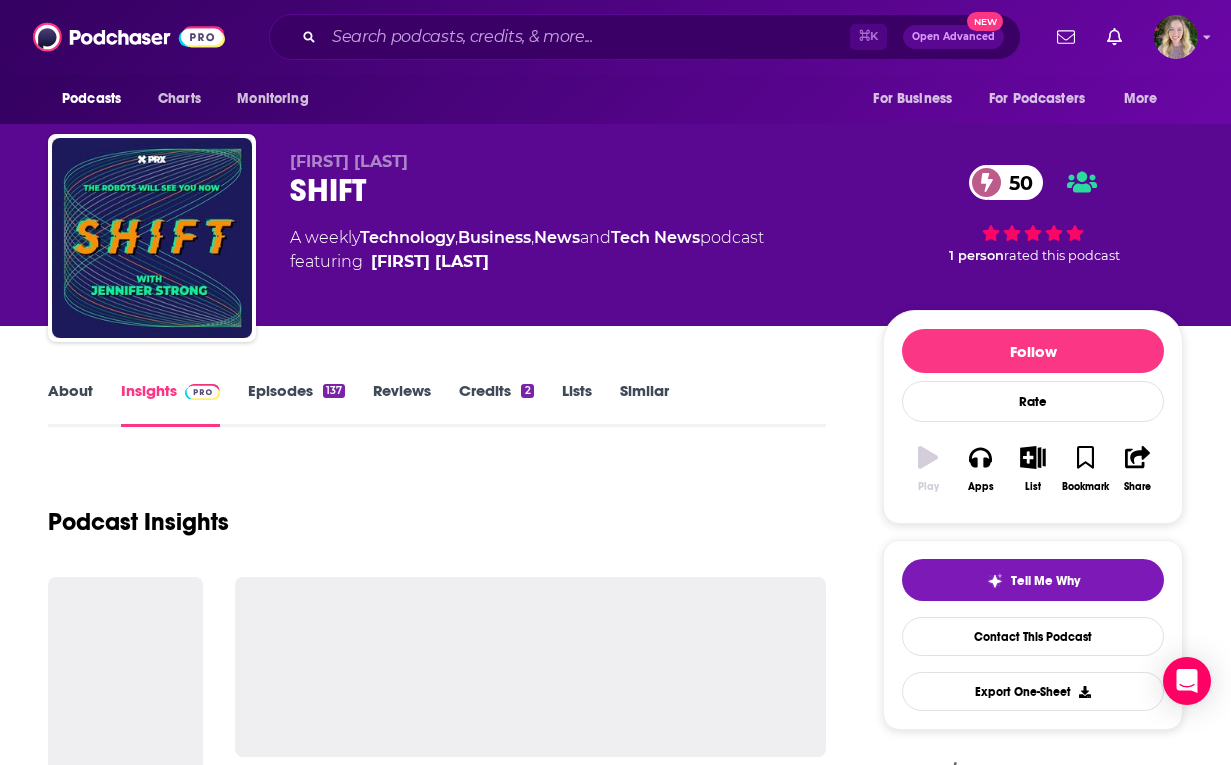 click on "About" at bounding box center (70, 404) 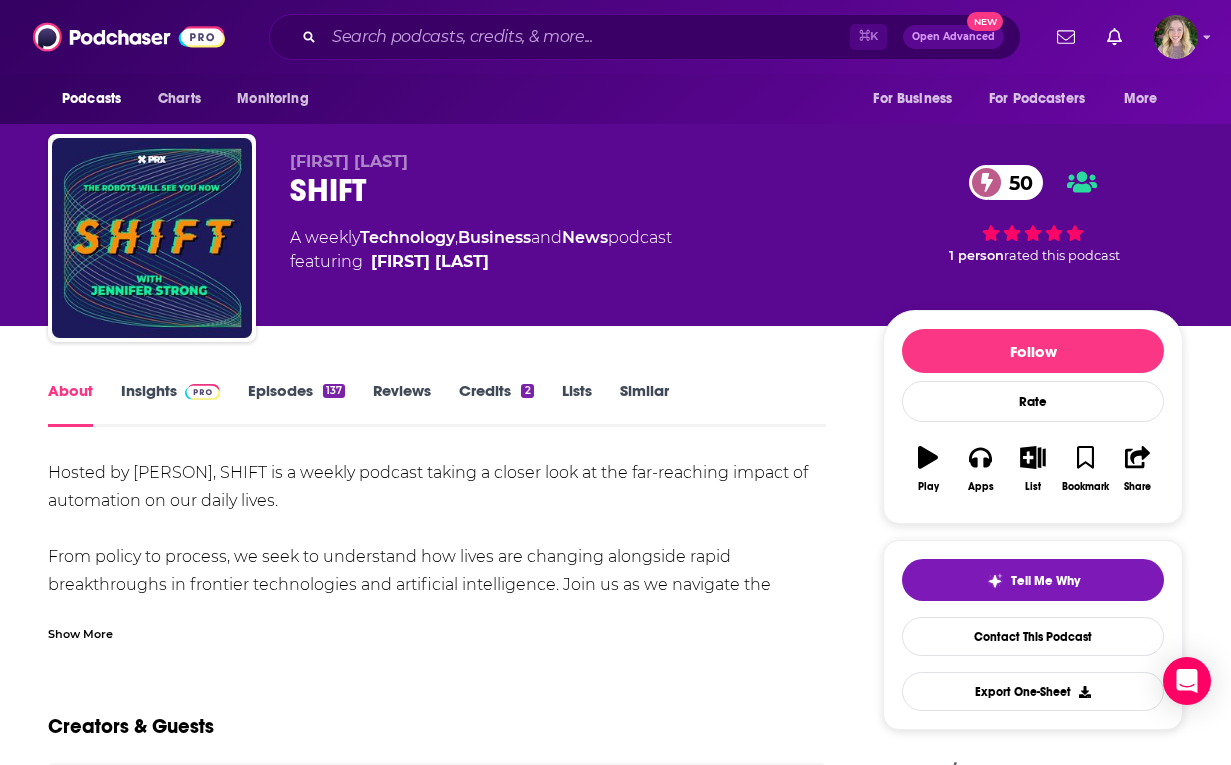 click on "Hosted by Jennifer Strong, SHIFT is a weekly podcast taking a closer look at the far-reaching impact of automation on our daily lives.
From policy to process, we seek to understand how lives are changing alongside rapid breakthroughs in frontier technologies and artificial intelligence. Join us as we navigate the challenges and opportunities presented by this reshaped reality." at bounding box center (437, 543) 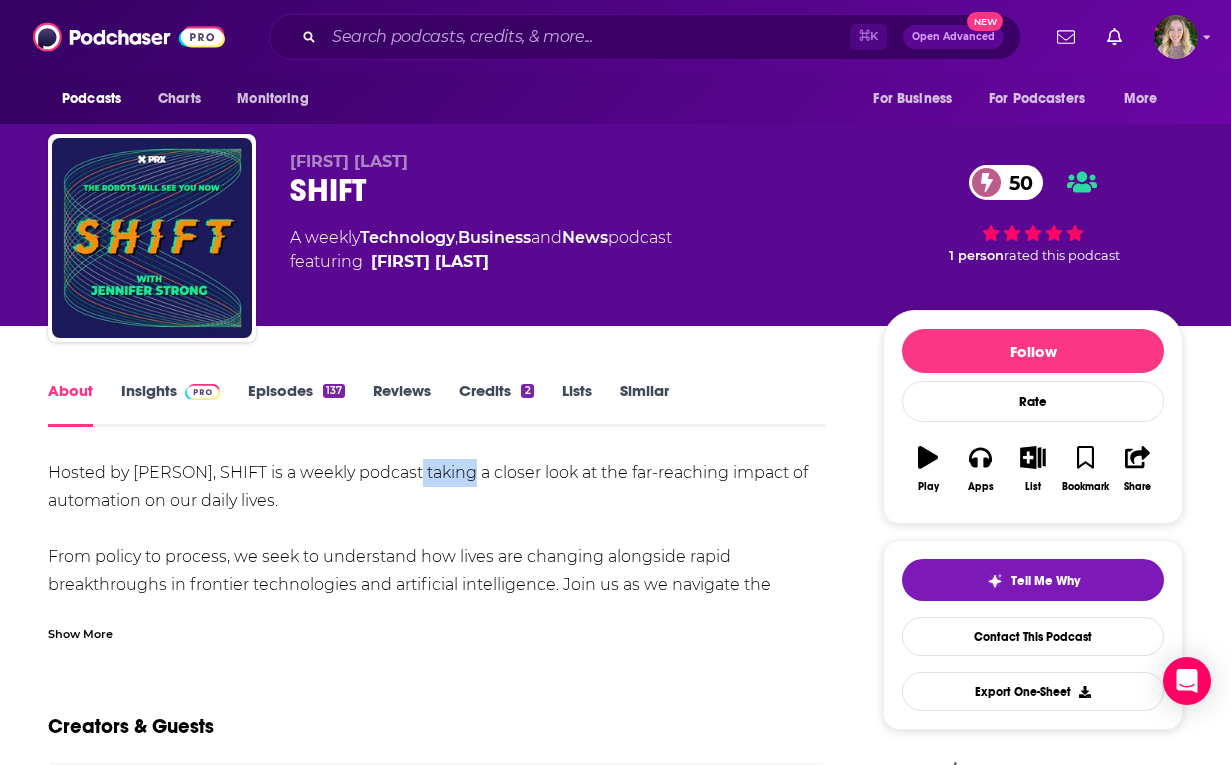 click on "Hosted by Jennifer Strong, SHIFT is a weekly podcast taking a closer look at the far-reaching impact of automation on our daily lives.
From policy to process, we seek to understand how lives are changing alongside rapid breakthroughs in frontier technologies and artificial intelligence. Join us as we navigate the challenges and opportunities presented by this reshaped reality." at bounding box center (437, 543) 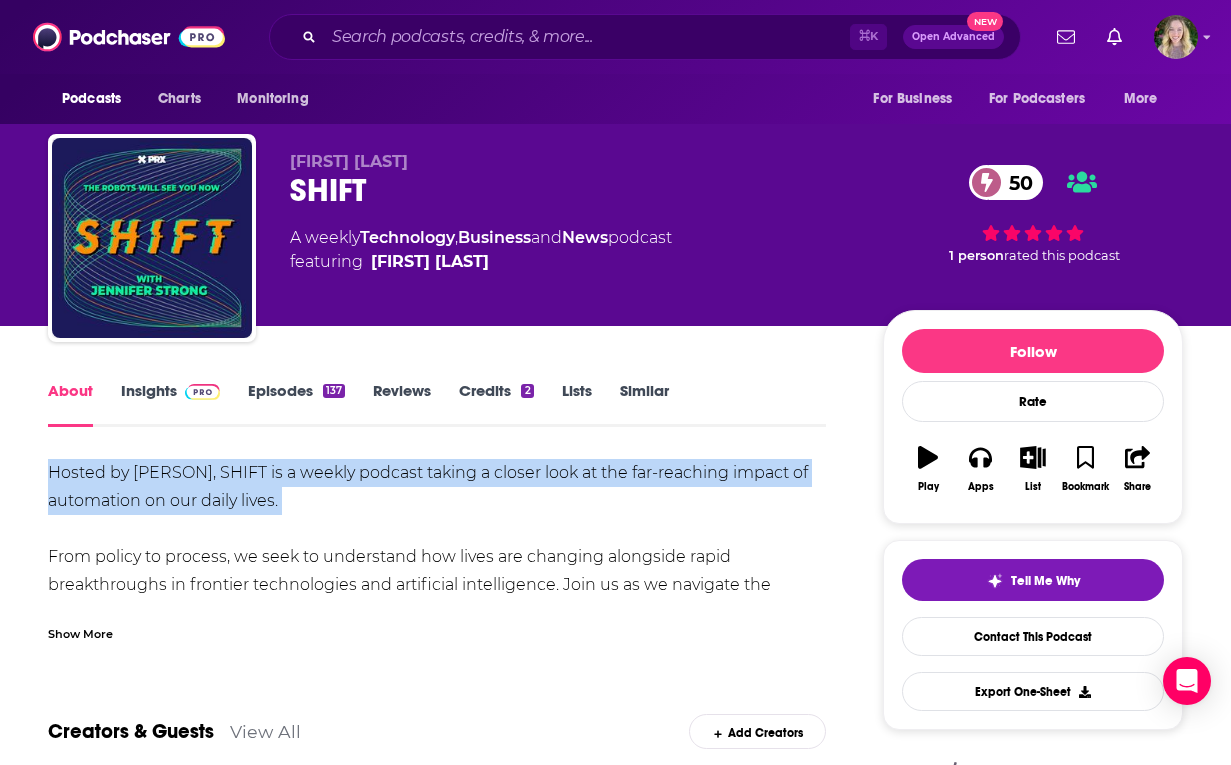 click on "Hosted by Jennifer Strong, SHIFT is a weekly podcast taking a closer look at the far-reaching impact of automation on our daily lives.
From policy to process, we seek to understand how lives are changing alongside rapid breakthroughs in frontier technologies and artificial intelligence. Join us as we navigate the challenges and opportunities presented by this reshaped reality." at bounding box center [437, 543] 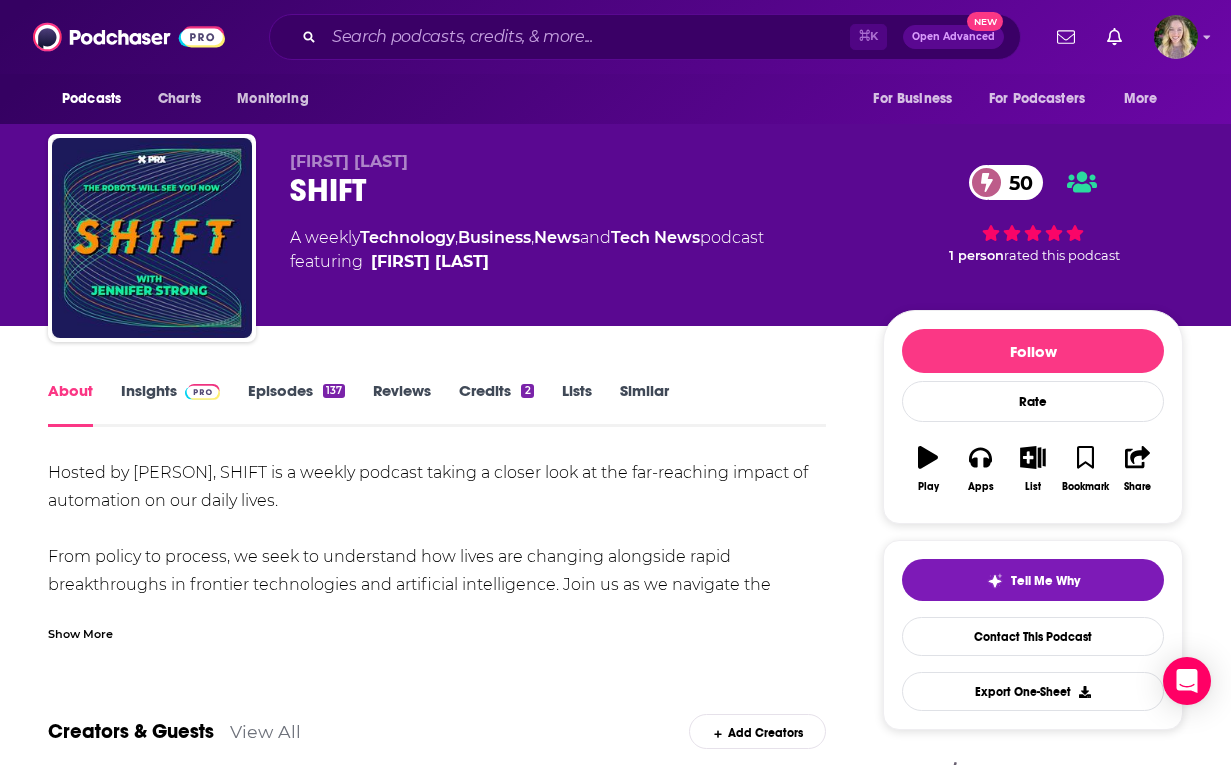 click on "Show More" at bounding box center (80, 632) 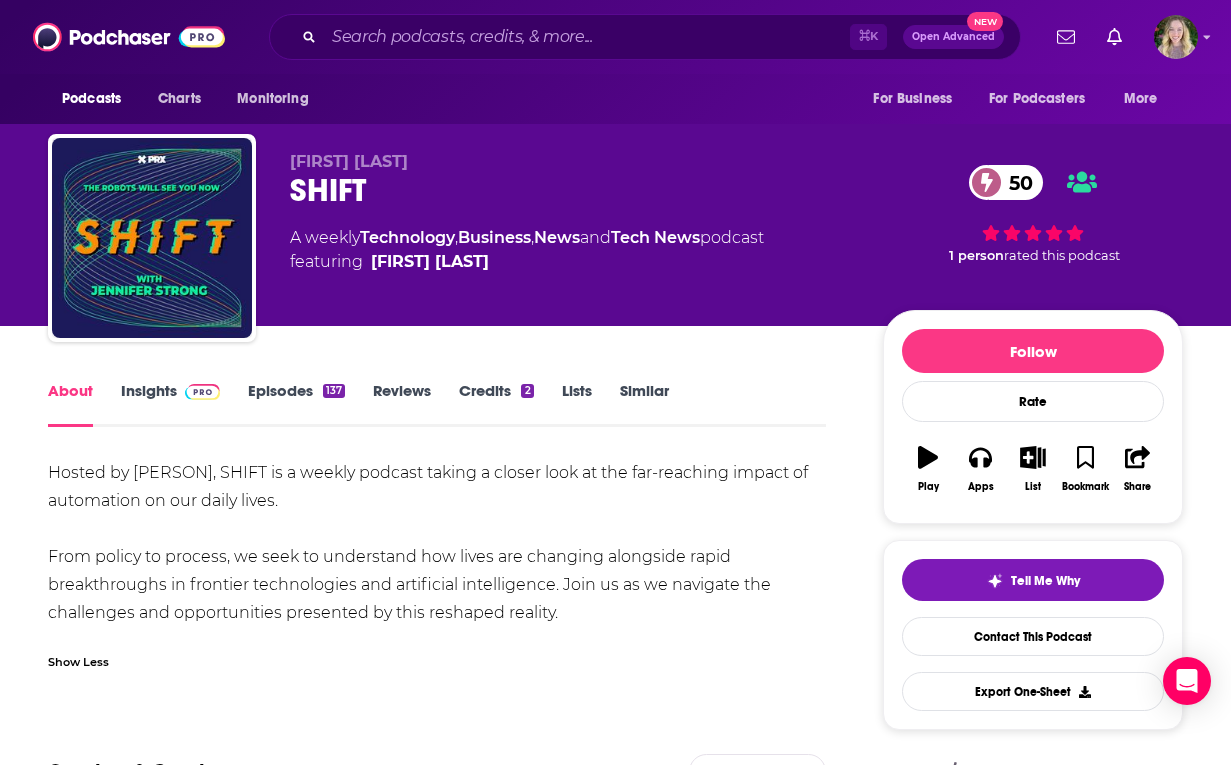 click on "Hosted by Jennifer Strong, SHIFT is a weekly podcast taking a closer look at the far-reaching impact of automation on our daily lives.
From policy to process, we seek to understand how lives are changing alongside rapid breakthroughs in frontier technologies and artificial intelligence. Join us as we navigate the challenges and opportunities presented by this reshaped reality." at bounding box center (437, 543) 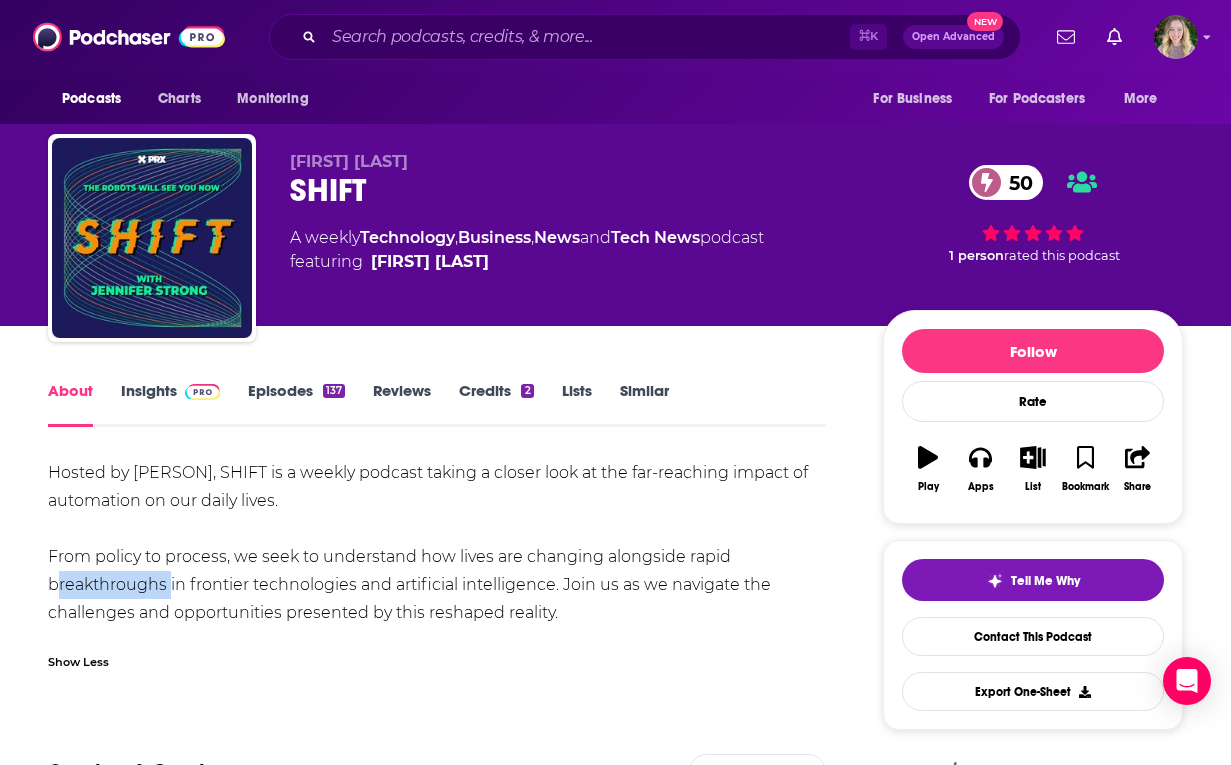 click on "Hosted by Jennifer Strong, SHIFT is a weekly podcast taking a closer look at the far-reaching impact of automation on our daily lives.
From policy to process, we seek to understand how lives are changing alongside rapid breakthroughs in frontier technologies and artificial intelligence. Join us as we navigate the challenges and opportunities presented by this reshaped reality." at bounding box center [437, 543] 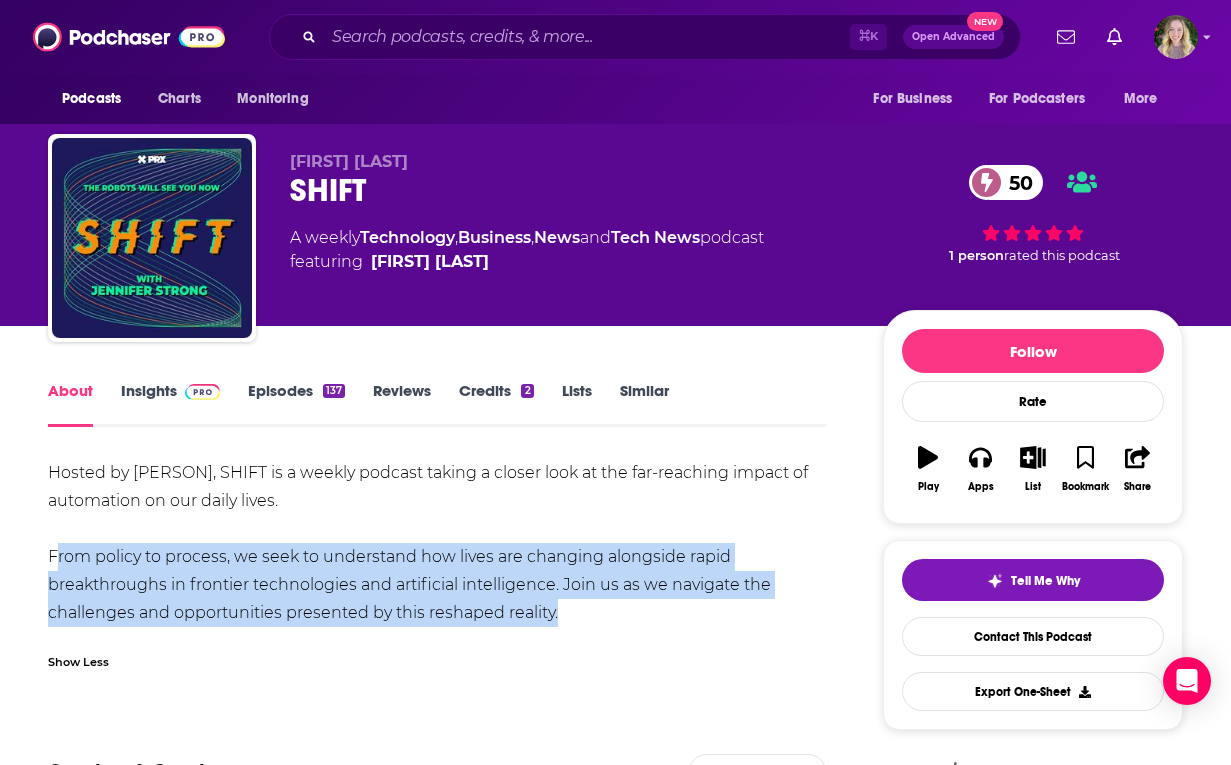 click on "Hosted by Jennifer Strong, SHIFT is a weekly podcast taking a closer look at the far-reaching impact of automation on our daily lives.
From policy to process, we seek to understand how lives are changing alongside rapid breakthroughs in frontier technologies and artificial intelligence. Join us as we navigate the challenges and opportunities presented by this reshaped reality." at bounding box center [437, 543] 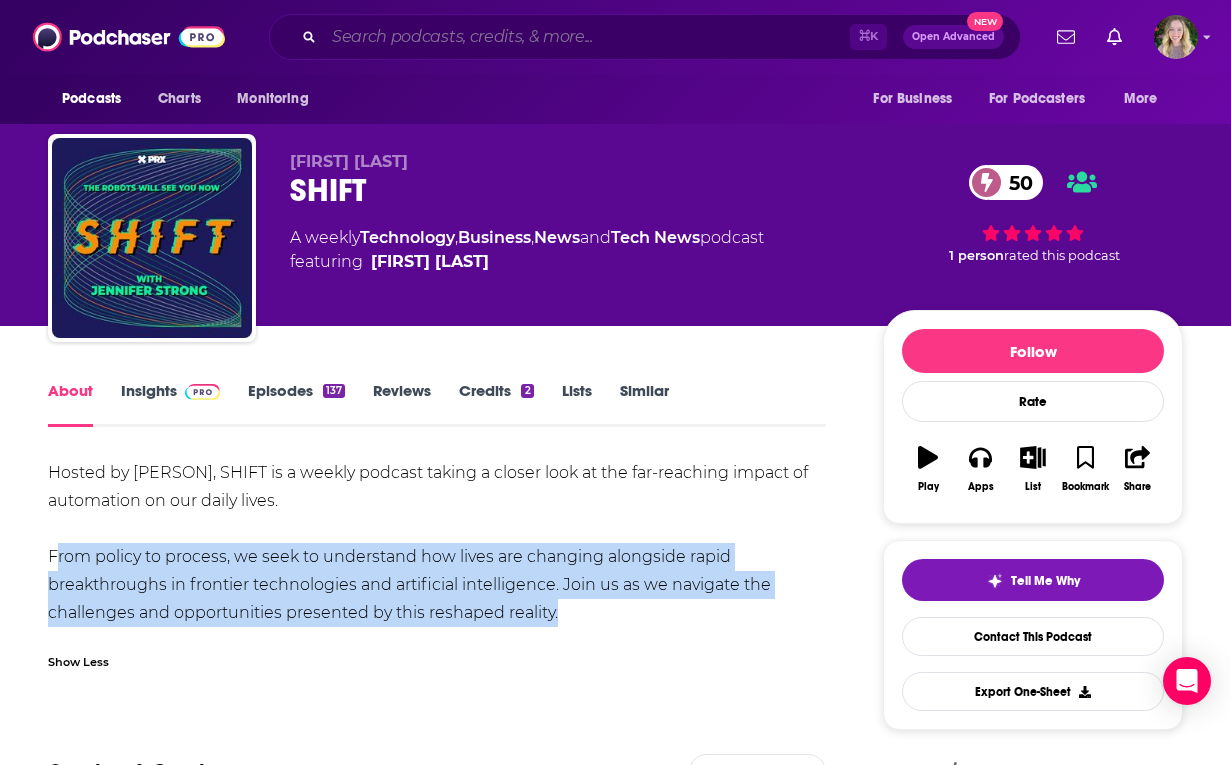 click at bounding box center (587, 37) 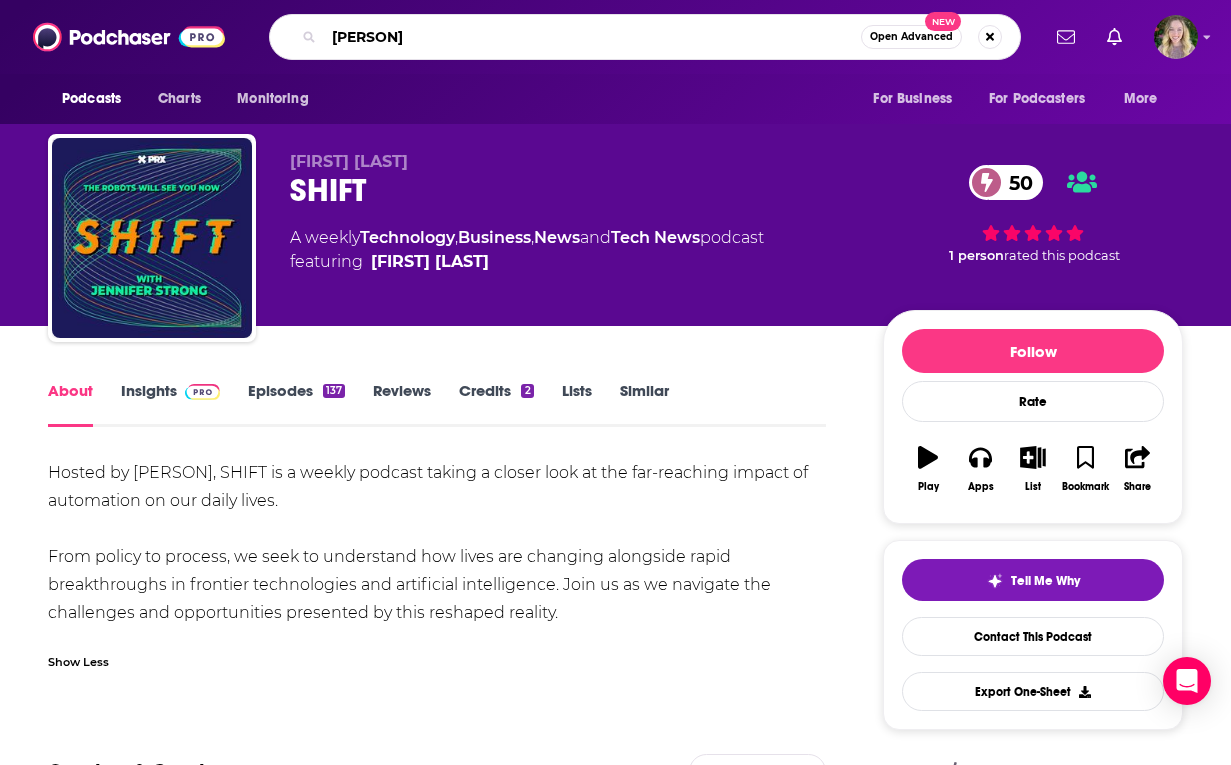 type on "[PERSON]" 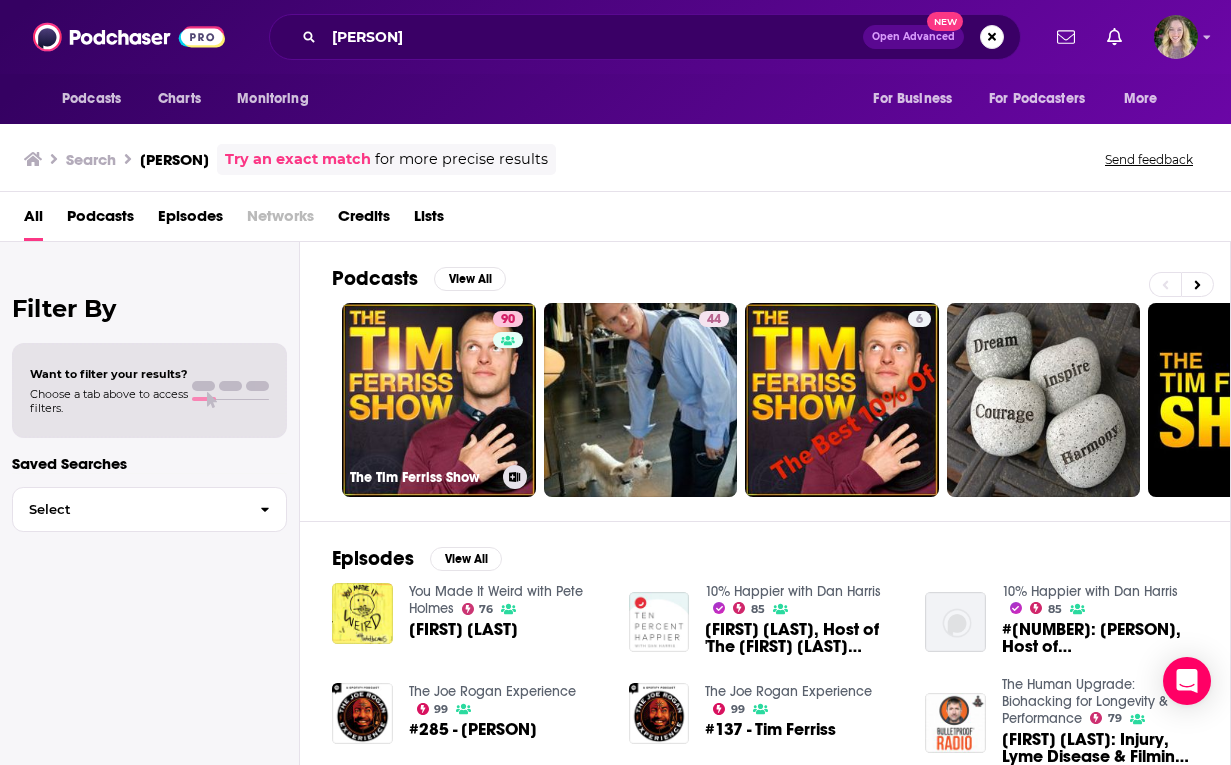 click on "90 The Tim Ferriss Show" at bounding box center [439, 400] 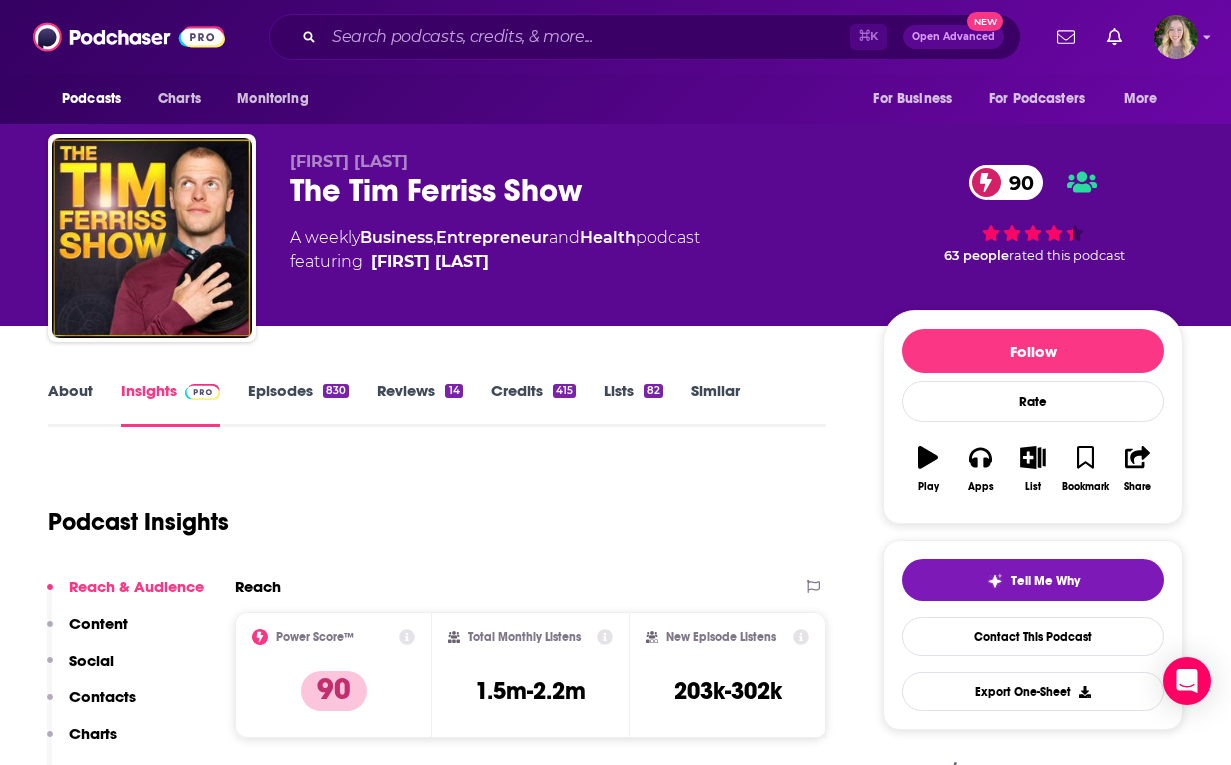 click on "About Insights Episodes 830 Reviews 14 Credits 415 Lists 82 Similar Podcast Insights Reach & Audience Content Social Contacts Charts Sponsors Details Similar Contact Podcast Open Website Reach Power Score™ 90 Total Monthly Listens 1.5m-2.2m New Episode Listens 203k-302k Export One-Sheet Audience Demographics Gender Male Age 38 yo Income $ $ $ $ $ Parental Status Not Parents Countries 1 United States 2 United Kingdom 3 Canada 4 Australia 5 India Top Cities New York, NY , San Francisco, CA , Los Angeles, CA , London , Chicago, IL , Washington, DC Interests Nonfiction , News , Technology , Software , Business , Books Jobs Directors , Software Engineers , Company Founders , Marketing Coordinators , Managers , Principals/Owners Ethnicities White / Caucasian , Hispanic , Asian , African American Show More Content Political Skew Neutral/Mixed Socials Youtube @[FIRST][LAST] 2m X/Twitter @[FIRST][LAST] 2m Instagram @[FIRST][LAST] 2m Facebook @[FIRST][LAST] 981k LinkedIn @[FIRST][LAST]/ Link Twitter @[FIRST][LAST] Host 2m Contacts RSS" at bounding box center (615, 5736) 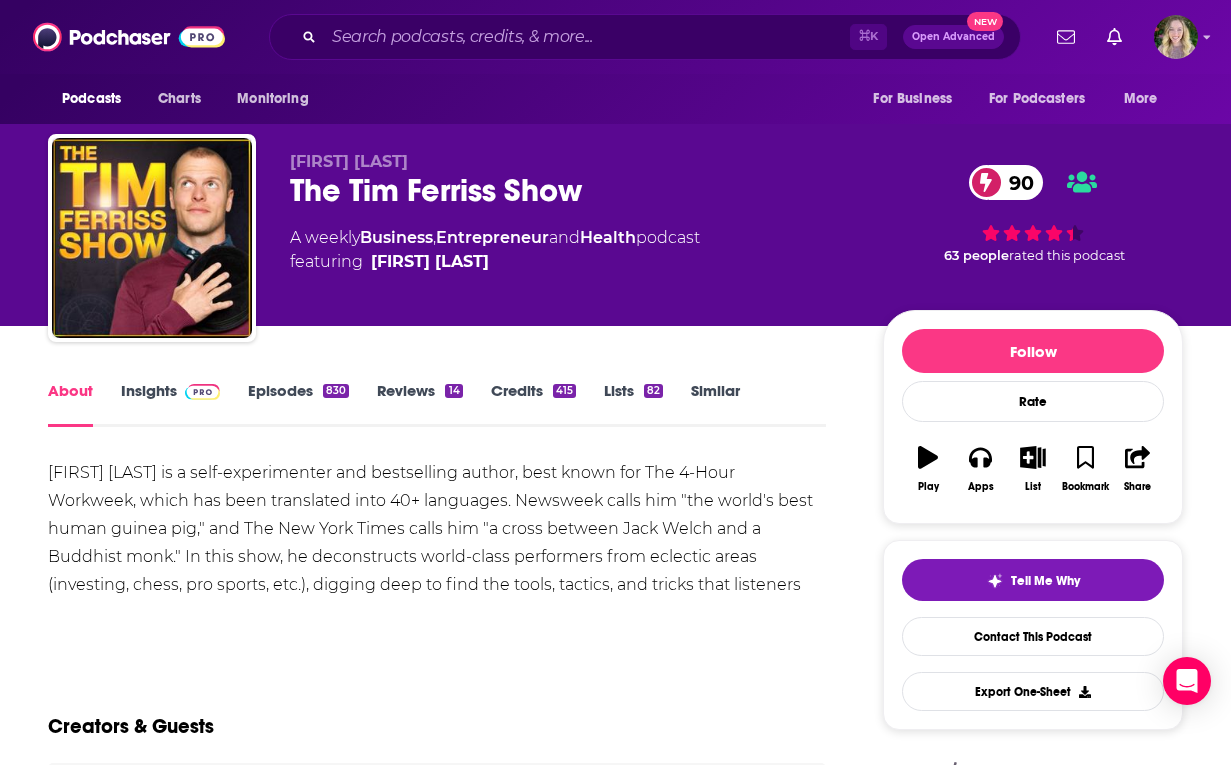 click on "[FIRST] [LAST] is a self-experimenter and bestselling author, best known for The 4-Hour Workweek, which has been translated into 40+ languages. Newsweek calls him "the world's best human guinea pig," and The New York Times calls him "a cross between Jack Welch and a Buddhist monk." In this show, he deconstructs world-class performers from eclectic areas (investing, chess, pro sports, etc.), digging deep to find the tools, tactics, and tricks that listeners can use." at bounding box center (437, 543) 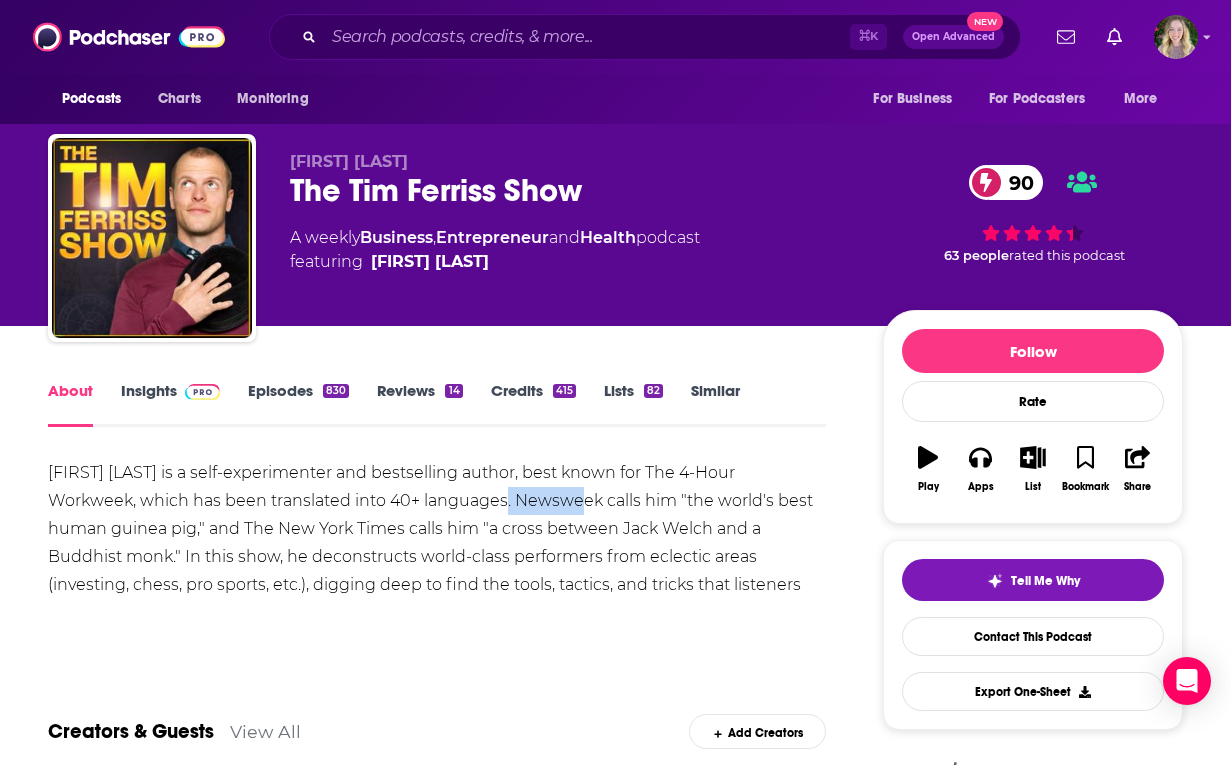 click on "[FIRST] [LAST] is a self-experimenter and bestselling author, best known for The 4-Hour Workweek, which has been translated into 40+ languages. Newsweek calls him "the world's best human guinea pig," and The New York Times calls him "a cross between Jack Welch and a Buddhist monk." In this show, he deconstructs world-class performers from eclectic areas (investing, chess, pro sports, etc.), digging deep to find the tools, tactics, and tricks that listeners can use." at bounding box center (437, 543) 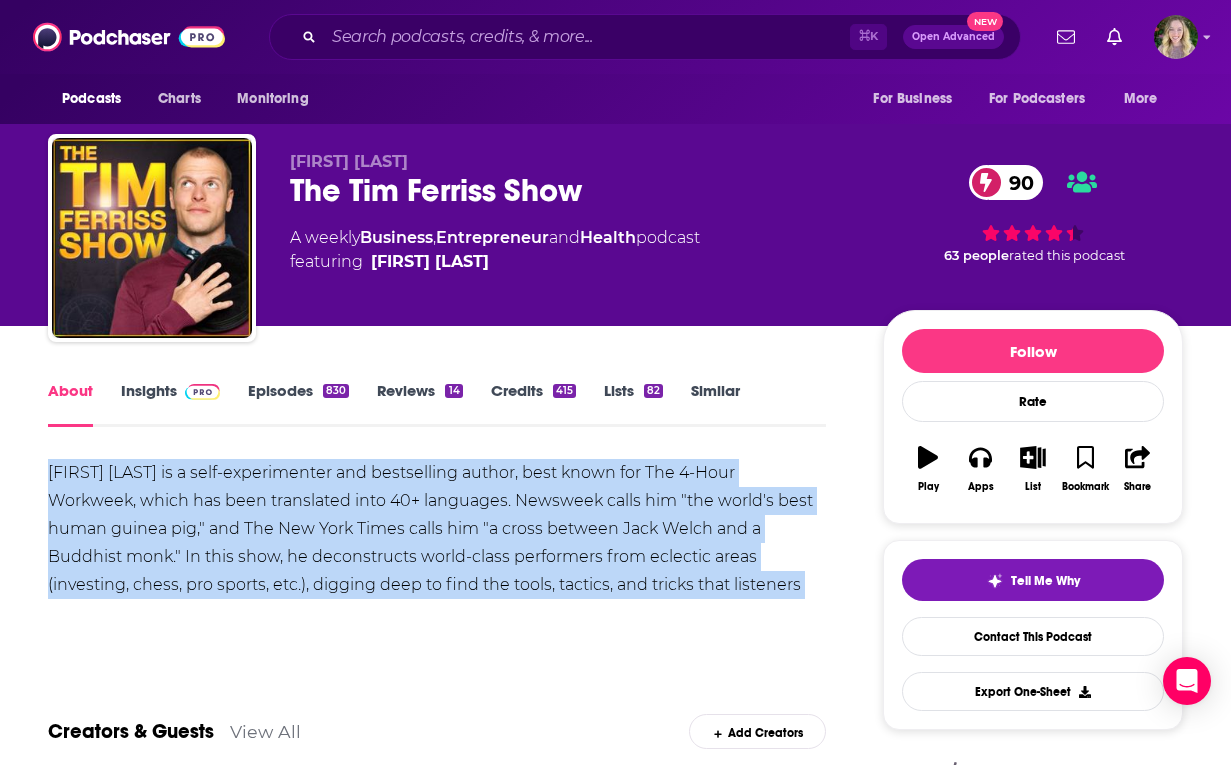click on "[FIRST] [LAST] is a self-experimenter and bestselling author, best known for The 4-Hour Workweek, which has been translated into 40+ languages. Newsweek calls him "the world's best human guinea pig," and The New York Times calls him "a cross between Jack Welch and a Buddhist monk." In this show, he deconstructs world-class performers from eclectic areas (investing, chess, pro sports, etc.), digging deep to find the tools, tactics, and tricks that listeners can use." at bounding box center [437, 543] 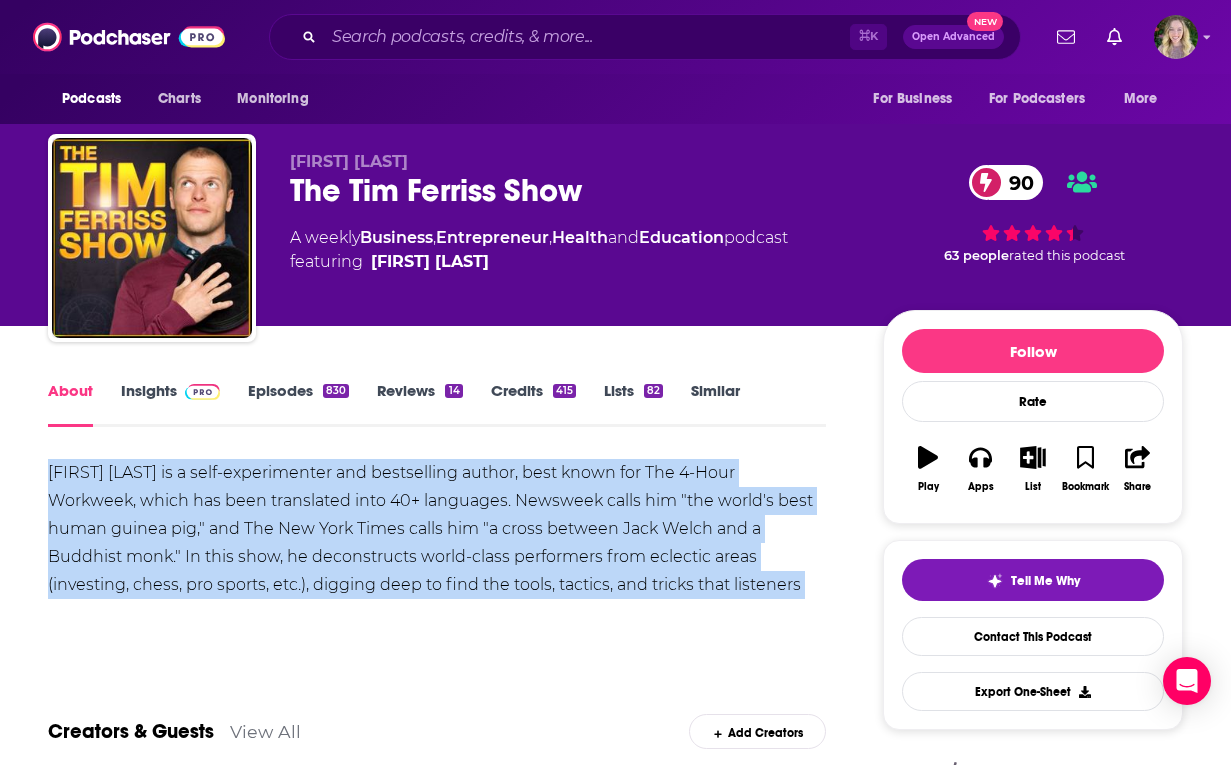 copy on "[FIRST] [LAST] is a self-experimenter and bestselling author, best known for The 4-Hour Workweek, which has been translated into 40+ languages. Newsweek calls him "the world's best human guinea pig," and The New York Times calls him "a cross between Jack Welch and a Buddhist monk." In this show, he deconstructs world-class performers from eclectic areas (investing, chess, pro sports, etc.), digging deep to find the tools, tactics, and tricks that listeners can use." 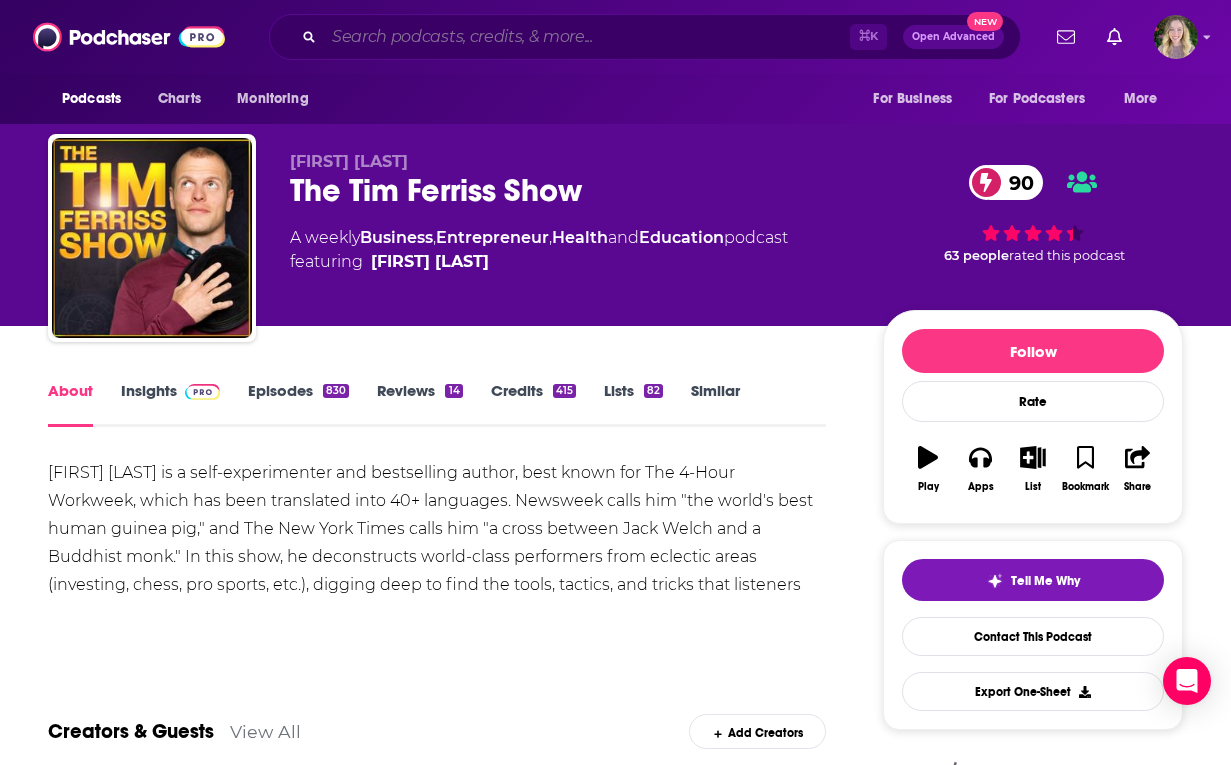 click at bounding box center (587, 37) 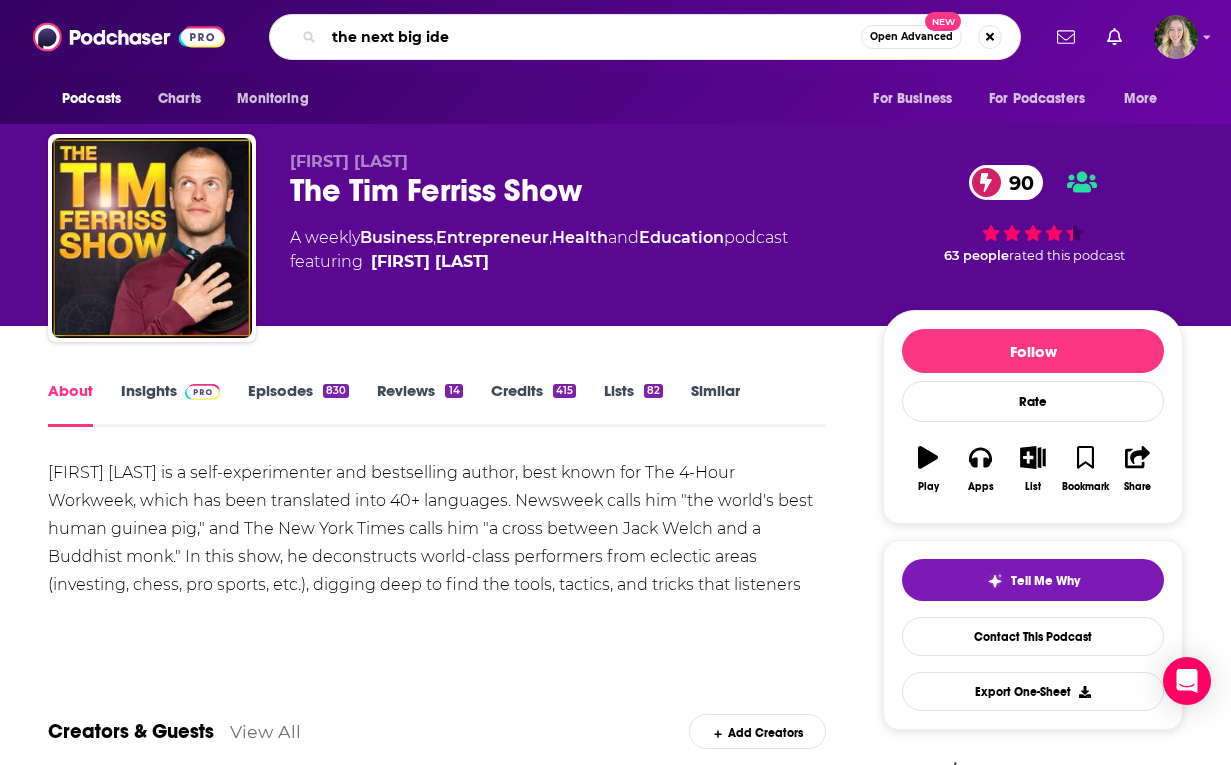 type on "the next big idea" 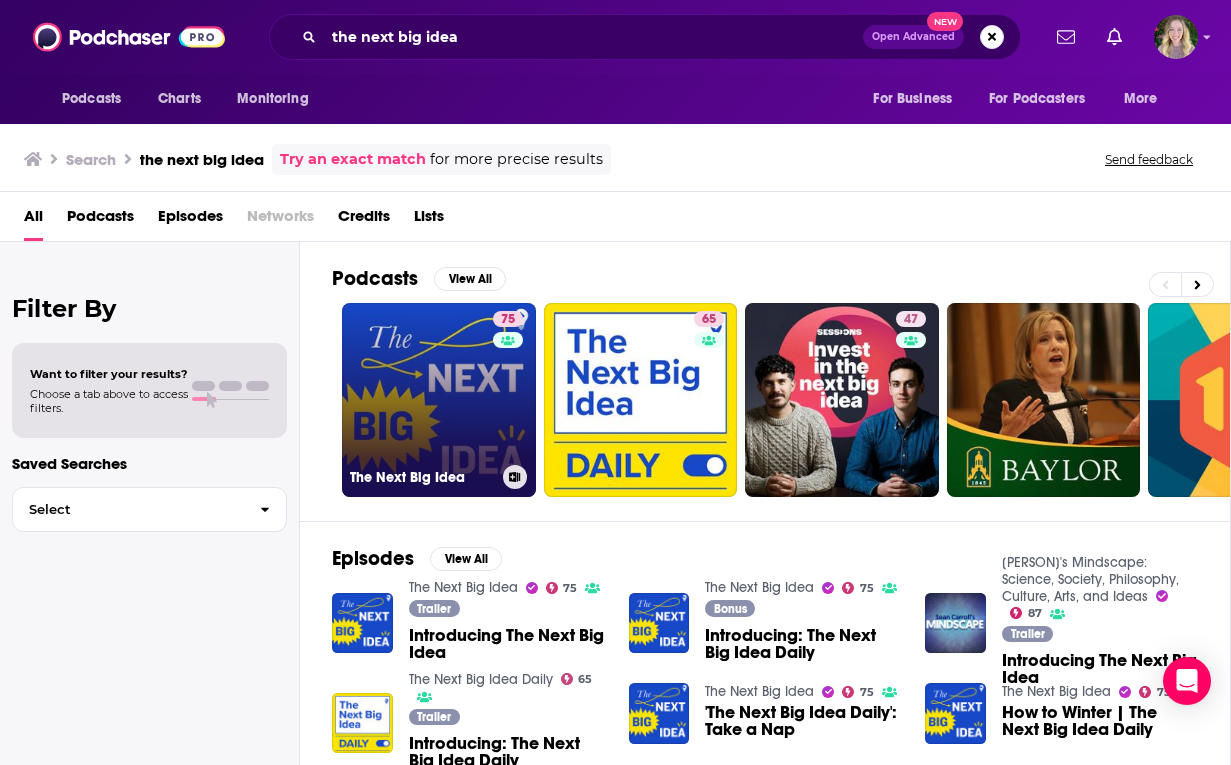 click on "[NUMBER] The Next Big Idea" at bounding box center (439, 400) 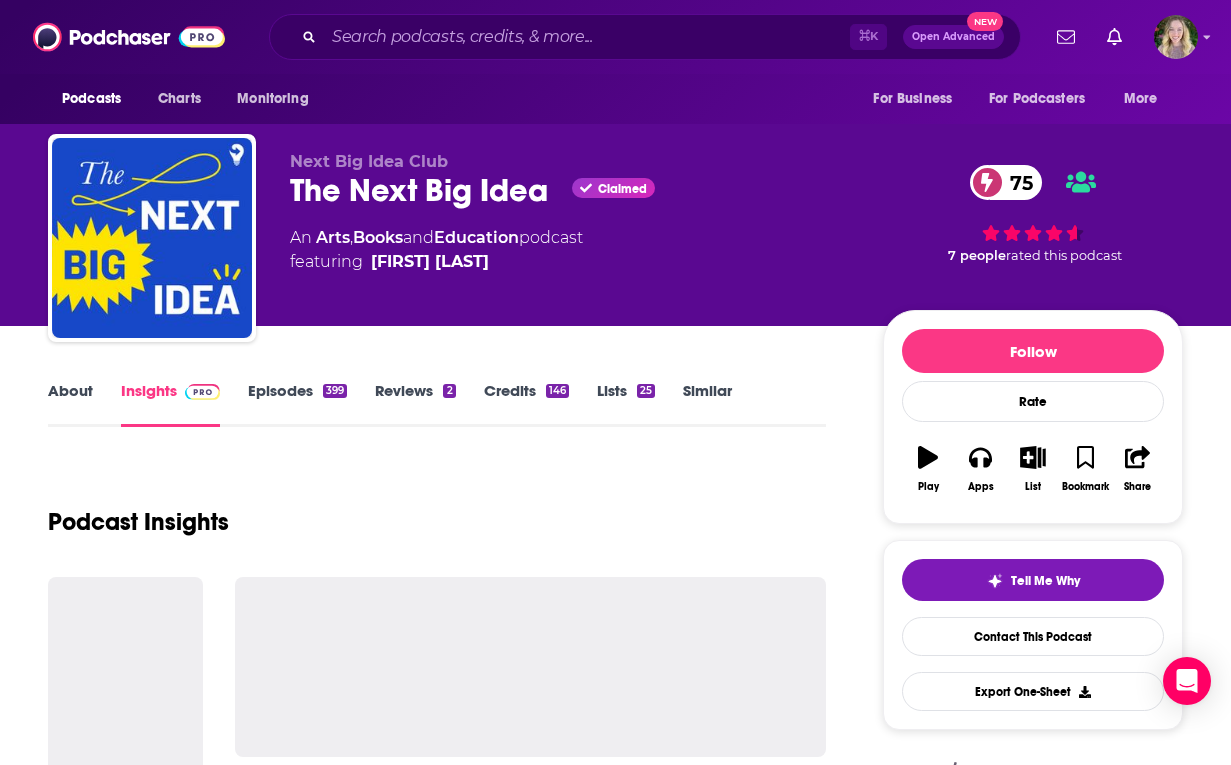 click on "About" at bounding box center [70, 404] 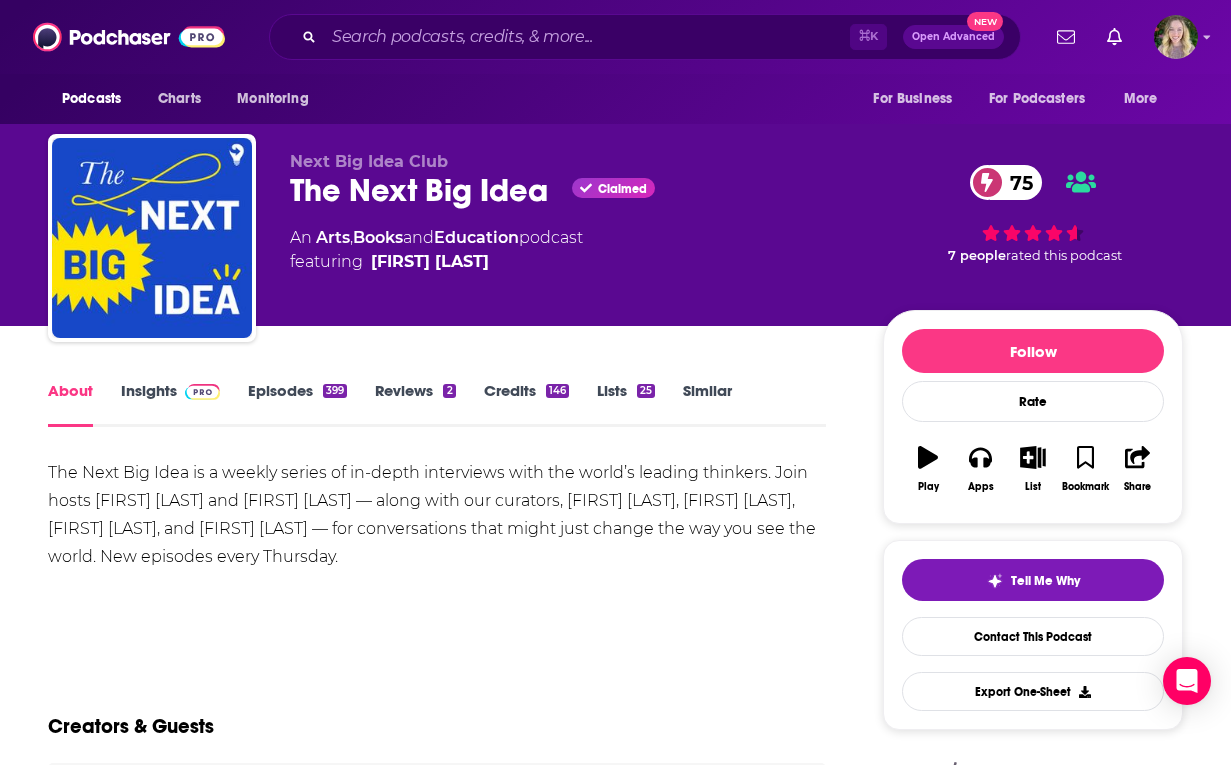 click on "The Next Big Idea is a weekly series of in-depth interviews with the world’s leading thinkers. Join hosts [FIRST] [LAST] and [FIRST] [LAST] — along with our curators, [FIRST] [LAST], [FIRST] [LAST], [FIRST] [LAST], and [FIRST] [LAST] — for conversations that might just change the way you see the world. New episodes every Thursday." at bounding box center [437, 515] 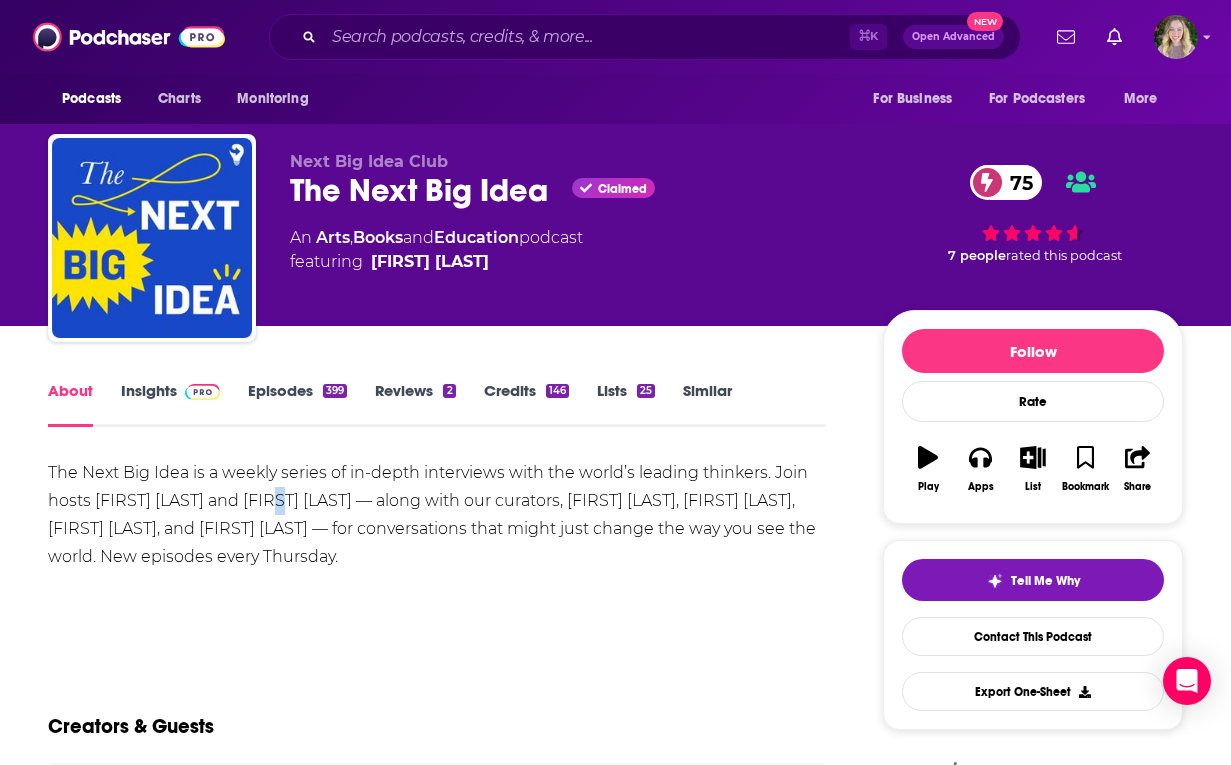 click on "The Next Big Idea is a weekly series of in-depth interviews with the world’s leading thinkers. Join hosts [FIRST] [LAST] and [FIRST] [LAST] — along with our curators, [FIRST] [LAST], [FIRST] [LAST], [FIRST] [LAST], and [FIRST] [LAST] — for conversations that might just change the way you see the world. New episodes every Thursday." at bounding box center (437, 515) 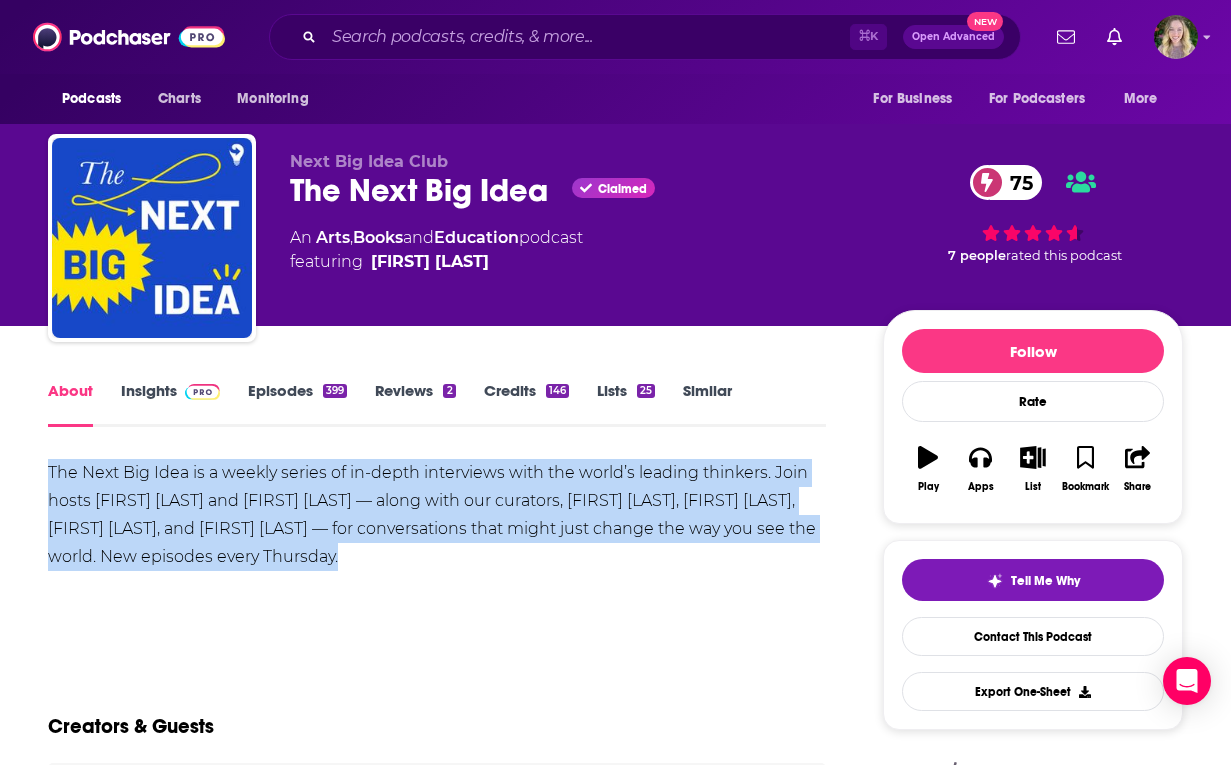 click on "The Next Big Idea is a weekly series of in-depth interviews with the world’s leading thinkers. Join hosts [FIRST] [LAST] and [FIRST] [LAST] — along with our curators, [FIRST] [LAST], [FIRST] [LAST], [FIRST] [LAST], and [FIRST] [LAST] — for conversations that might just change the way you see the world. New episodes every Thursday." at bounding box center [437, 515] 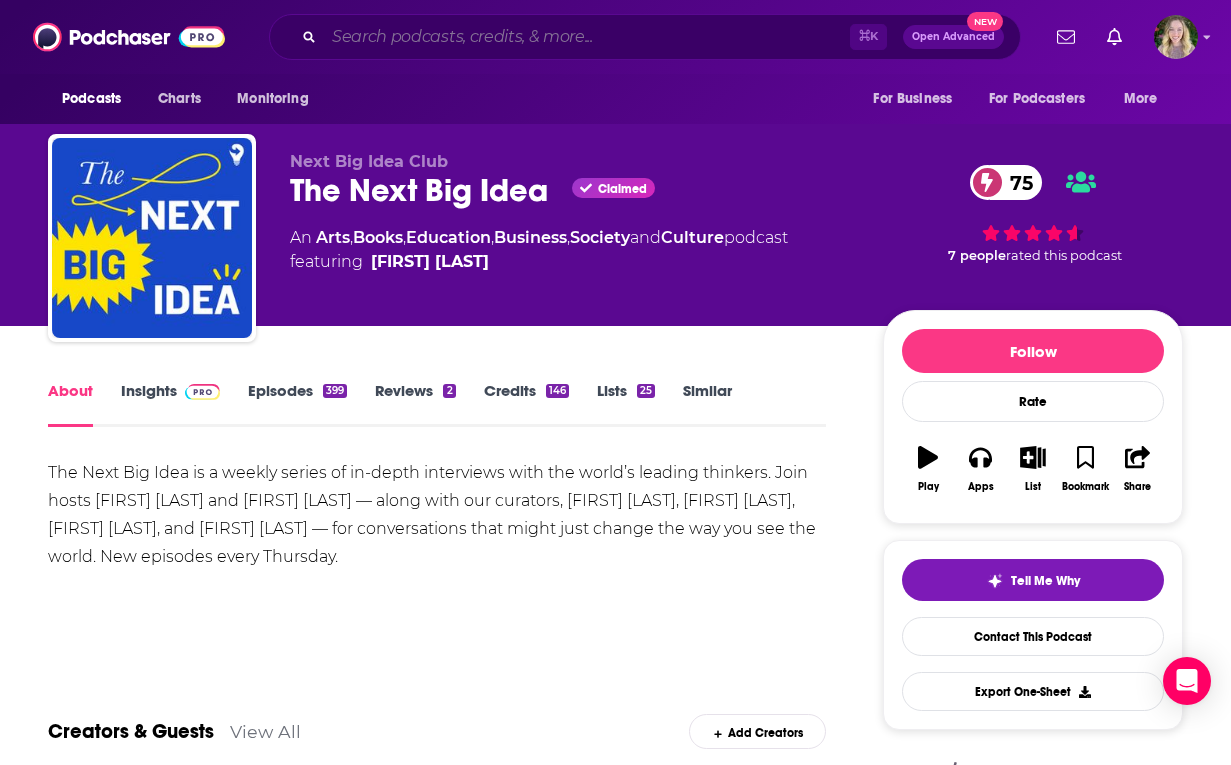 click at bounding box center [587, 37] 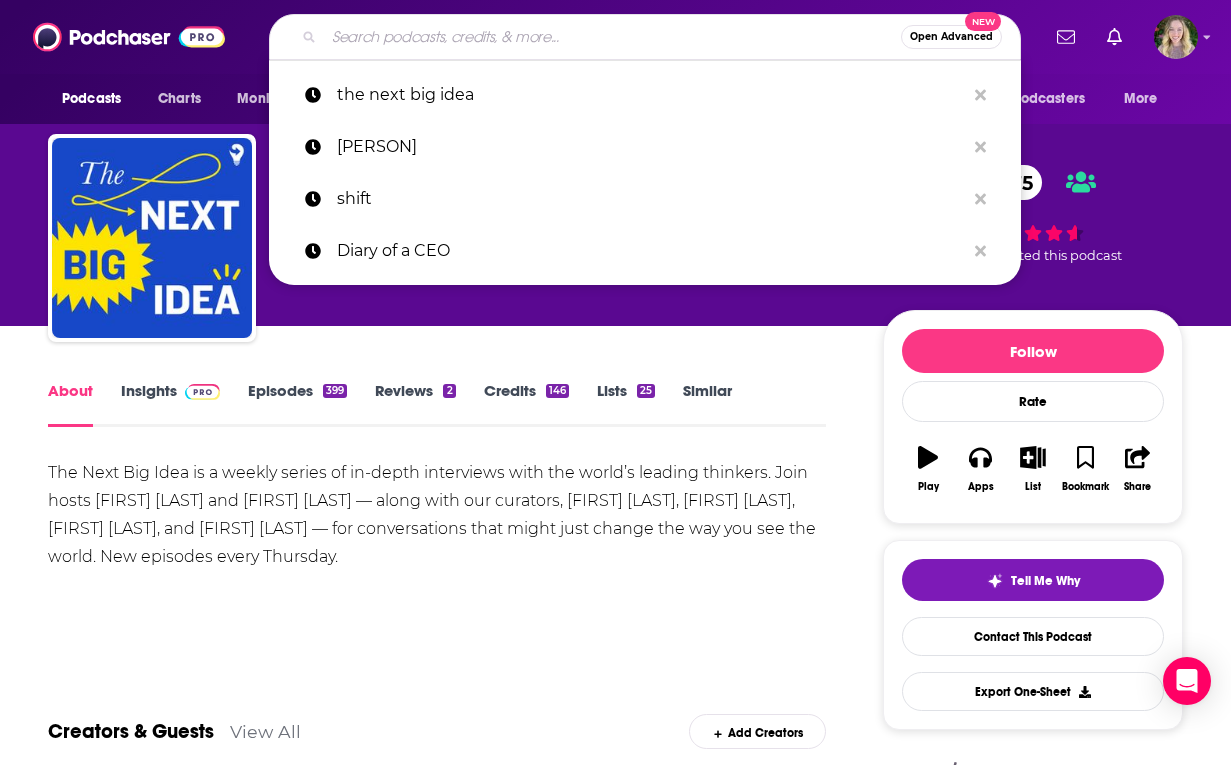 paste on "Dwarkesh Podcast" 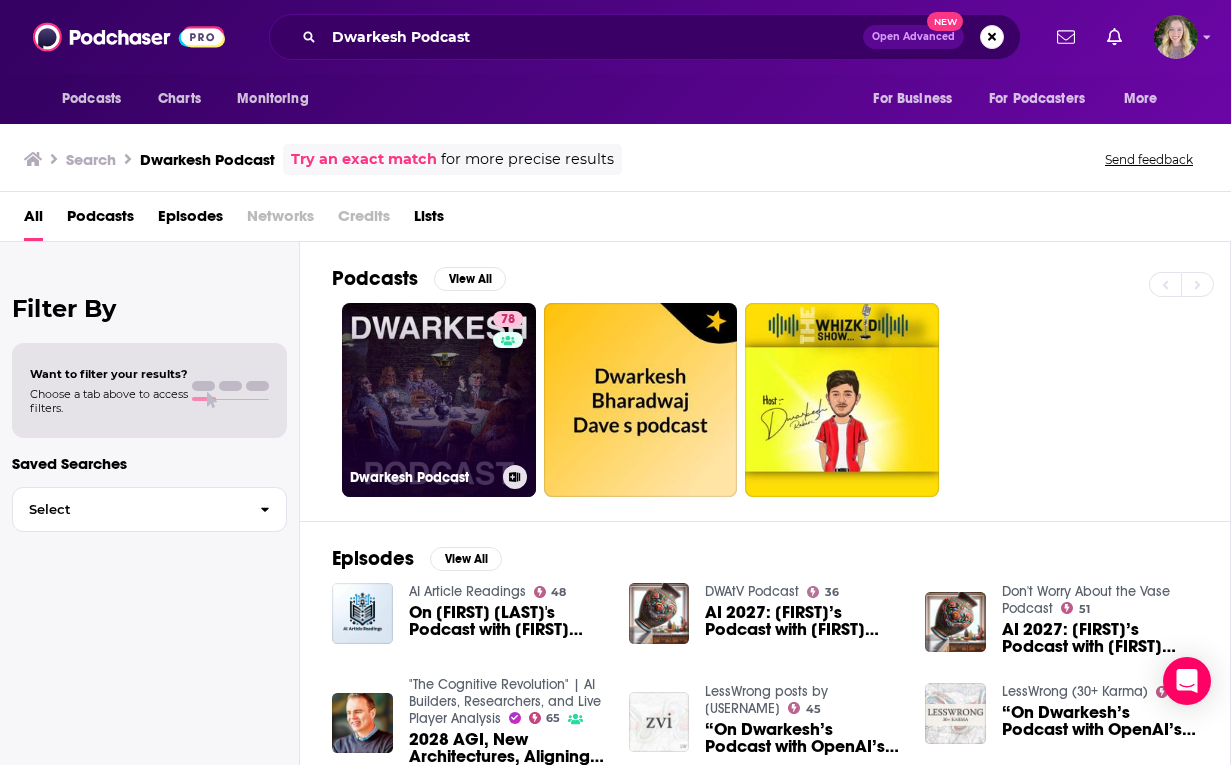 click on "78 Dwarkesh Podcast" at bounding box center [439, 400] 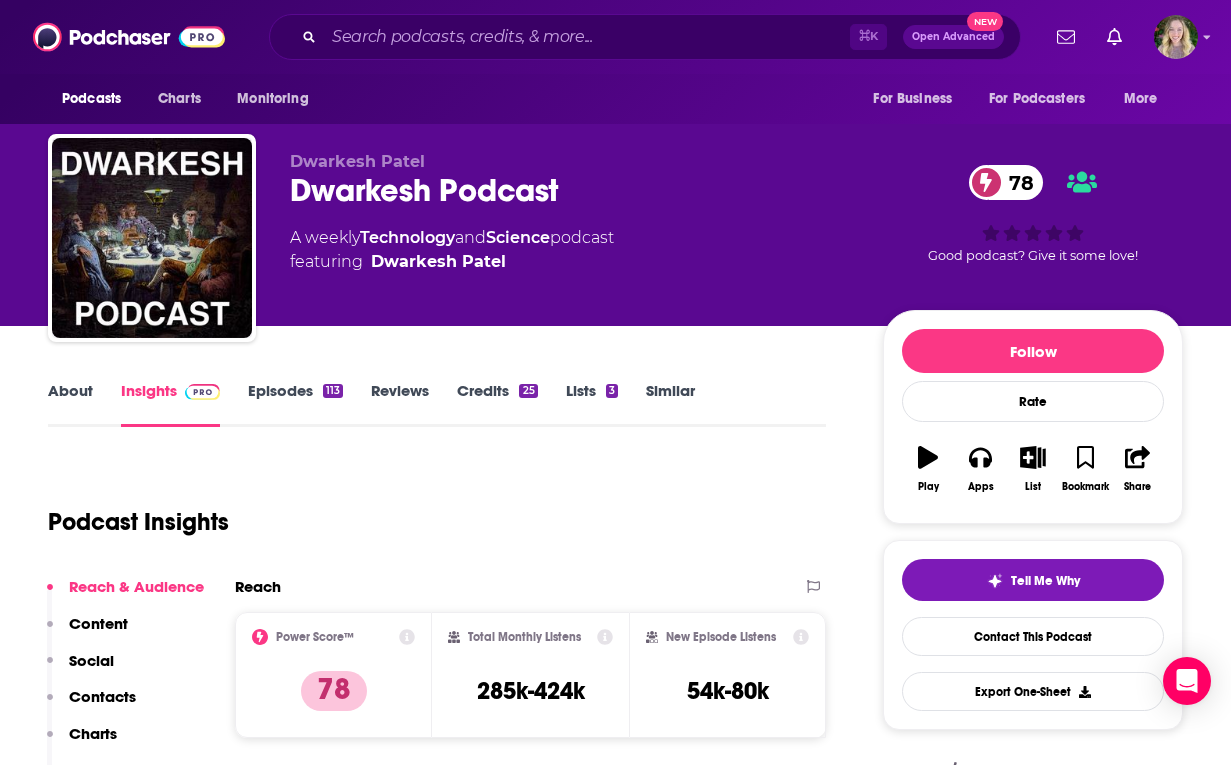 click on "About" at bounding box center [70, 404] 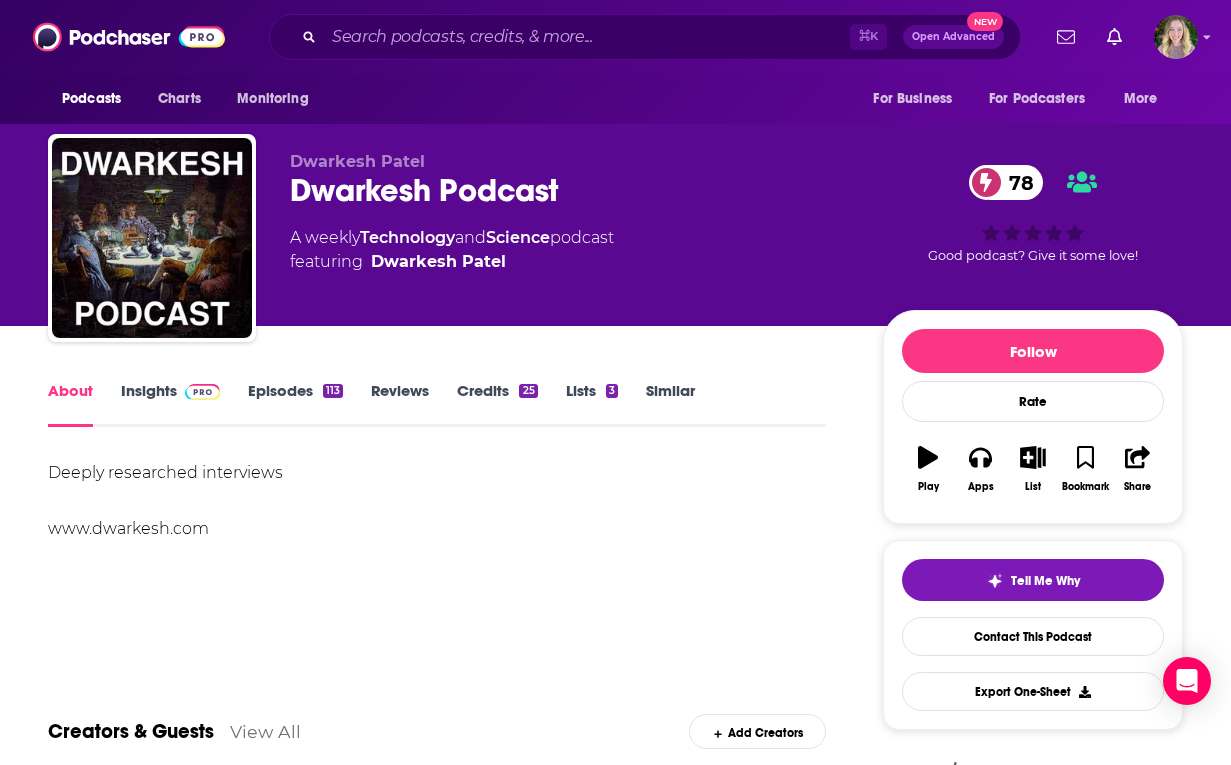 click on "Deeply researched interviews www.[FIRST].com" at bounding box center [437, 501] 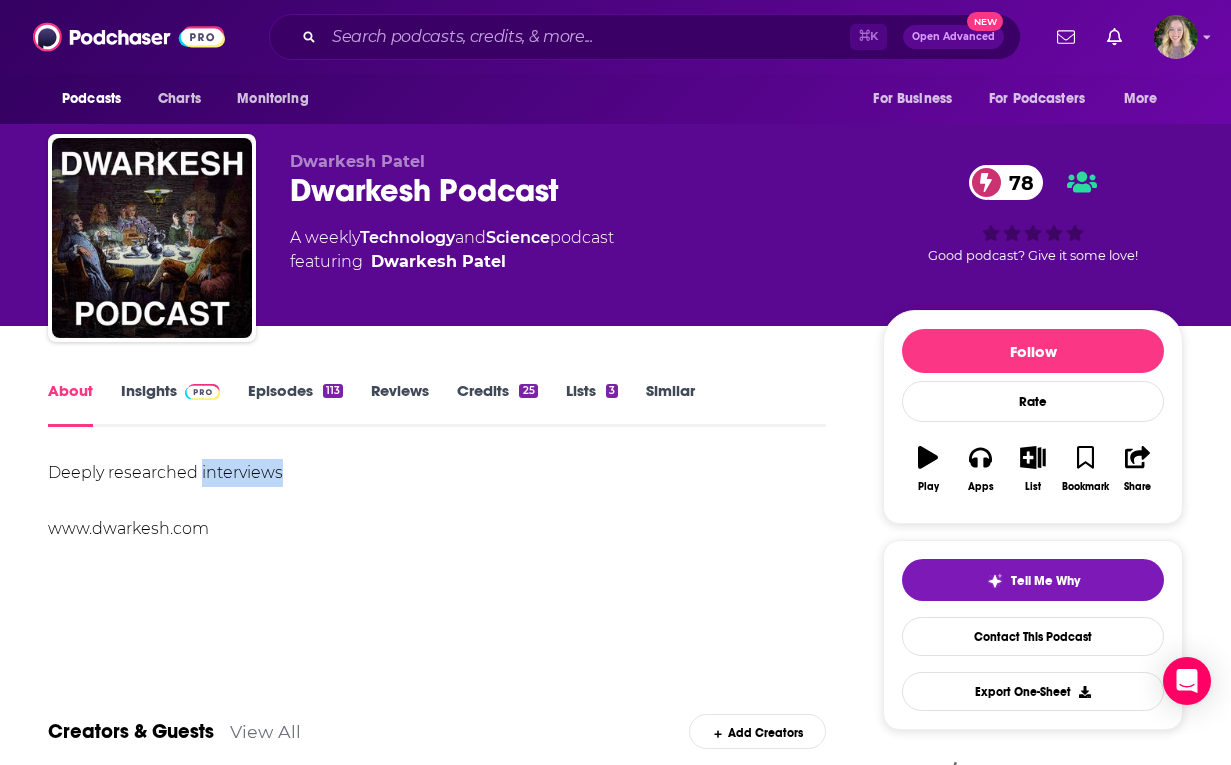 click on "Deeply researched interviews www.[FIRST].com" at bounding box center [437, 501] 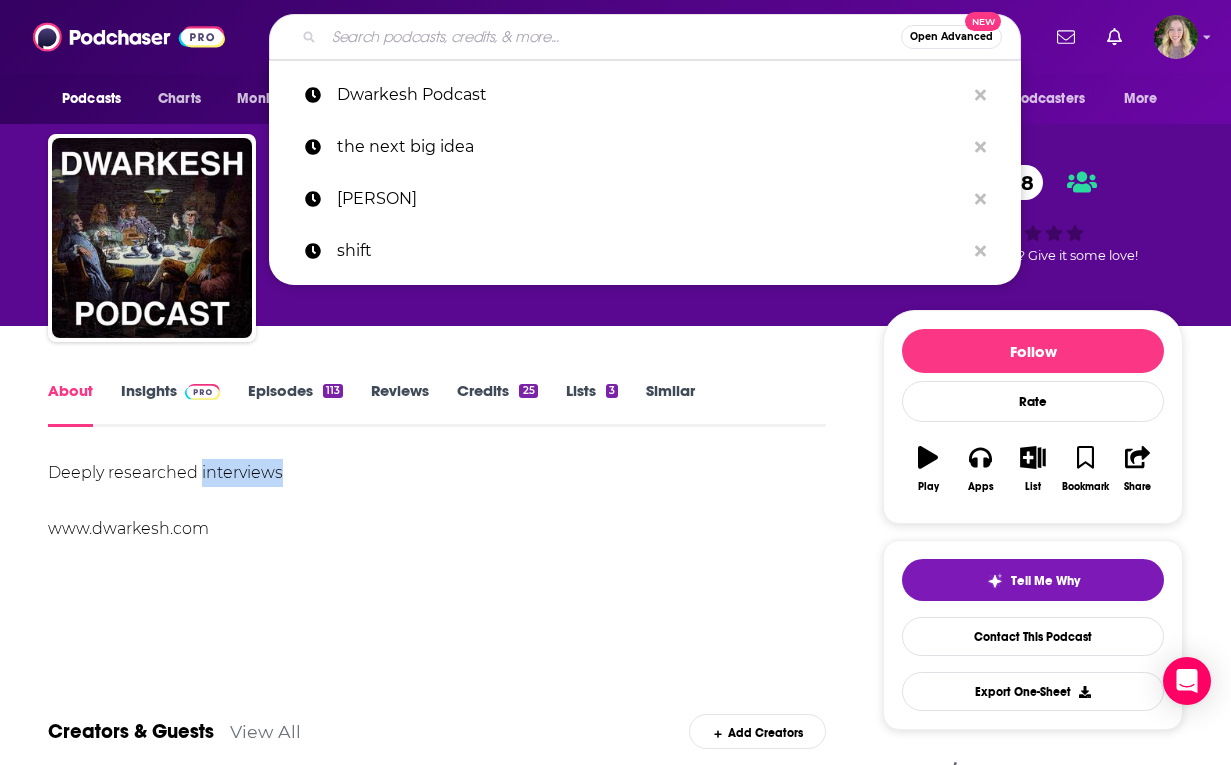 click at bounding box center [612, 37] 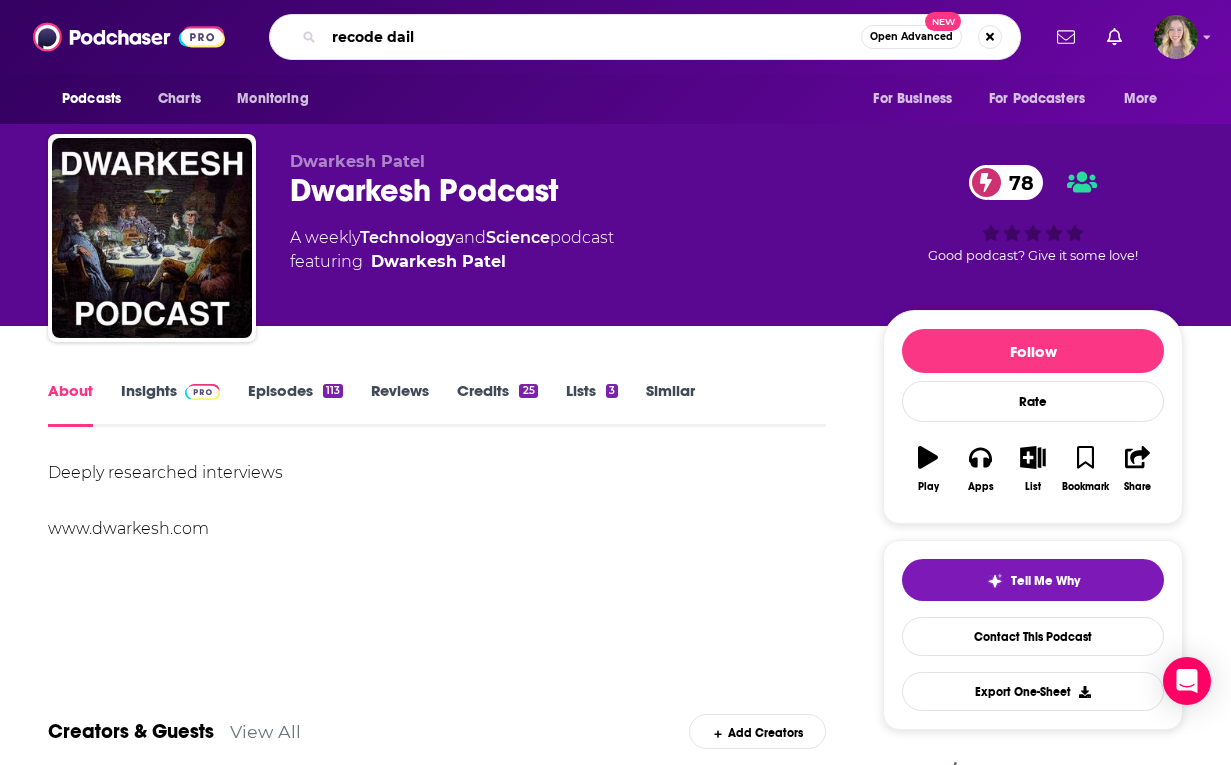 type on "[PERSON] daily" 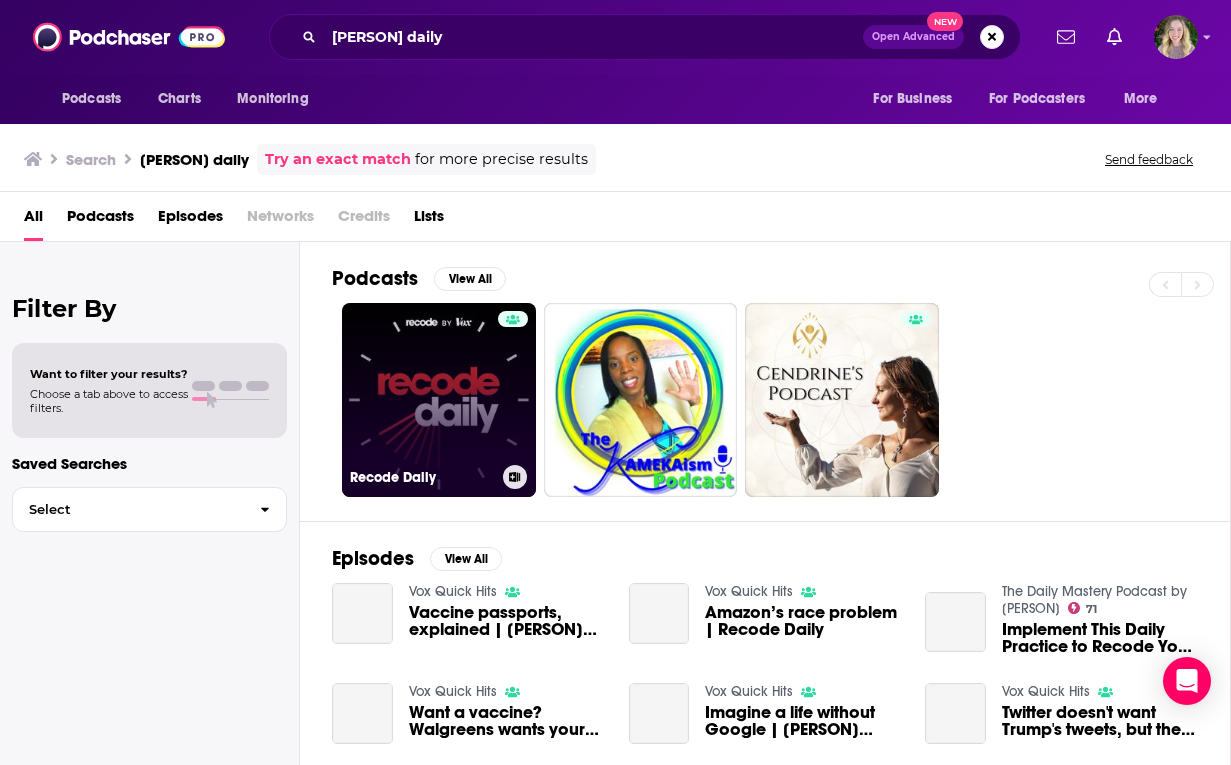 click on "Recode Daily" at bounding box center (439, 400) 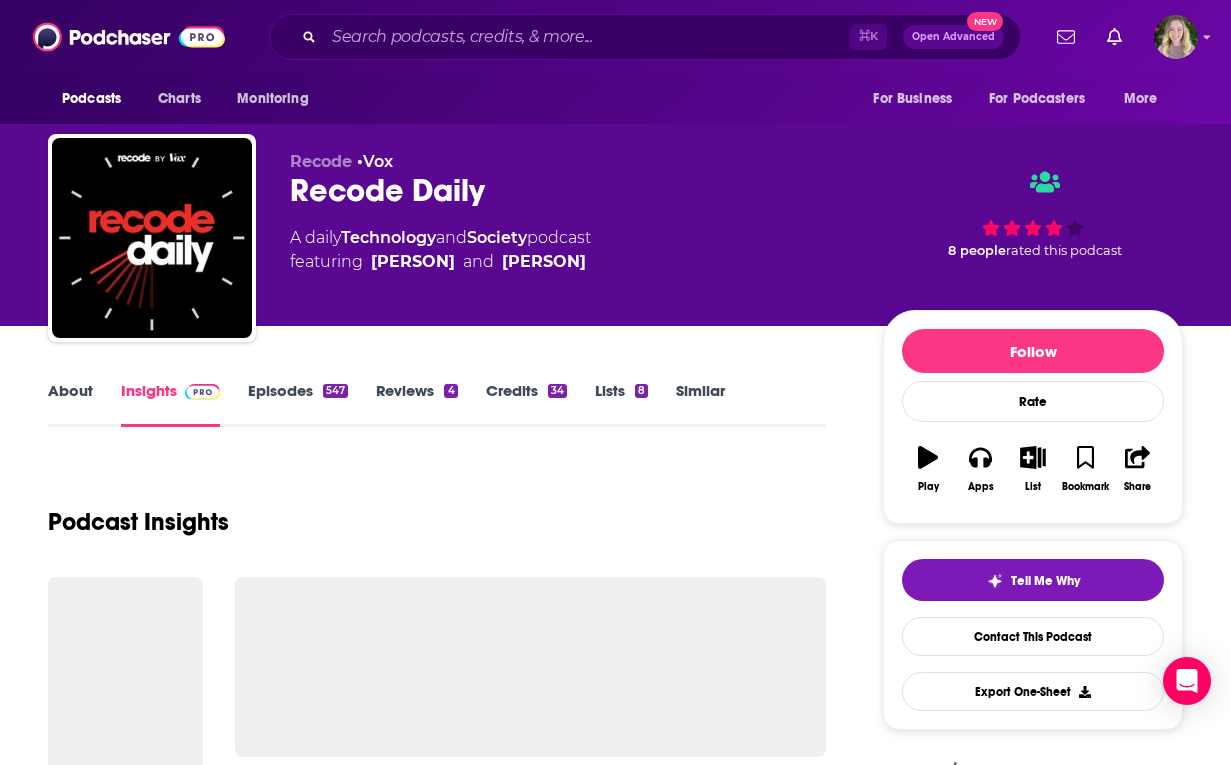 click on "About" at bounding box center [70, 404] 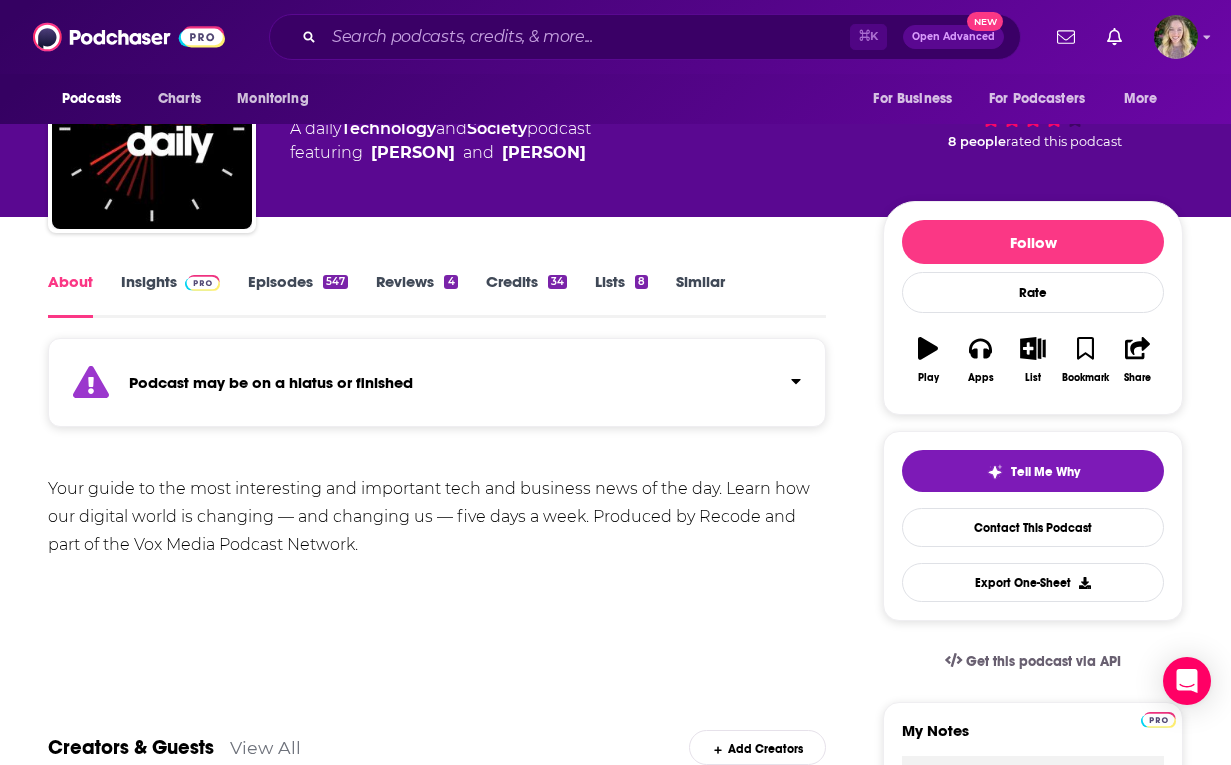 scroll, scrollTop: 114, scrollLeft: 0, axis: vertical 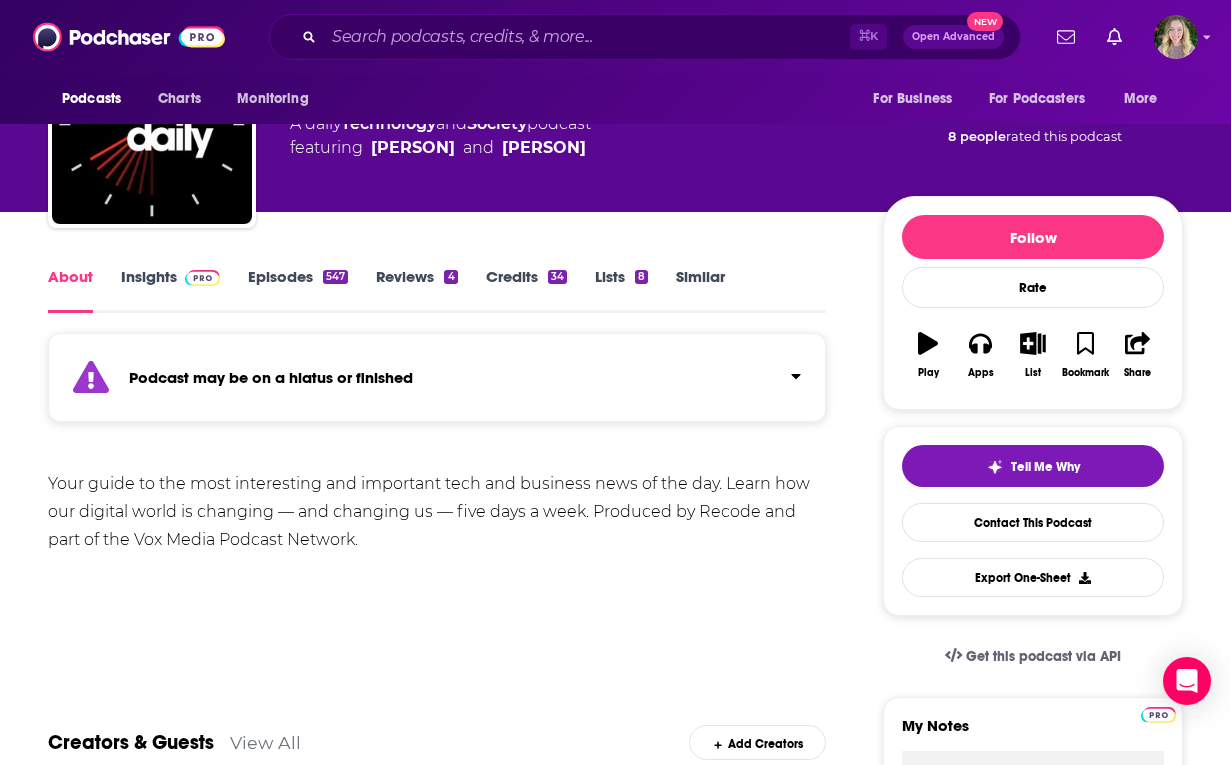 click on "Your guide to the most interesting and important tech and business news of the day. Learn how our digital world is changing — and changing us — five days a week. Produced by Recode and part of the Vox Media Podcast Network." at bounding box center (437, 512) 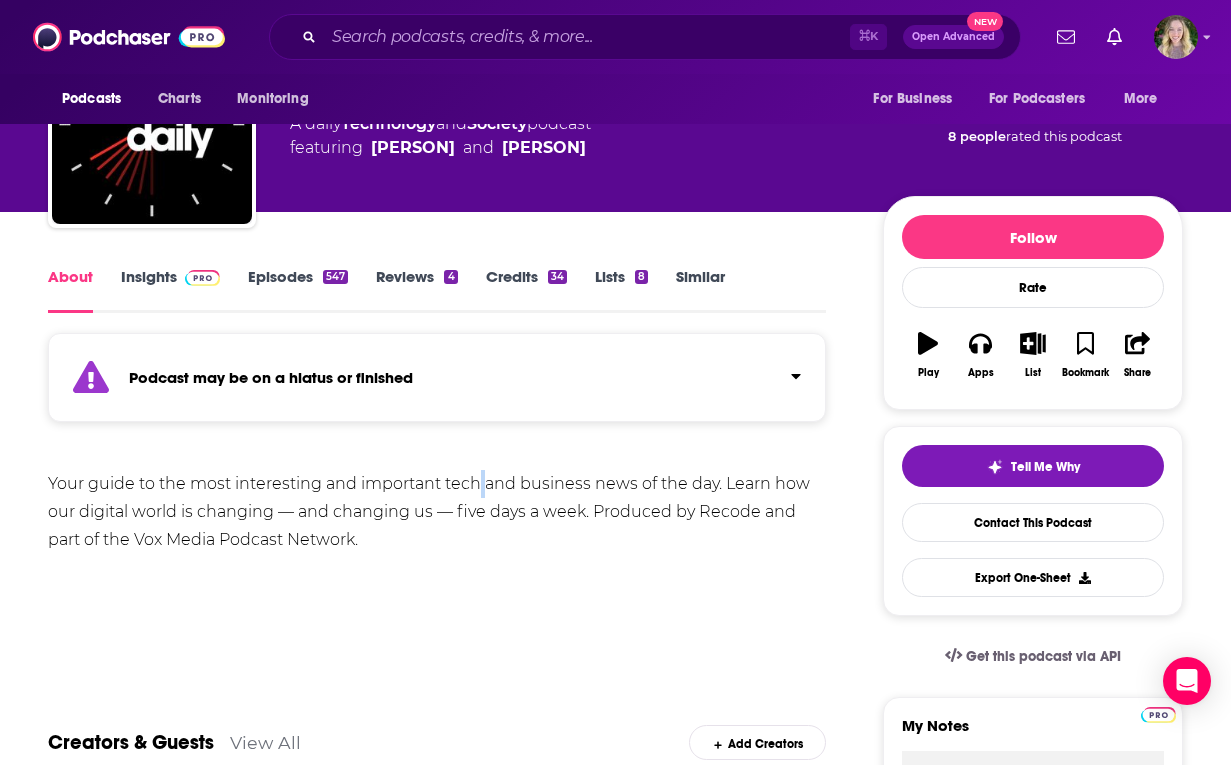 click on "Your guide to the most interesting and important tech and business news of the day. Learn how our digital world is changing — and changing us — five days a week. Produced by Recode and part of the Vox Media Podcast Network." at bounding box center [437, 512] 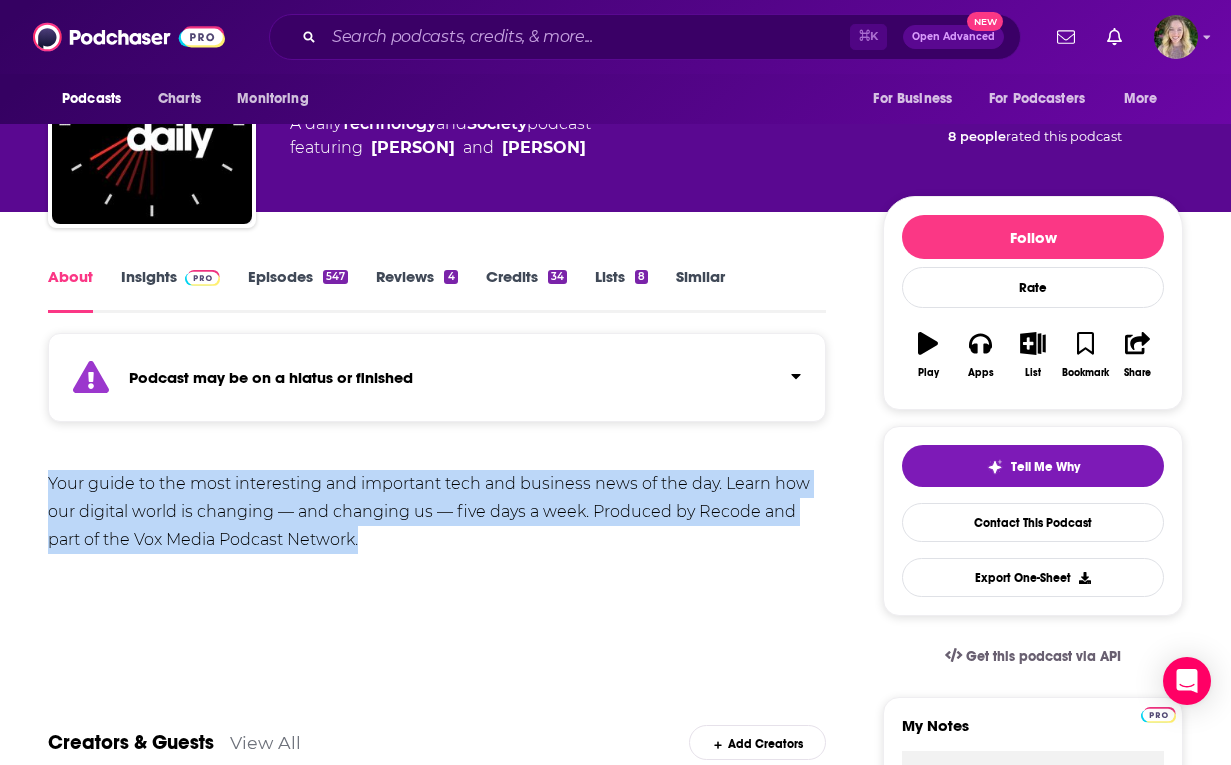 click on "Your guide to the most interesting and important tech and business news of the day. Learn how our digital world is changing — and changing us — five days a week. Produced by Recode and part of the Vox Media Podcast Network." at bounding box center [437, 512] 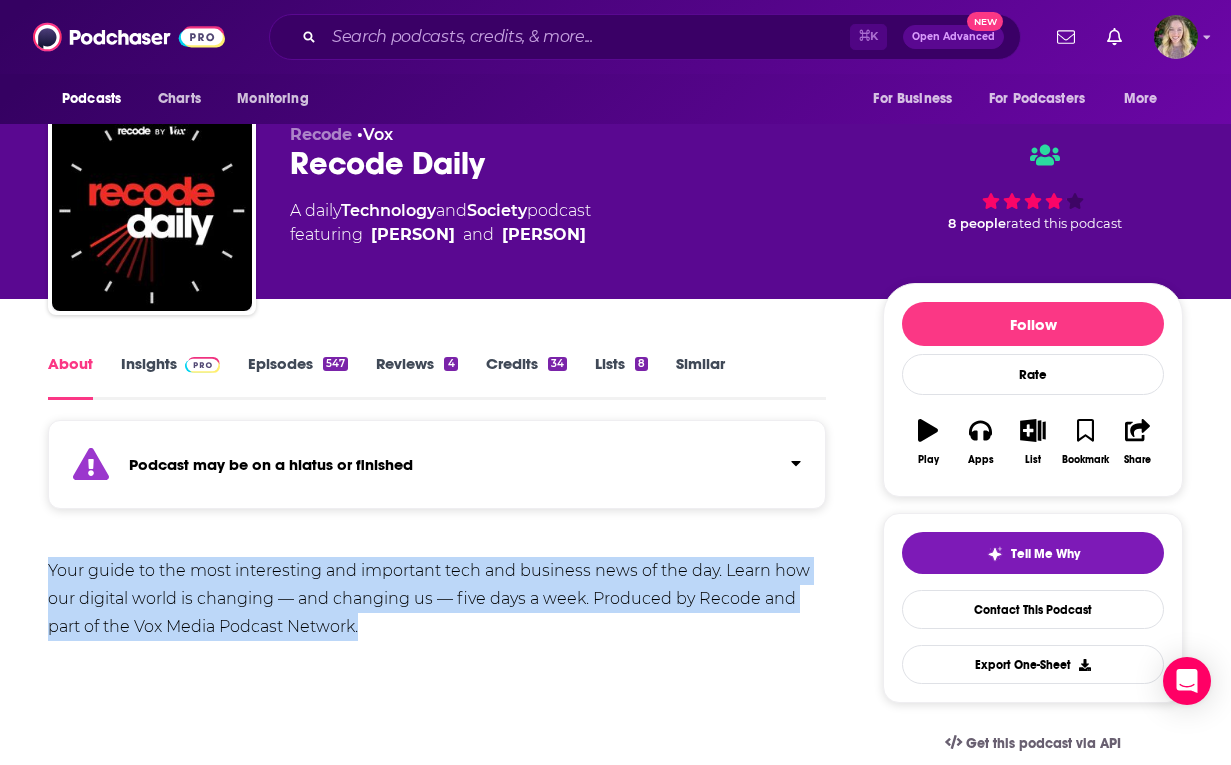 scroll, scrollTop: 0, scrollLeft: 0, axis: both 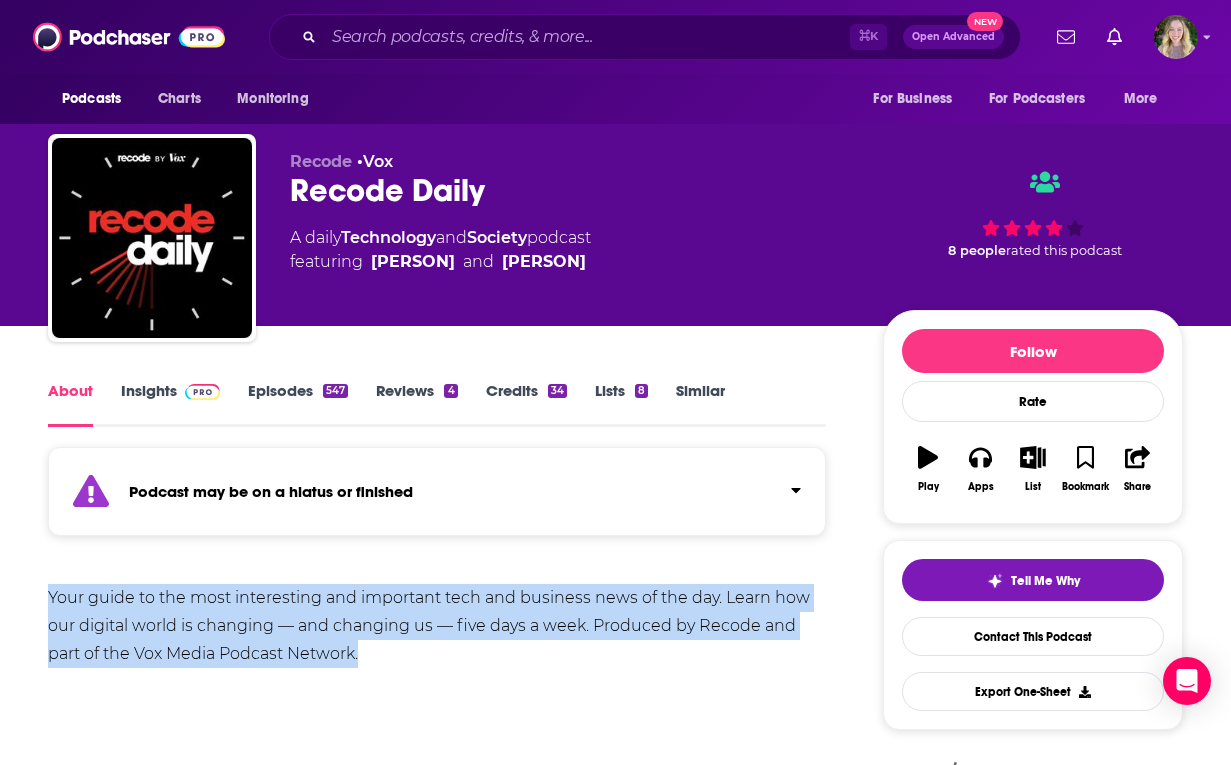 drag, startPoint x: 737, startPoint y: 273, endPoint x: 595, endPoint y: 271, distance: 142.01408 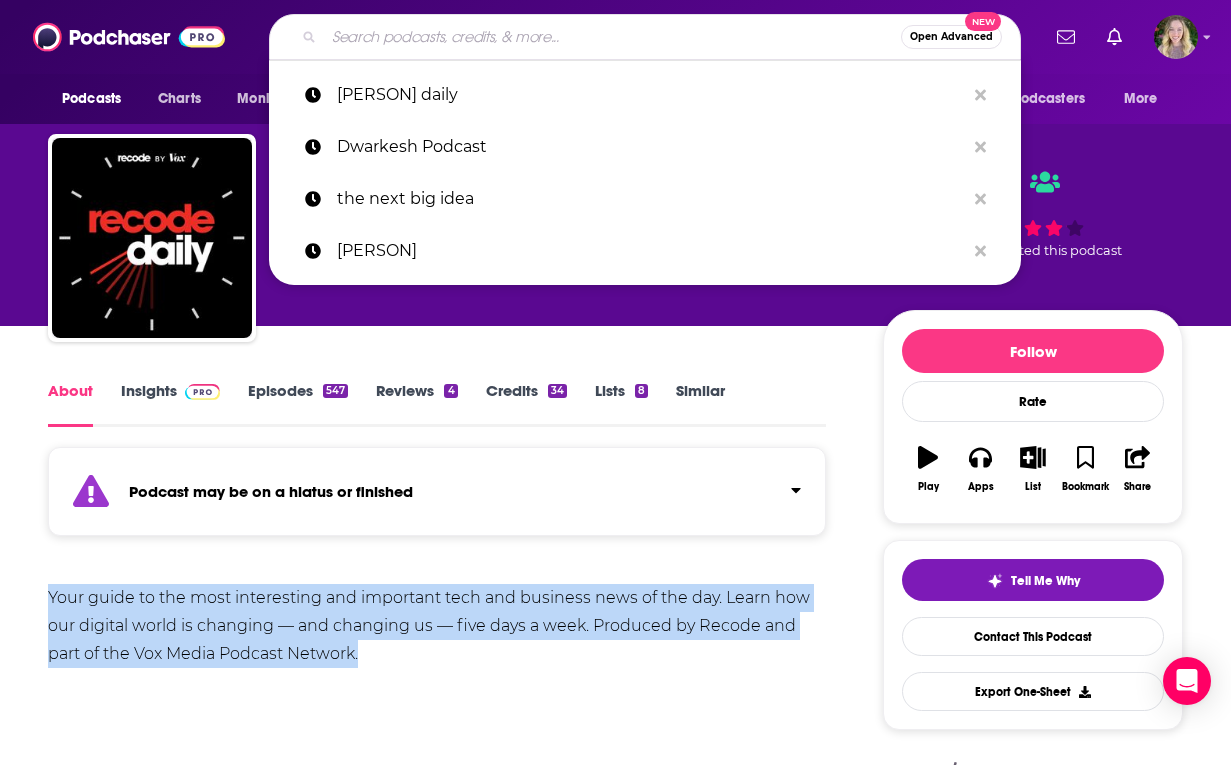 click at bounding box center (612, 37) 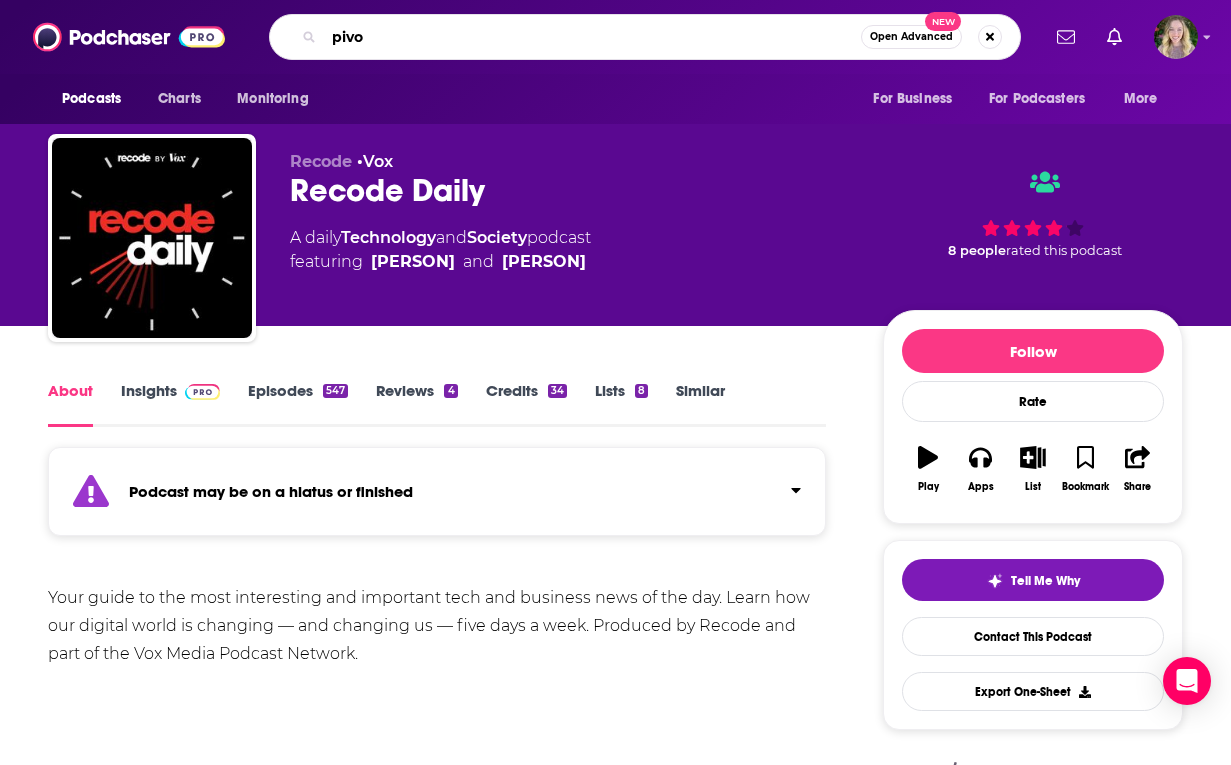 type on "pivot" 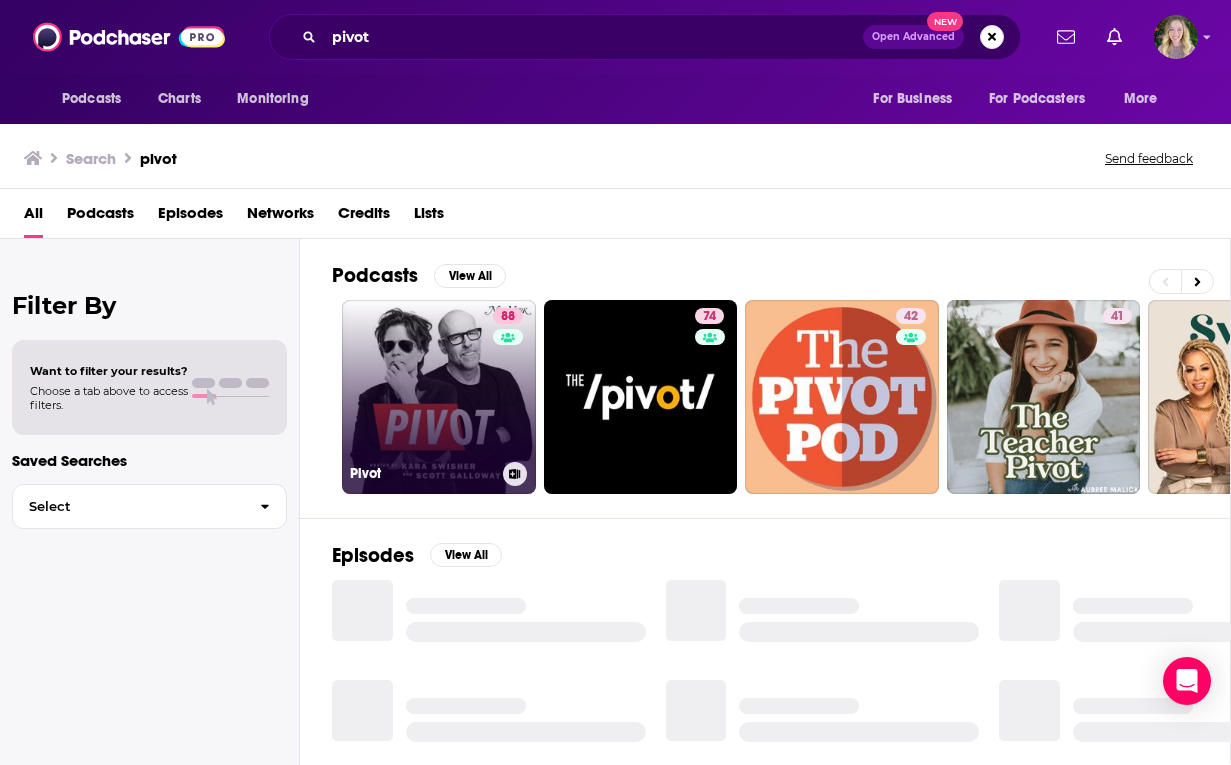 click on "88 Pivot" at bounding box center [439, 397] 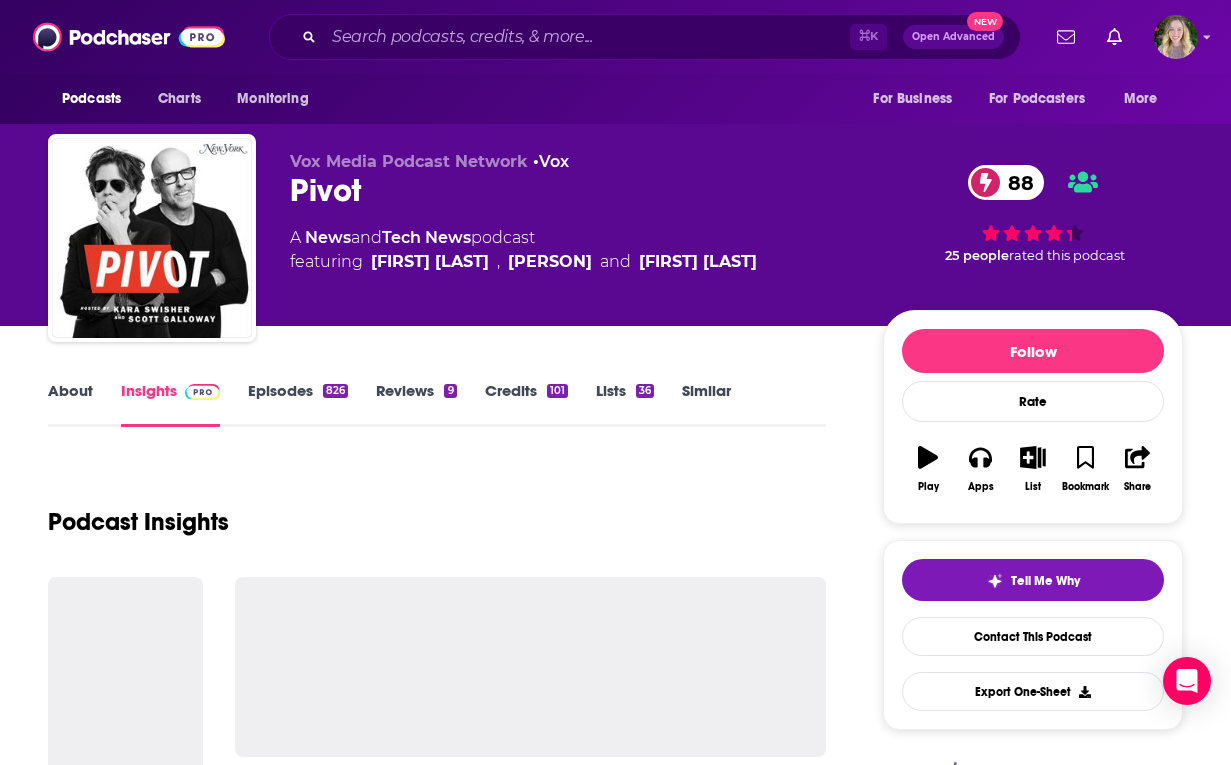 drag, startPoint x: 91, startPoint y: 392, endPoint x: 253, endPoint y: 431, distance: 166.62833 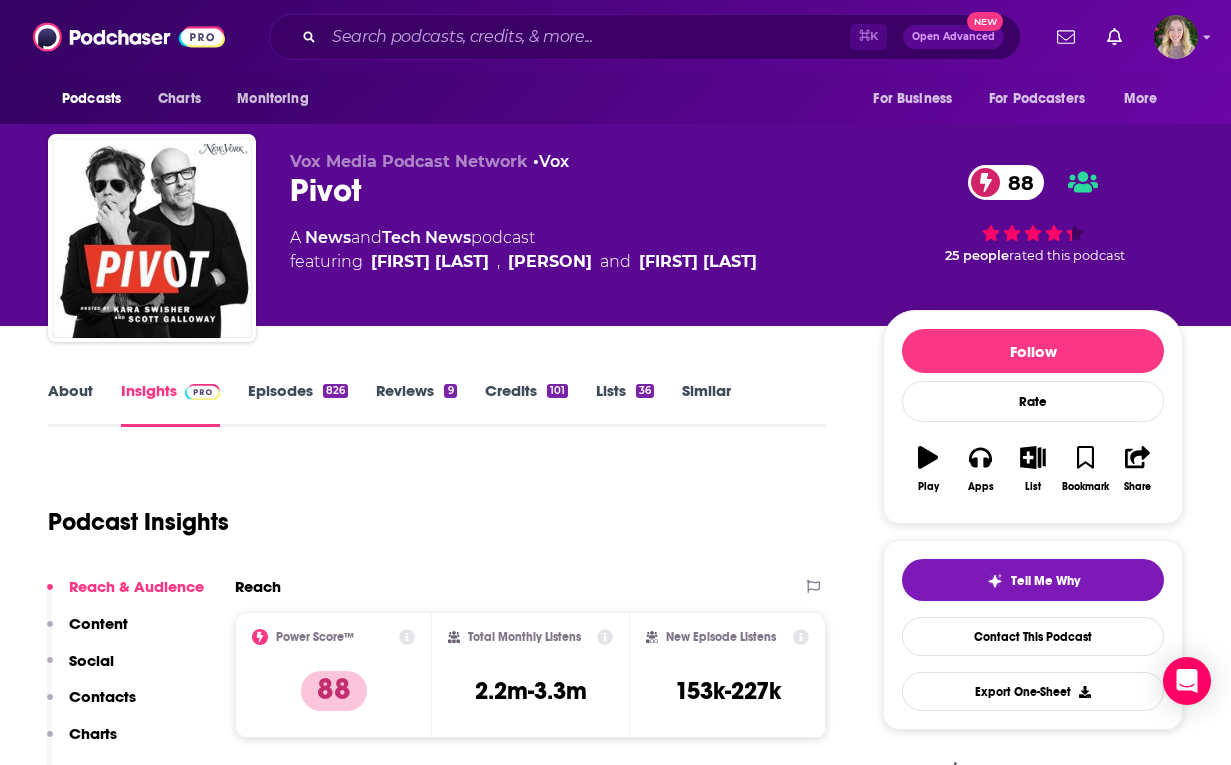click on "About" at bounding box center (70, 404) 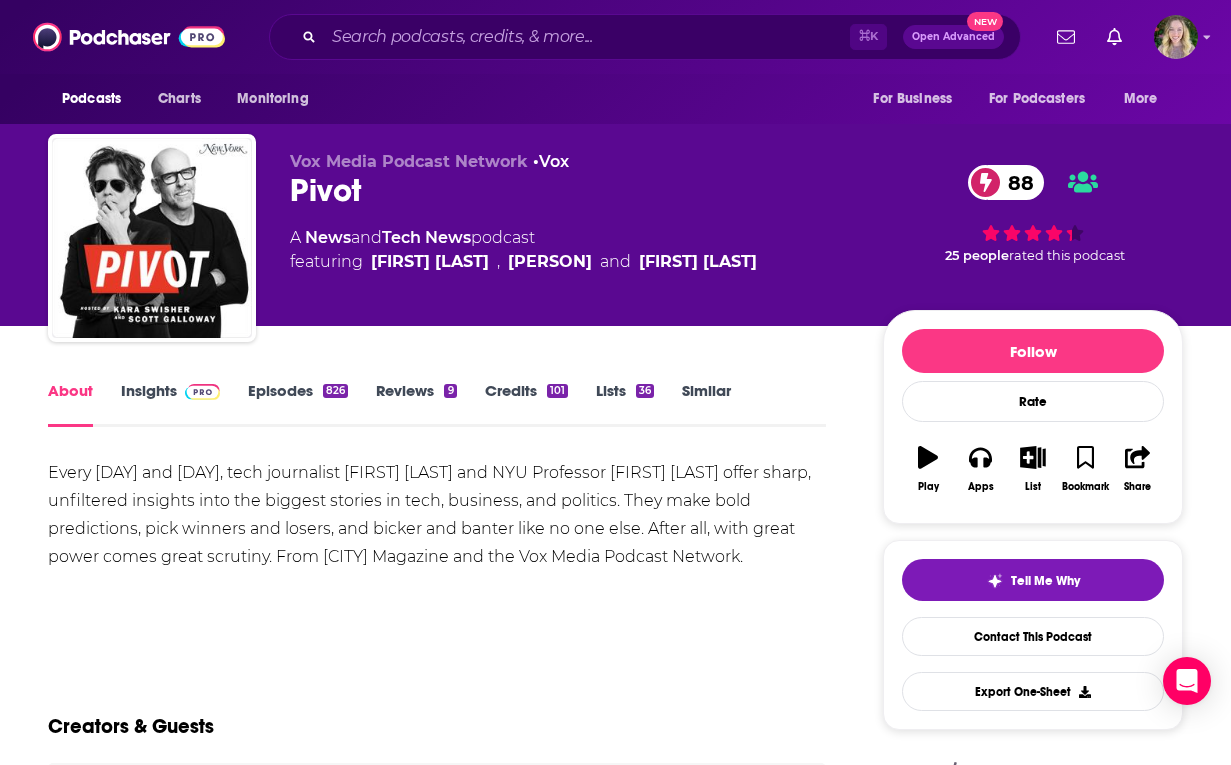 click on "Every [DAY] and [DAY], tech journalist [FIRST] [LAST] and NYU Professor [FIRST] [LAST] offer sharp, unfiltered insights into the biggest stories in tech, business, and politics. They make bold predictions, pick winners and losers, and bicker and banter like no one else. After all, with great power comes great scrutiny. From [CITY] Magazine and the Vox Media Podcast Network." at bounding box center [437, 515] 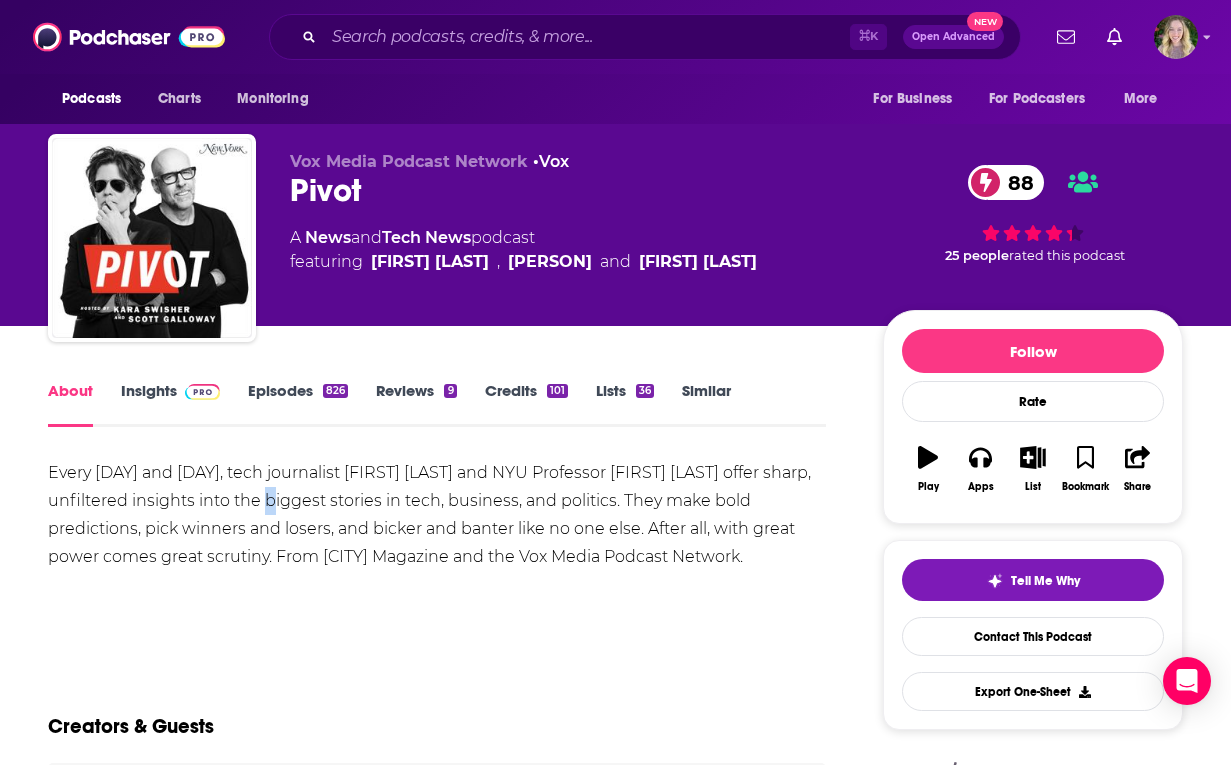 click on "Every [DAY] and [DAY], tech journalist [FIRST] [LAST] and NYU Professor [FIRST] [LAST] offer sharp, unfiltered insights into the biggest stories in tech, business, and politics. They make bold predictions, pick winners and losers, and bicker and banter like no one else. After all, with great power comes great scrutiny. From [CITY] Magazine and the Vox Media Podcast Network." at bounding box center (437, 515) 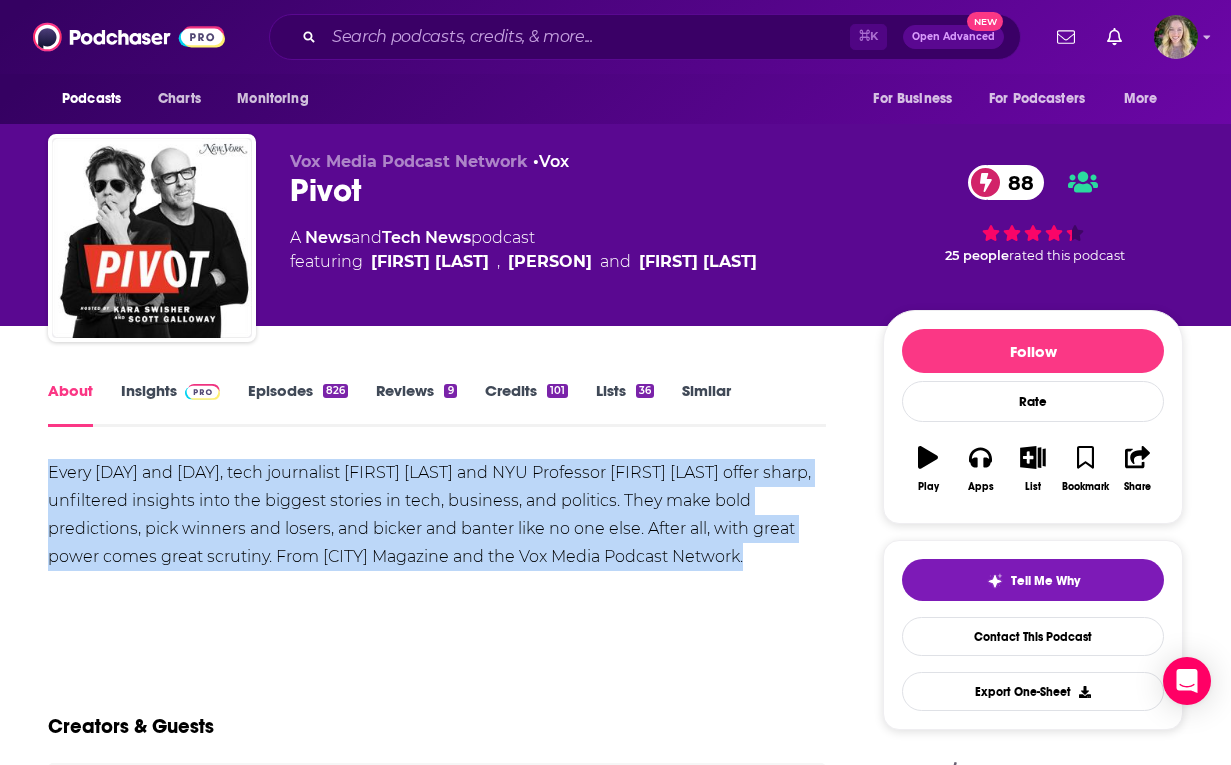 click on "Every [DAY] and [DAY], tech journalist [FIRST] [LAST] and NYU Professor [FIRST] [LAST] offer sharp, unfiltered insights into the biggest stories in tech, business, and politics. They make bold predictions, pick winners and losers, and bicker and banter like no one else. After all, with great power comes great scrutiny. From [CITY] Magazine and the Vox Media Podcast Network." at bounding box center (437, 515) 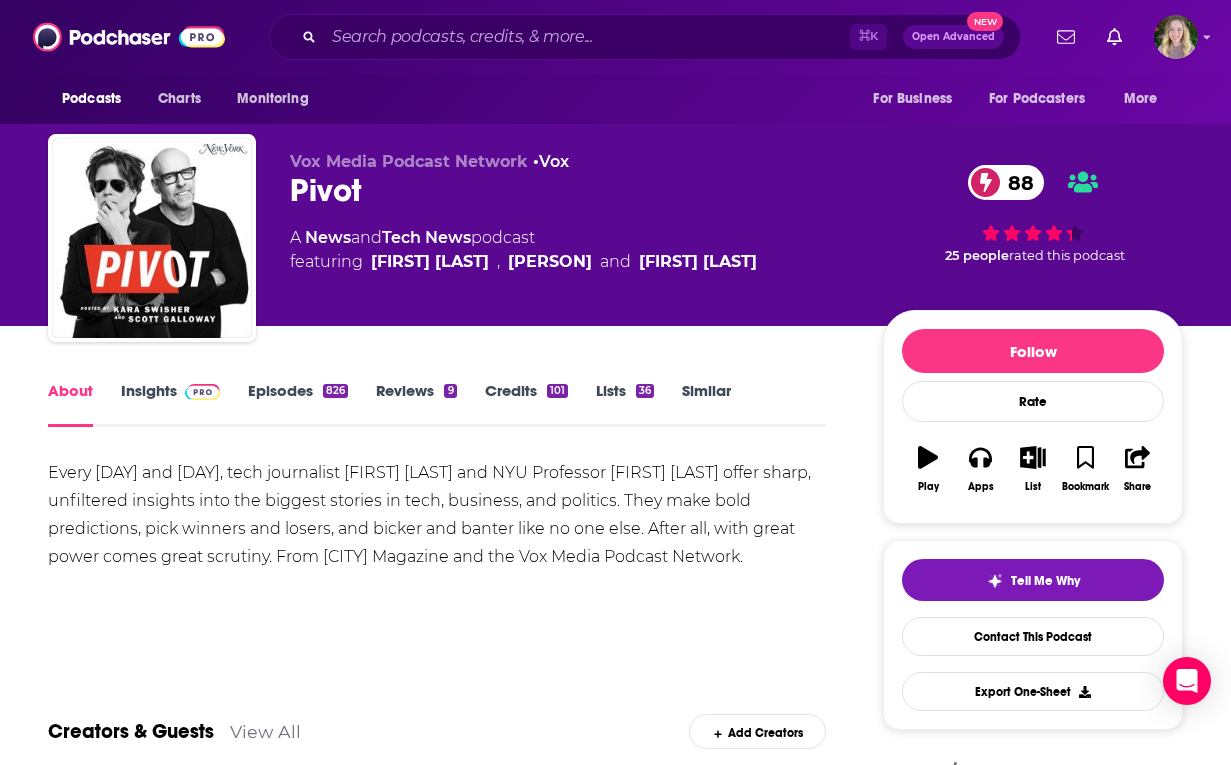 click on "About Insights Episodes [NUMBER] Reviews [NUMBER] Credits [NUMBER] Lists [NUMBER] Similar Every Tuesday and Friday, tech journalist [PERSON] and NYU Professor [PERSON] offer sharp, unfiltered insights into the biggest stories in tech, business, and politics. They make bold predictions, pick winners and losers, and bicker and banter like no one else. After all, with great power comes great scrutiny. From New York Magazine and the Vox Media Podcast Network. Show More Creators & Guests View All Add Creators Host [PERSON] [NUMBER] episodes Host [PERSON] [NUMBER] episodes Host [PERSON] [NUMBER] episode Guest [PERSON] [NUMBER] episode Add Creators Recent Episodes There are no episodes of  "Pivot"  to display at the moment.   Best Episodes There are no episodes of  "Pivot"  to display at the moment.   Podcast Reviews View All add a review [USERNAME] Enjoy the balance (and banter) of [PERSON] and [PERSON]... and the topics they choose to cover! [MONTH] [DAY]th, [YEAR] 1 [USERNAME] [MONTH] [DAY] [YEAR] 0 [USERNAME] [MONTH] [DAY] [YEAR] 0 View All Reviews Active" at bounding box center [615, 1551] 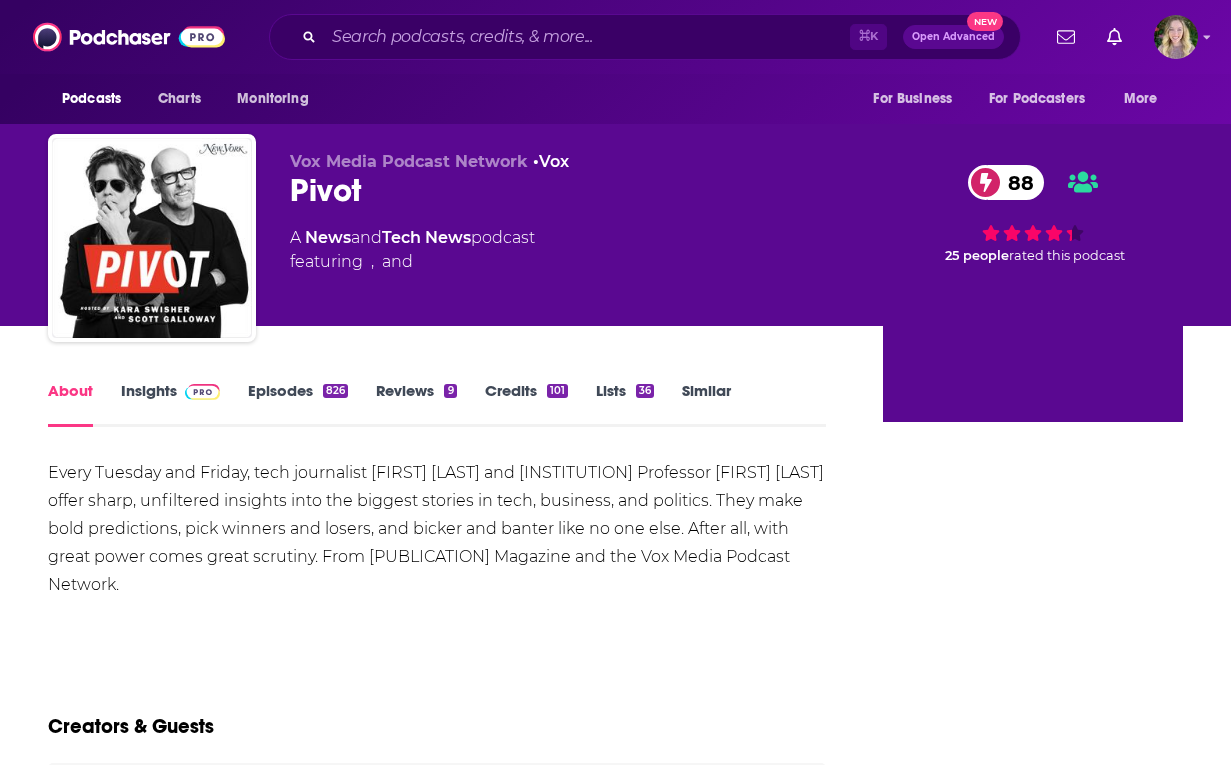 scroll, scrollTop: 0, scrollLeft: 0, axis: both 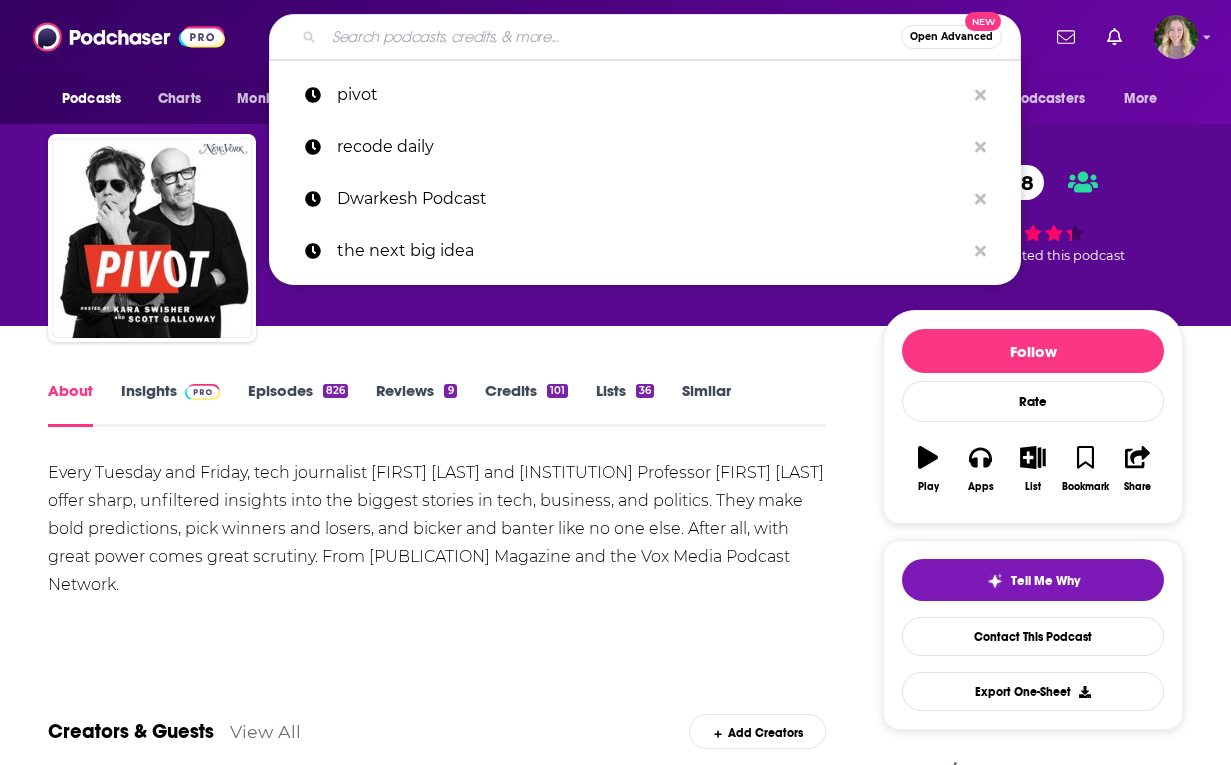 click at bounding box center (612, 37) 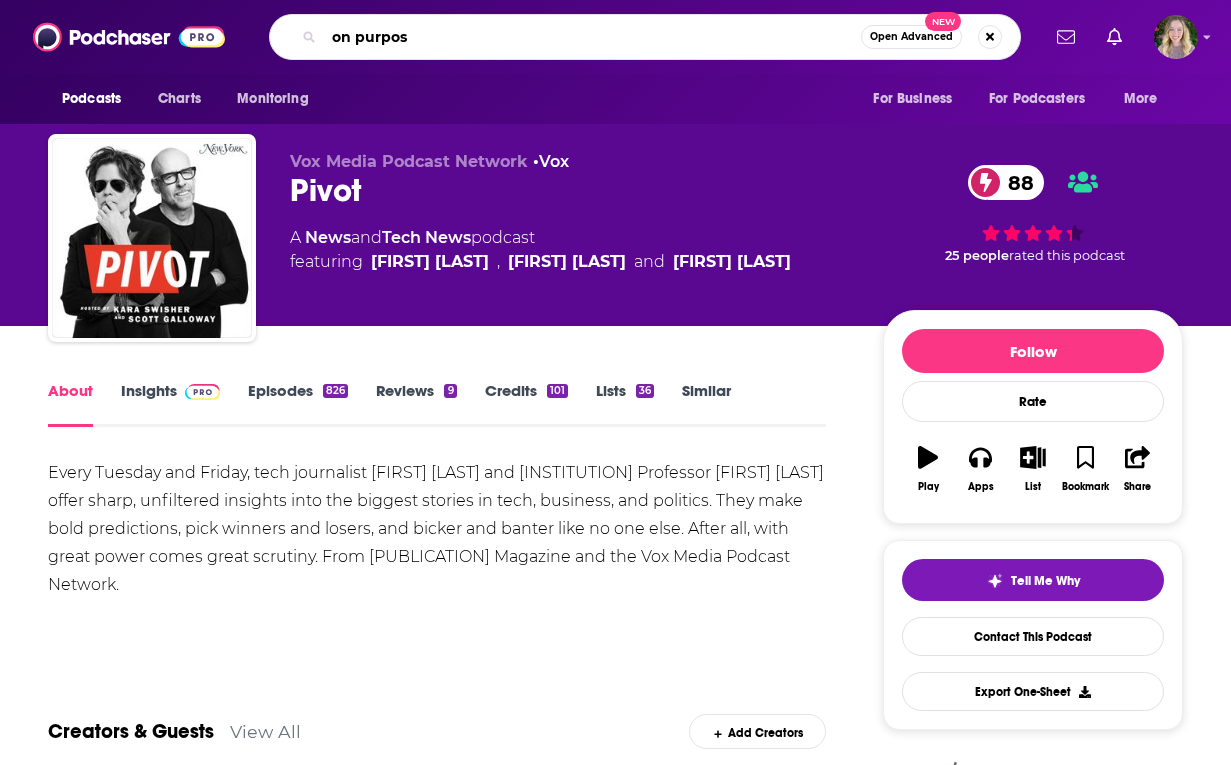 type on "on purpose" 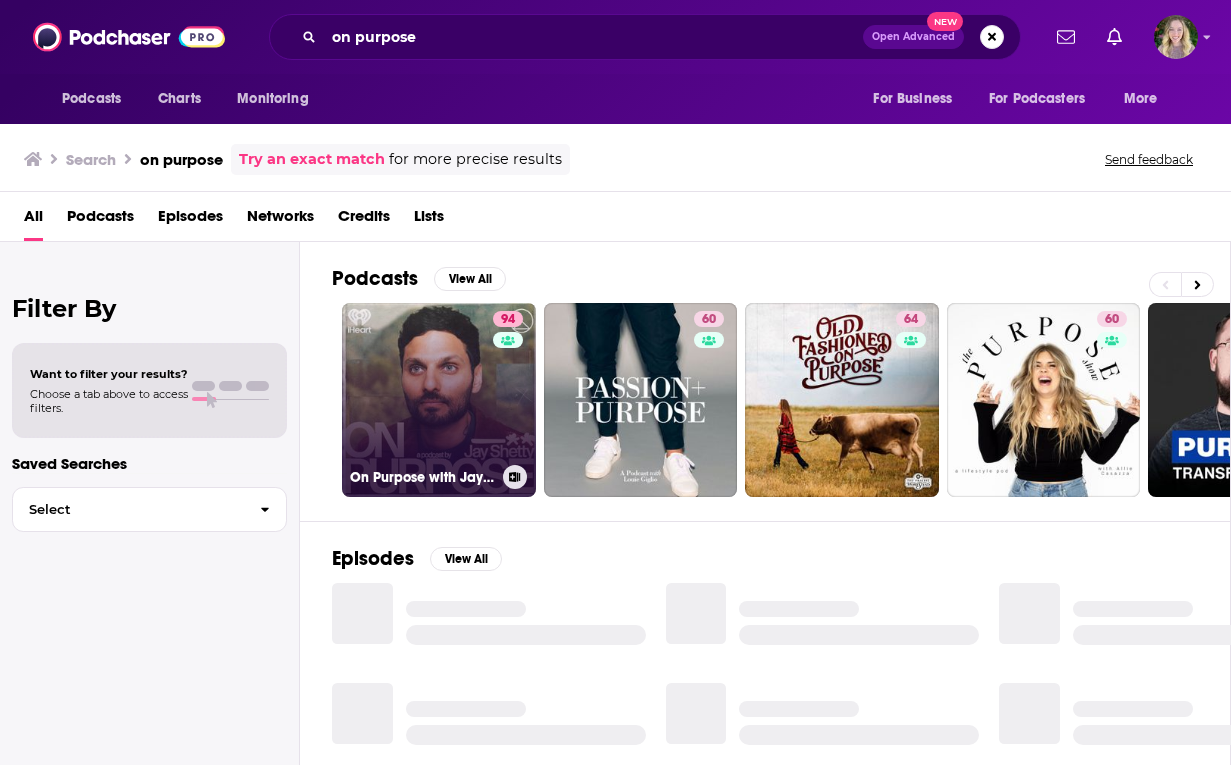 click on "94 On Purpose with Jay Shetty" at bounding box center [439, 400] 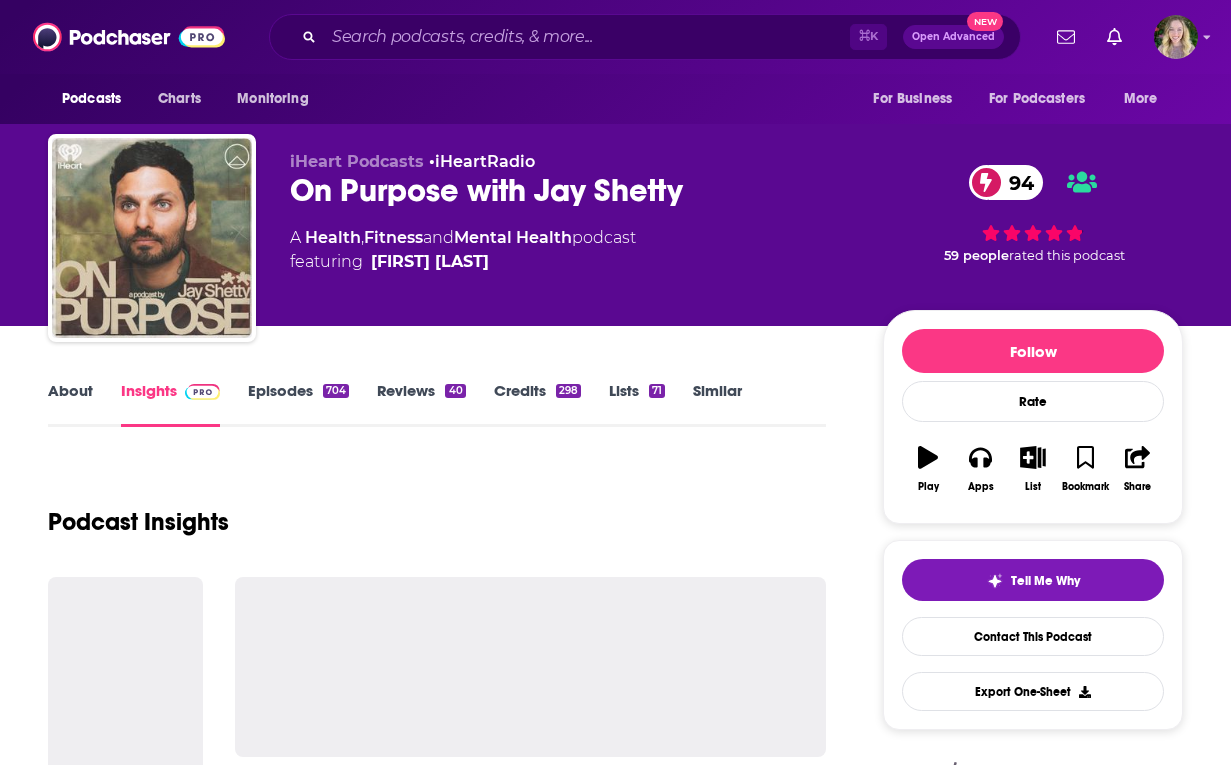click on "About" at bounding box center [70, 404] 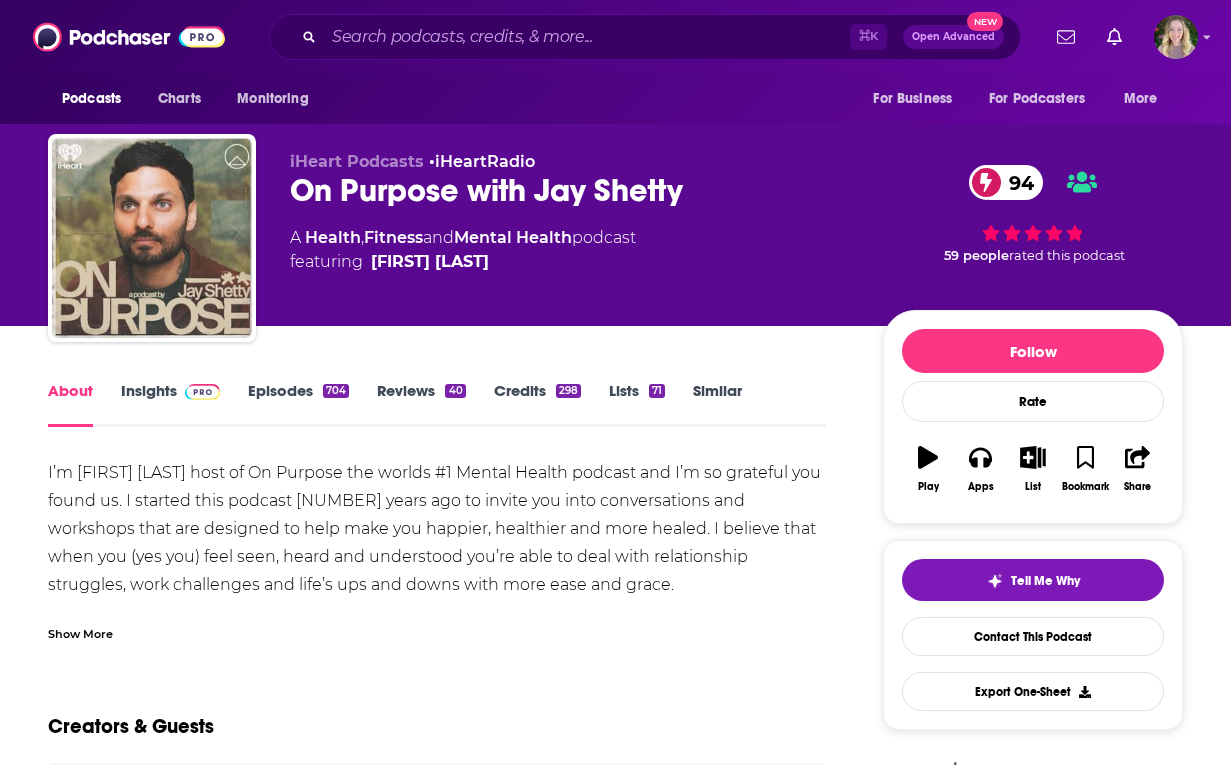 click on "I’m Jay Shetty host of On Purpose the worlds #1 Mental Health podcast and I’m so grateful you found us. I started this podcast 5 years ago to invite you into conversations and workshops that are designed to help make you happier, healthier and more healed. I believe that when you (yes you) feel seen, heard and understood you’re able to deal with relationship struggles, work challenges and life’s ups and downs with more ease and grace.
I interview experts, celebrities, thought leaders and athletes so that we can grow our mindset, build better habits and uncover a side of them we’ve never seen before. New episodes every Monday and Friday. Your support means the world to me and I don’t take it for granted — click the follow button and leave a review to help us spread the love with On Purpose. I can’t wait for you to listen to your first or 500th episode!" at bounding box center [437, 613] 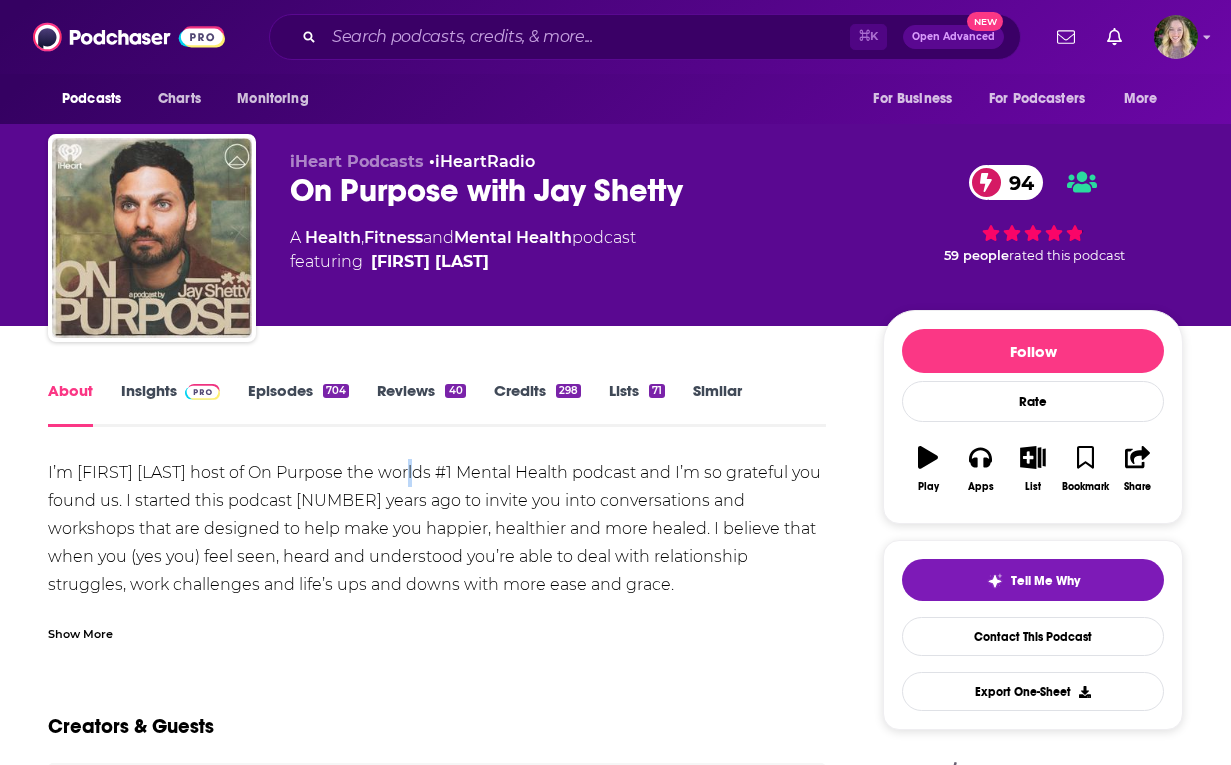 click on "I’m Jay Shetty host of On Purpose the worlds #1 Mental Health podcast and I’m so grateful you found us. I started this podcast 5 years ago to invite you into conversations and workshops that are designed to help make you happier, healthier and more healed. I believe that when you (yes you) feel seen, heard and understood you’re able to deal with relationship struggles, work challenges and life’s ups and downs with more ease and grace.
I interview experts, celebrities, thought leaders and athletes so that we can grow our mindset, build better habits and uncover a side of them we’ve never seen before. New episodes every Monday and Friday. Your support means the world to me and I don’t take it for granted — click the follow button and leave a review to help us spread the love with On Purpose. I can’t wait for you to listen to your first or 500th episode!" at bounding box center (437, 613) 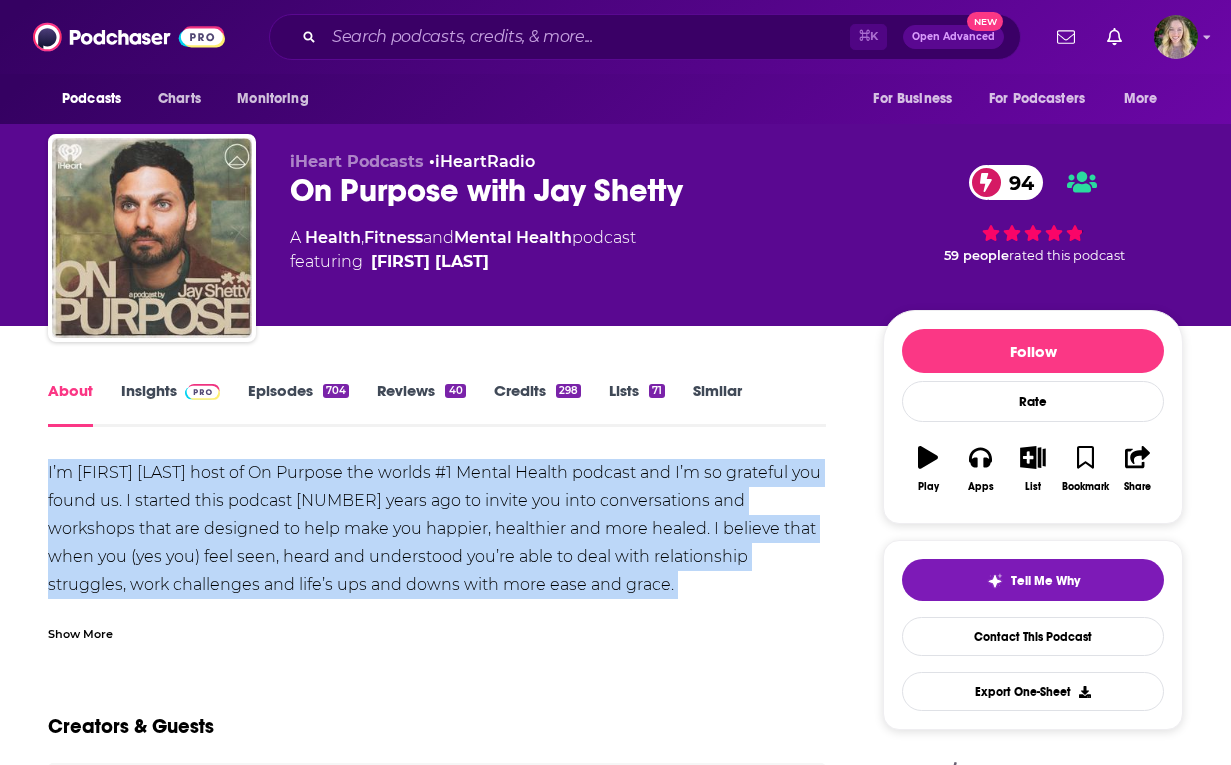 click on "I’m Jay Shetty host of On Purpose the worlds #1 Mental Health podcast and I’m so grateful you found us. I started this podcast 5 years ago to invite you into conversations and workshops that are designed to help make you happier, healthier and more healed. I believe that when you (yes you) feel seen, heard and understood you’re able to deal with relationship struggles, work challenges and life’s ups and downs with more ease and grace.
I interview experts, celebrities, thought leaders and athletes so that we can grow our mindset, build better habits and uncover a side of them we’ve never seen before. New episodes every Monday and Friday. Your support means the world to me and I don’t take it for granted — click the follow button and leave a review to help us spread the love with On Purpose. I can’t wait for you to listen to your first or 500th episode!" at bounding box center (437, 613) 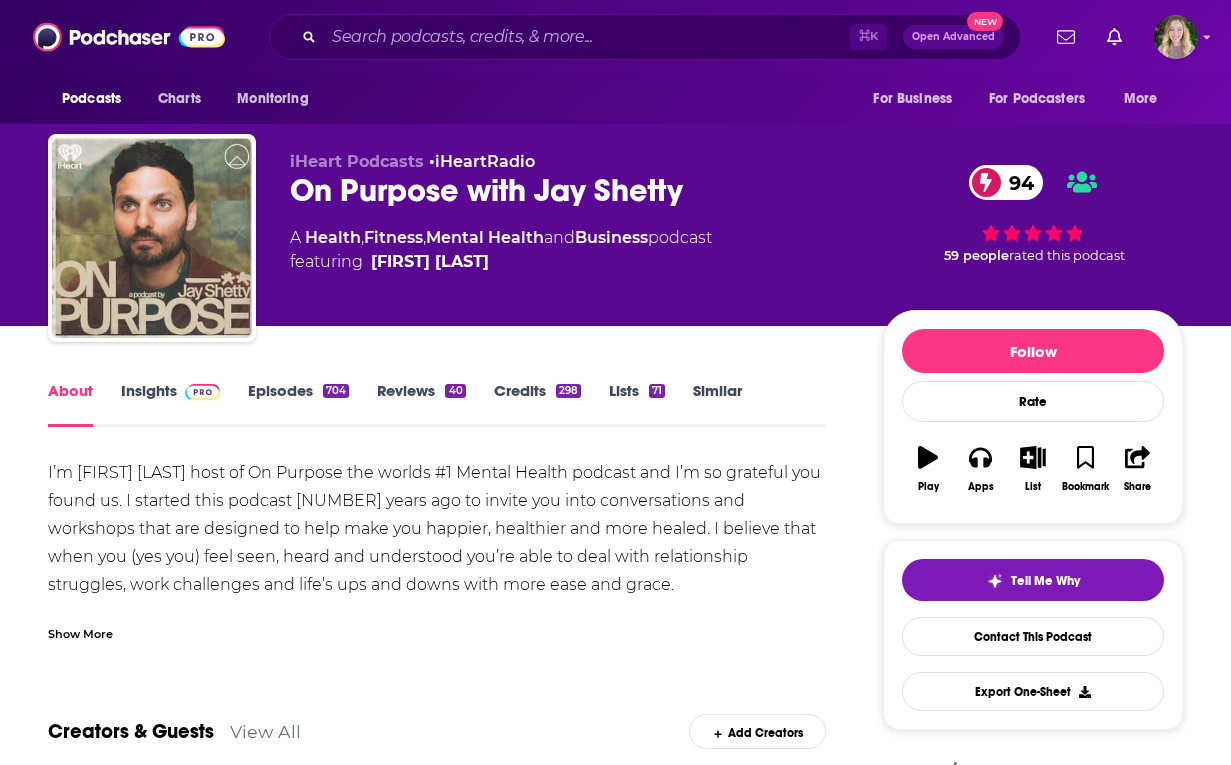 click on "Show More" at bounding box center [80, 632] 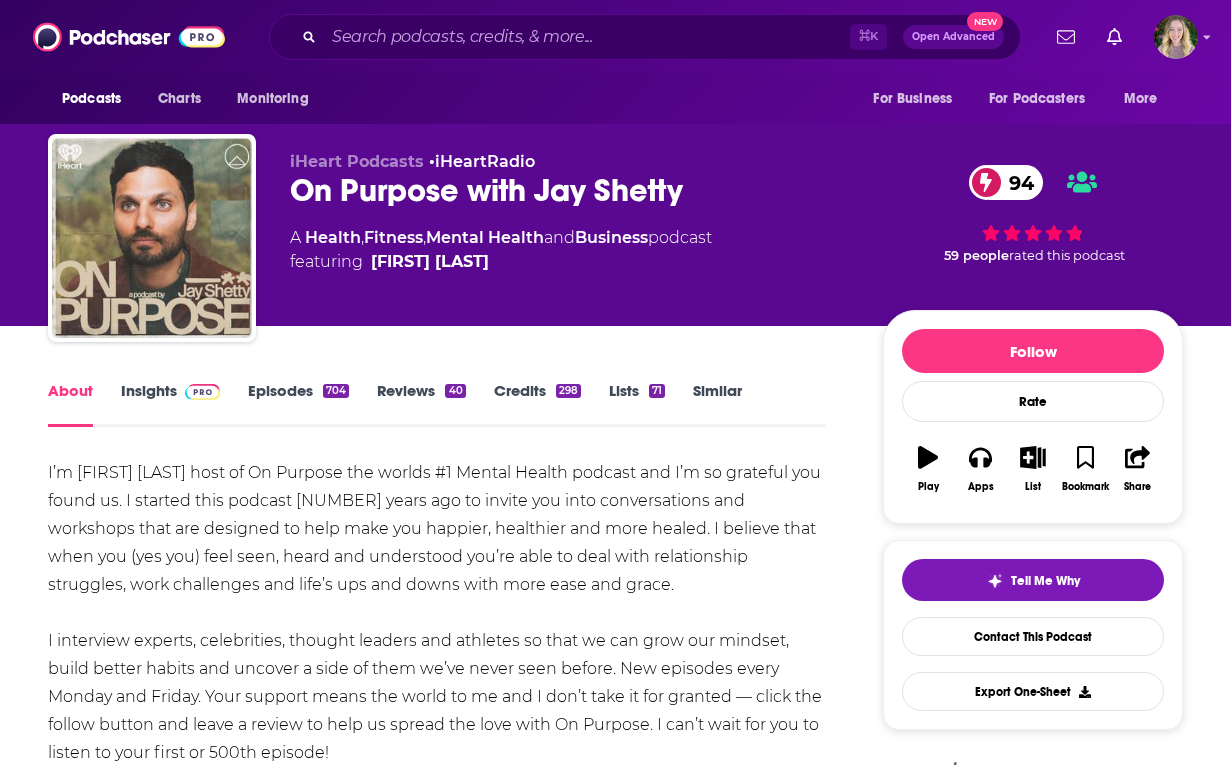 click on "I’m Jay Shetty host of On Purpose the worlds #1 Mental Health podcast and I’m so grateful you found us. I started this podcast 5 years ago to invite you into conversations and workshops that are designed to help make you happier, healthier and more healed. I believe that when you (yes you) feel seen, heard and understood you’re able to deal with relationship struggles, work challenges and life’s ups and downs with more ease and grace.
I interview experts, celebrities, thought leaders and athletes so that we can grow our mindset, build better habits and uncover a side of them we’ve never seen before. New episodes every Monday and Friday. Your support means the world to me and I don’t take it for granted — click the follow button and leave a review to help us spread the love with On Purpose. I can’t wait for you to listen to your first or 500th episode!" at bounding box center (437, 613) 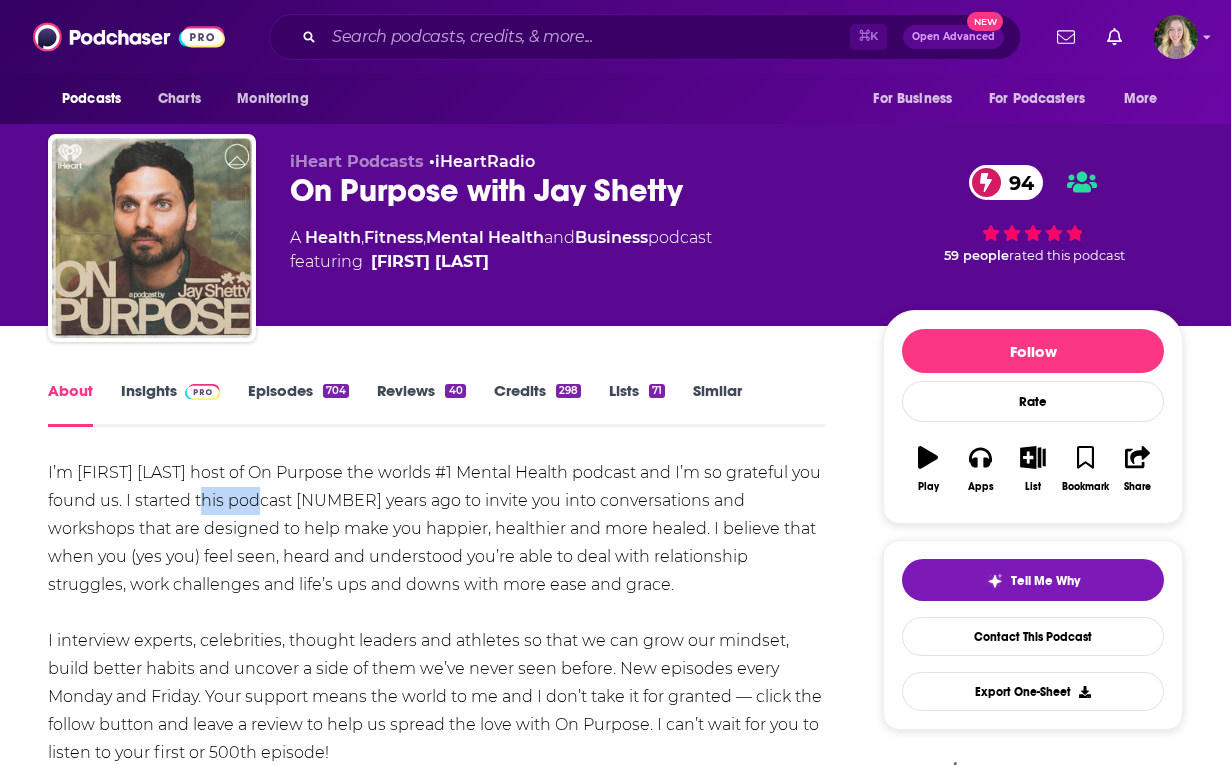 click on "I’m Jay Shetty host of On Purpose the worlds #1 Mental Health podcast and I’m so grateful you found us. I started this podcast 5 years ago to invite you into conversations and workshops that are designed to help make you happier, healthier and more healed. I believe that when you (yes you) feel seen, heard and understood you’re able to deal with relationship struggles, work challenges and life’s ups and downs with more ease and grace.
I interview experts, celebrities, thought leaders and athletes so that we can grow our mindset, build better habits and uncover a side of them we’ve never seen before. New episodes every Monday and Friday. Your support means the world to me and I don’t take it for granted — click the follow button and leave a review to help us spread the love with On Purpose. I can’t wait for you to listen to your first or 500th episode!" at bounding box center (437, 613) 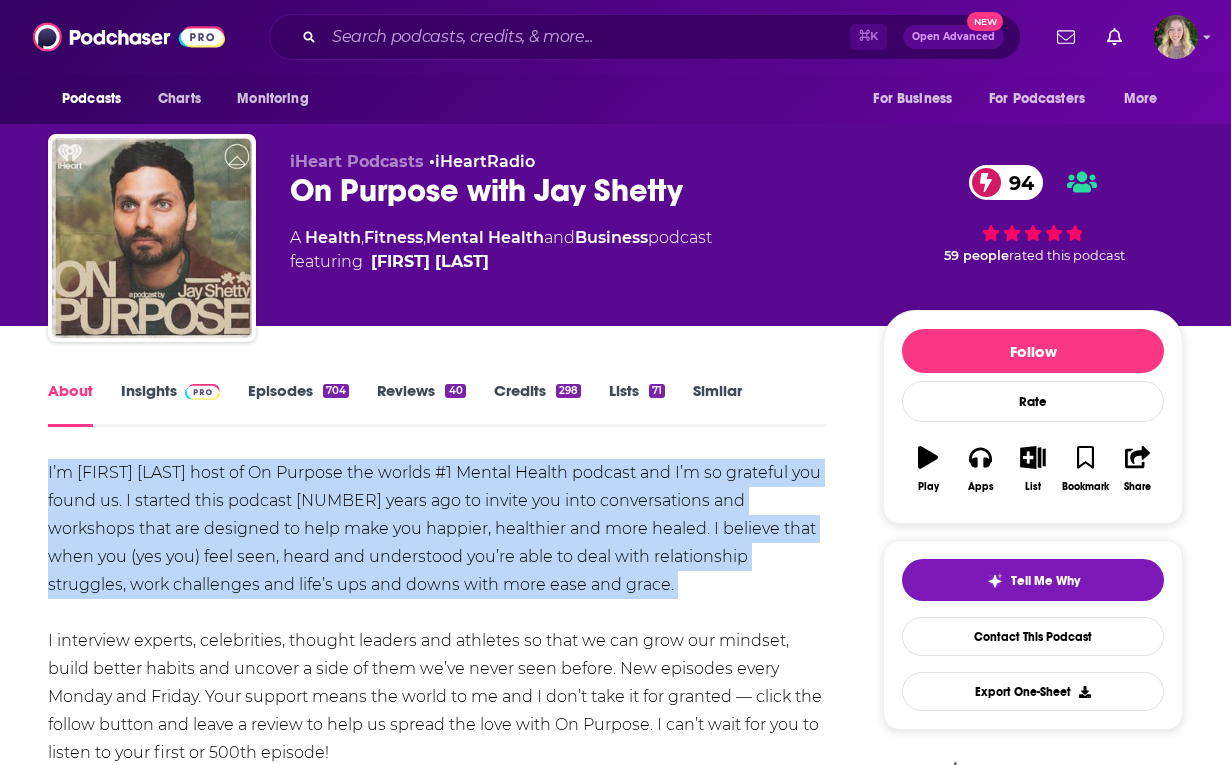click on "I’m Jay Shetty host of On Purpose the worlds #1 Mental Health podcast and I’m so grateful you found us. I started this podcast 5 years ago to invite you into conversations and workshops that are designed to help make you happier, healthier and more healed. I believe that when you (yes you) feel seen, heard and understood you’re able to deal with relationship struggles, work challenges and life’s ups and downs with more ease and grace.
I interview experts, celebrities, thought leaders and athletes so that we can grow our mindset, build better habits and uncover a side of them we’ve never seen before. New episodes every Monday and Friday. Your support means the world to me and I don’t take it for granted — click the follow button and leave a review to help us spread the love with On Purpose. I can’t wait for you to listen to your first or 500th episode!" at bounding box center (437, 613) 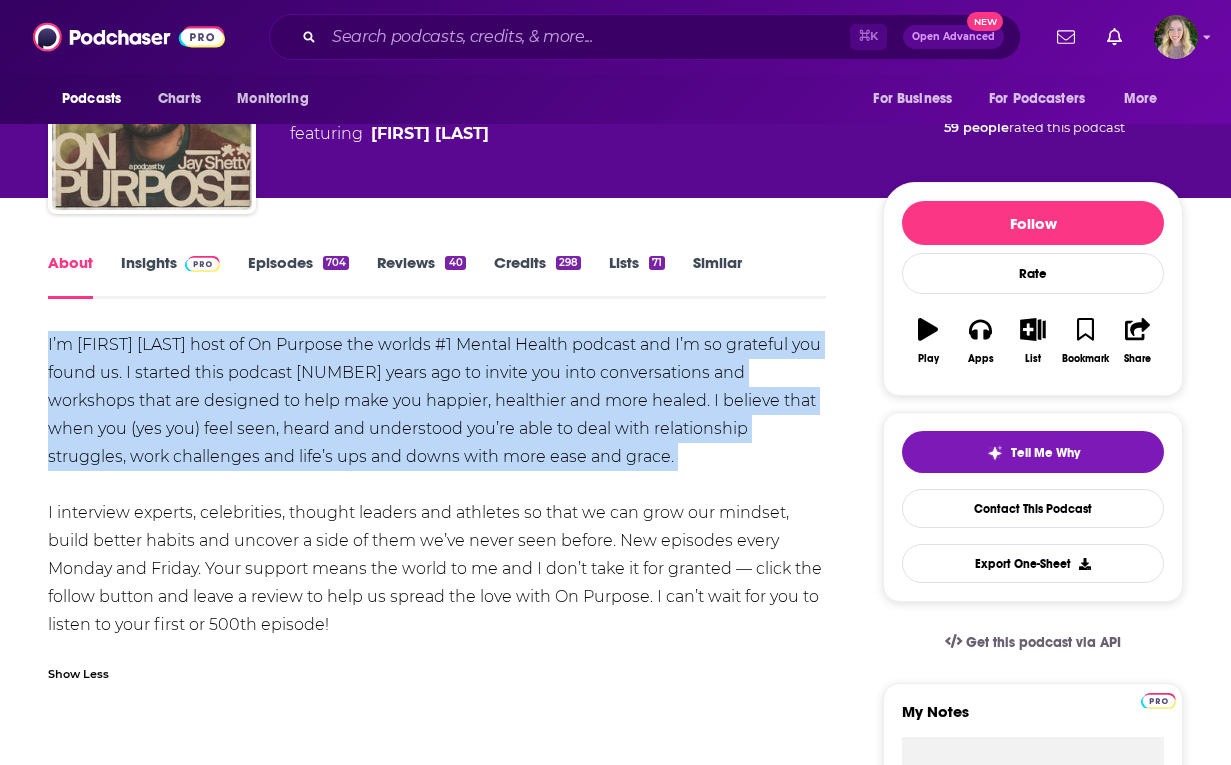 scroll, scrollTop: 205, scrollLeft: 0, axis: vertical 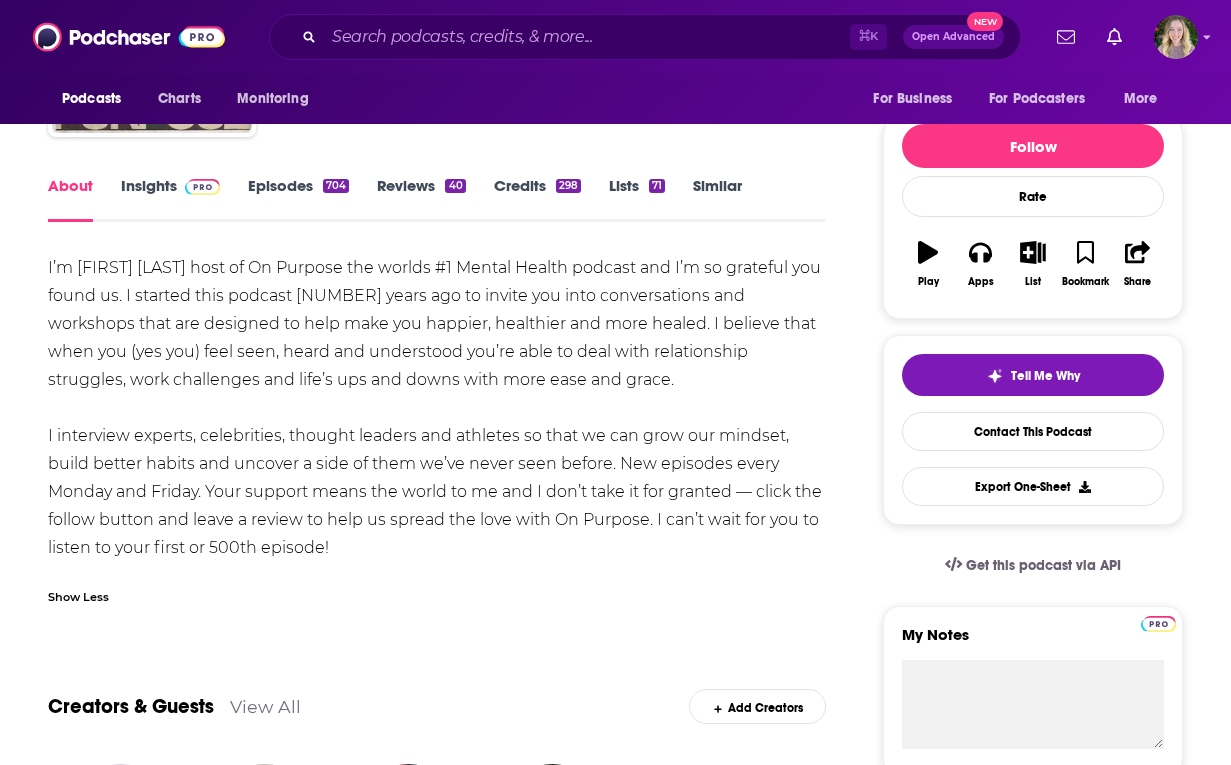 click on "I’m Jay Shetty host of On Purpose the worlds #1 Mental Health podcast and I’m so grateful you found us. I started this podcast 5 years ago to invite you into conversations and workshops that are designed to help make you happier, healthier and more healed. I believe that when you (yes you) feel seen, heard and understood you’re able to deal with relationship struggles, work challenges and life’s ups and downs with more ease and grace.
I interview experts, celebrities, thought leaders and athletes so that we can grow our mindset, build better habits and uncover a side of them we’ve never seen before. New episodes every Monday and Friday. Your support means the world to me and I don’t take it for granted — click the follow button and leave a review to help us spread the love with On Purpose. I can’t wait for you to listen to your first or 500th episode!" at bounding box center (437, 408) 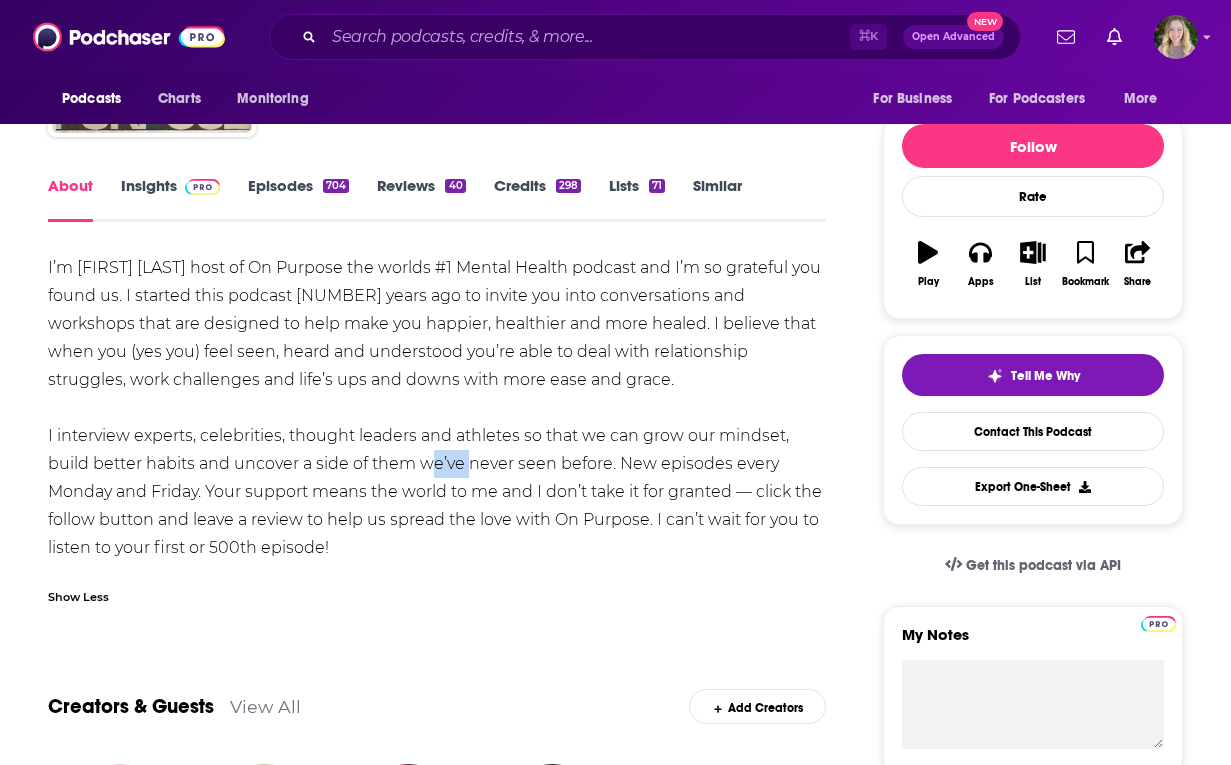 click on "I’m Jay Shetty host of On Purpose the worlds #1 Mental Health podcast and I’m so grateful you found us. I started this podcast 5 years ago to invite you into conversations and workshops that are designed to help make you happier, healthier and more healed. I believe that when you (yes you) feel seen, heard and understood you’re able to deal with relationship struggles, work challenges and life’s ups and downs with more ease and grace.
I interview experts, celebrities, thought leaders and athletes so that we can grow our mindset, build better habits and uncover a side of them we’ve never seen before. New episodes every Monday and Friday. Your support means the world to me and I don’t take it for granted — click the follow button and leave a review to help us spread the love with On Purpose. I can’t wait for you to listen to your first or 500th episode!" at bounding box center [437, 408] 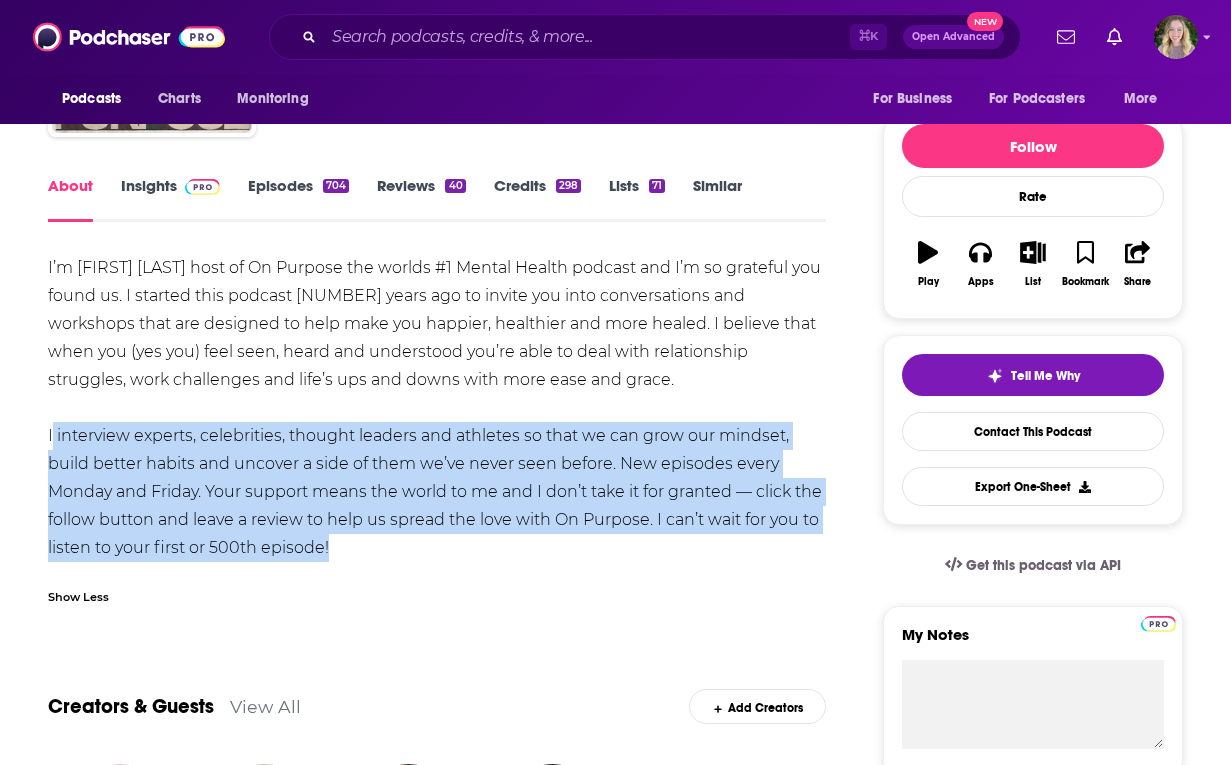 click on "I’m Jay Shetty host of On Purpose the worlds #1 Mental Health podcast and I’m so grateful you found us. I started this podcast 5 years ago to invite you into conversations and workshops that are designed to help make you happier, healthier and more healed. I believe that when you (yes you) feel seen, heard and understood you’re able to deal with relationship struggles, work challenges and life’s ups and downs with more ease and grace.
I interview experts, celebrities, thought leaders and athletes so that we can grow our mindset, build better habits and uncover a side of them we’ve never seen before. New episodes every Monday and Friday. Your support means the world to me and I don’t take it for granted — click the follow button and leave a review to help us spread the love with On Purpose. I can’t wait for you to listen to your first or 500th episode!" at bounding box center [437, 408] 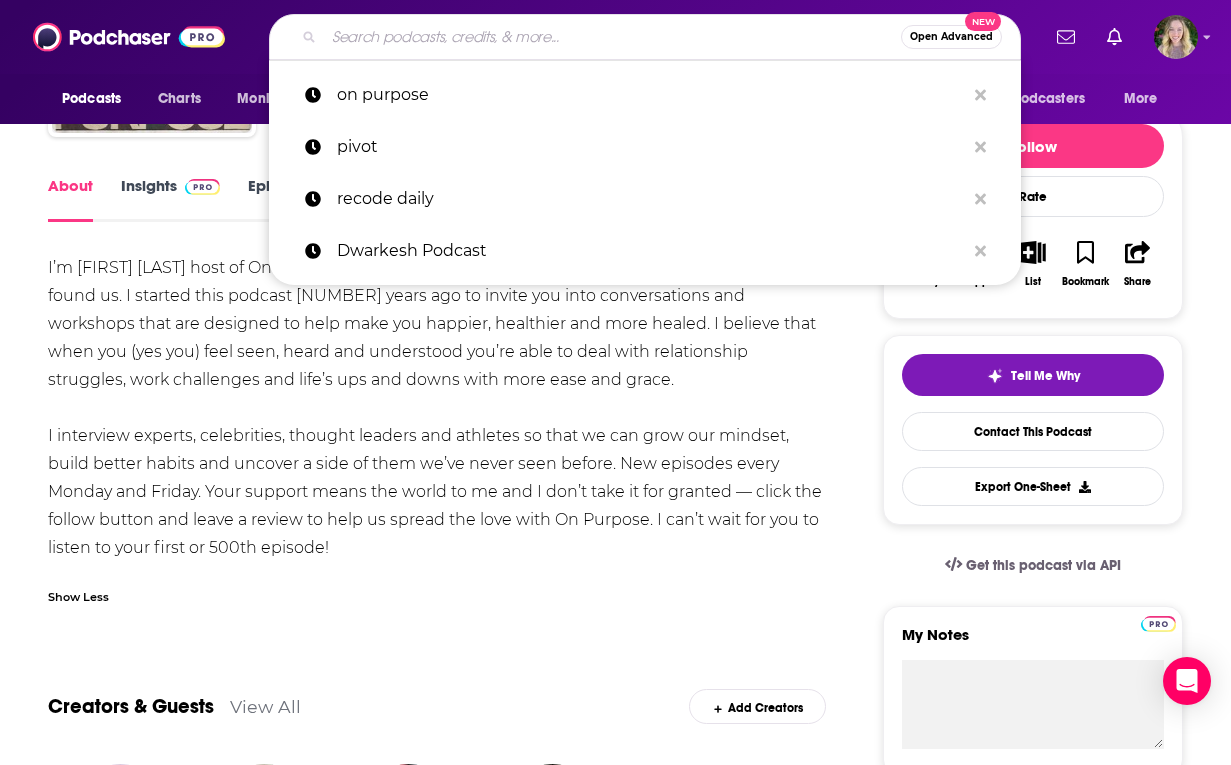 click at bounding box center (612, 37) 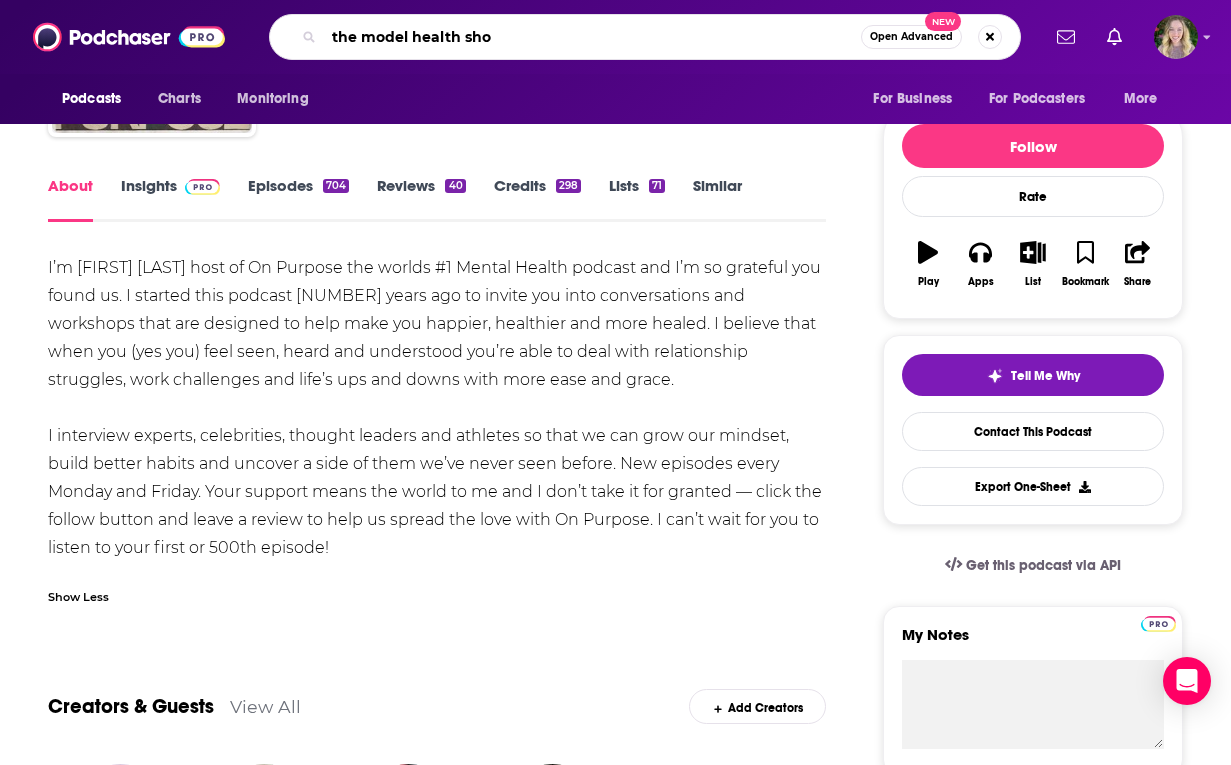 type on "the model health show" 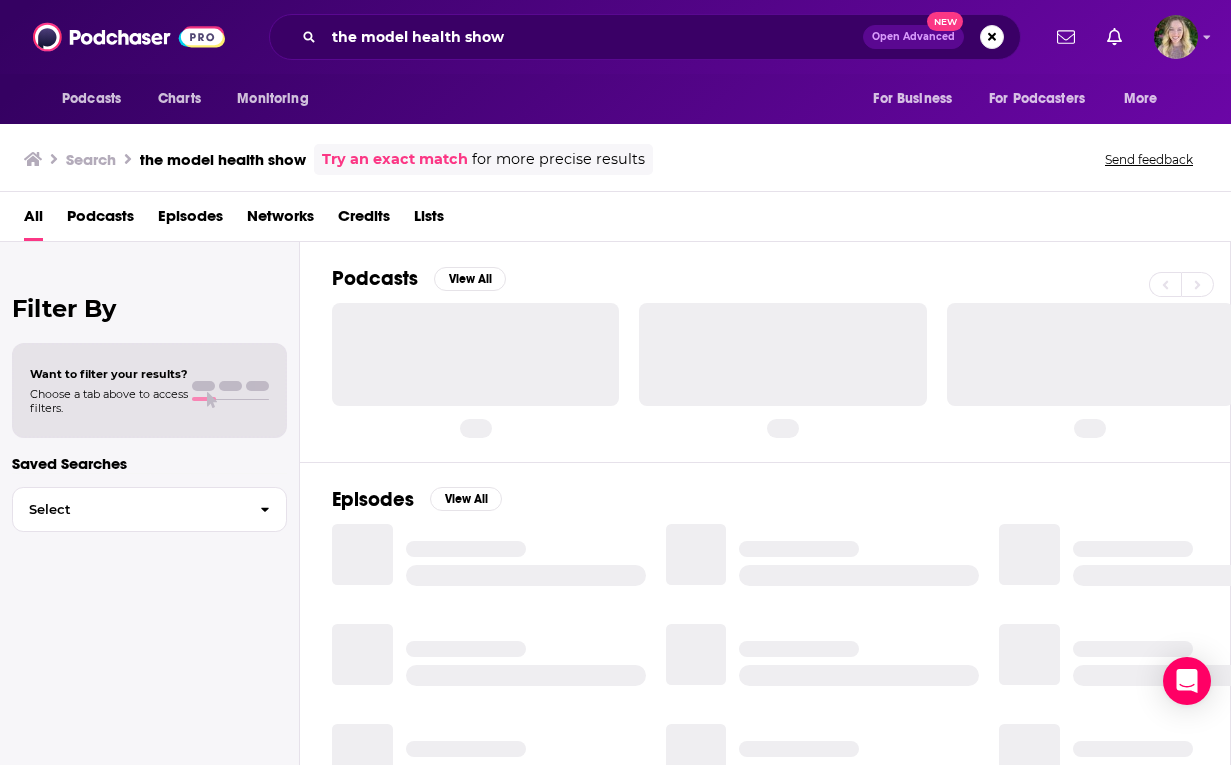 scroll, scrollTop: 0, scrollLeft: 0, axis: both 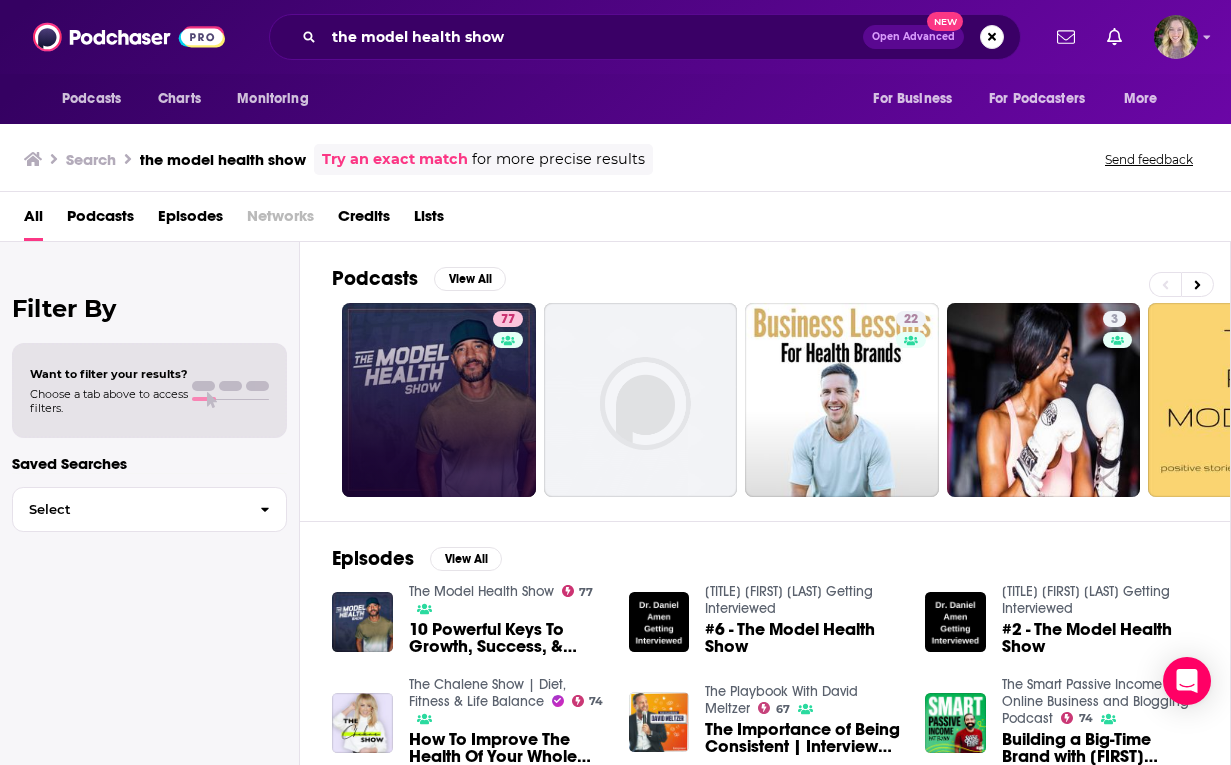 click on "77" at bounding box center [439, 400] 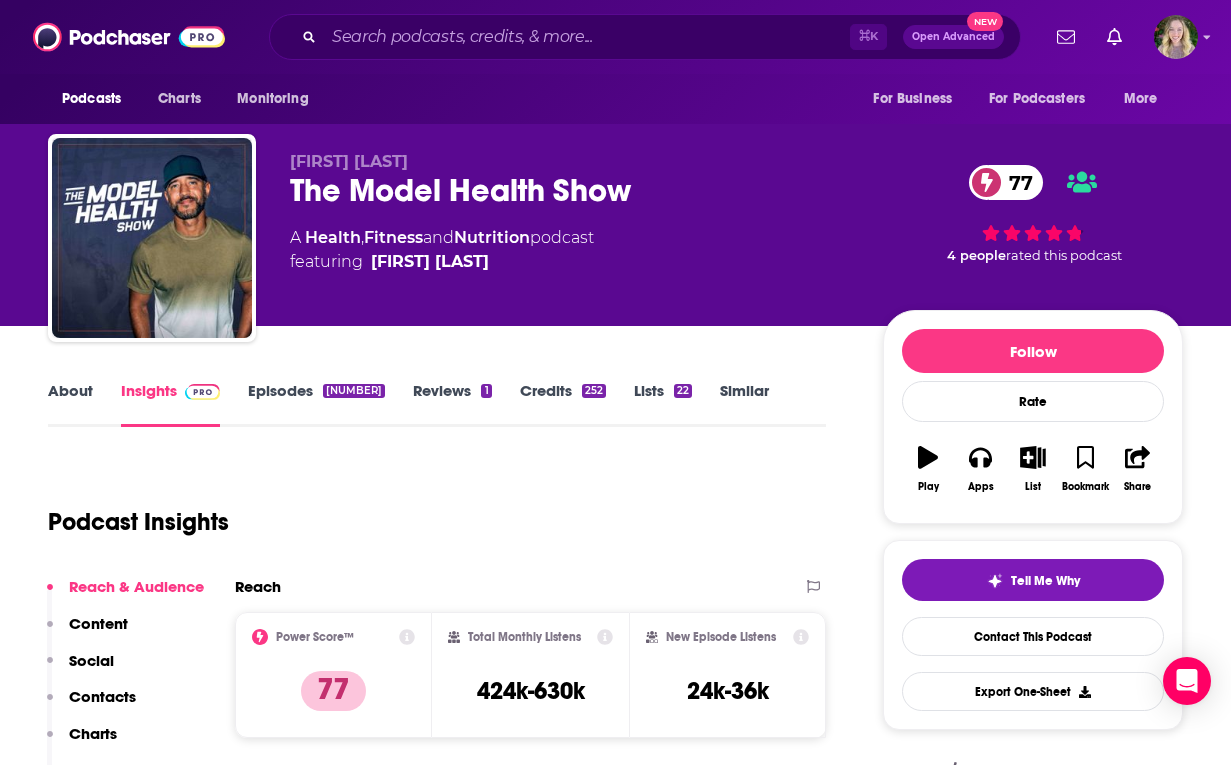 click on "About" at bounding box center (70, 404) 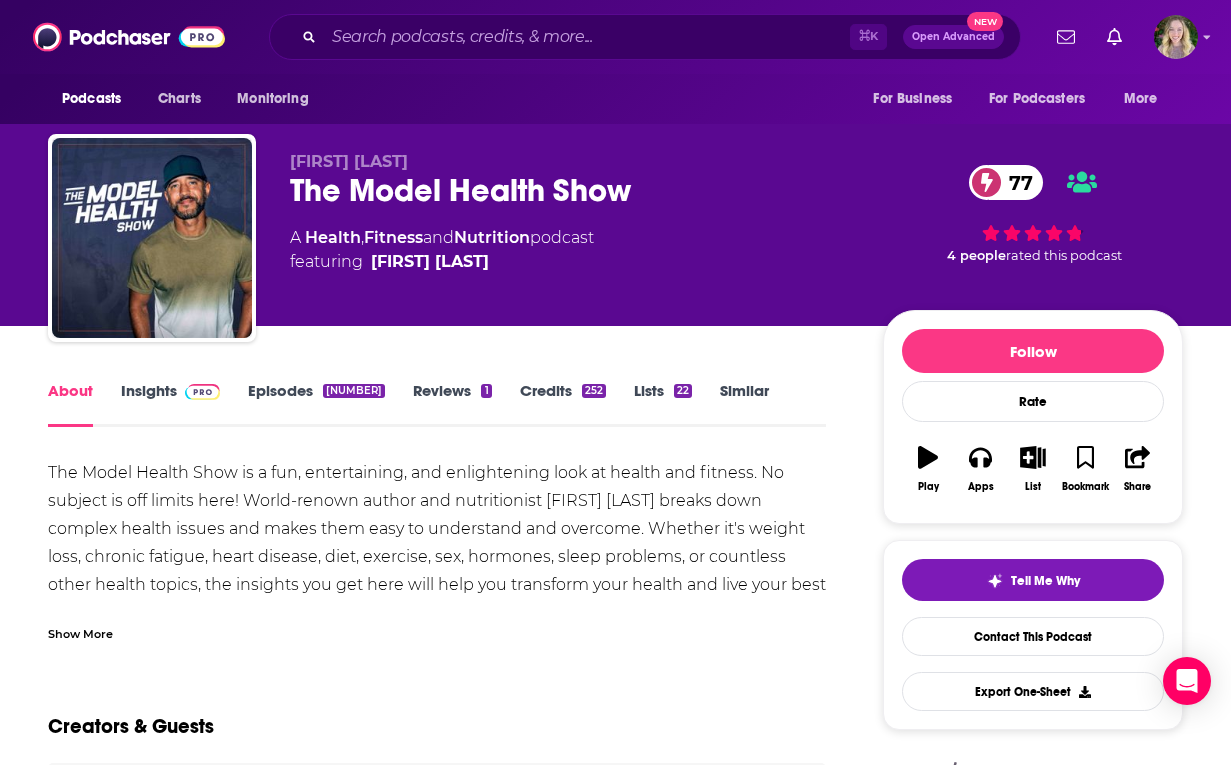 click on "The Model Health Show is a fun, entertaining, and enlightening look at health and fitness. No subject is off limits here! World-renown author and nutritionist Shawn Stevenson breaks down complex health issues and makes them easy to understand and overcome. Whether it's weight loss, chronic fatigue, heart disease, diet, exercise, sex, hormones, sleep problems, or countless other health topics, the insights you get here will help you transform your health and live your best life ever." at bounding box center [437, 543] 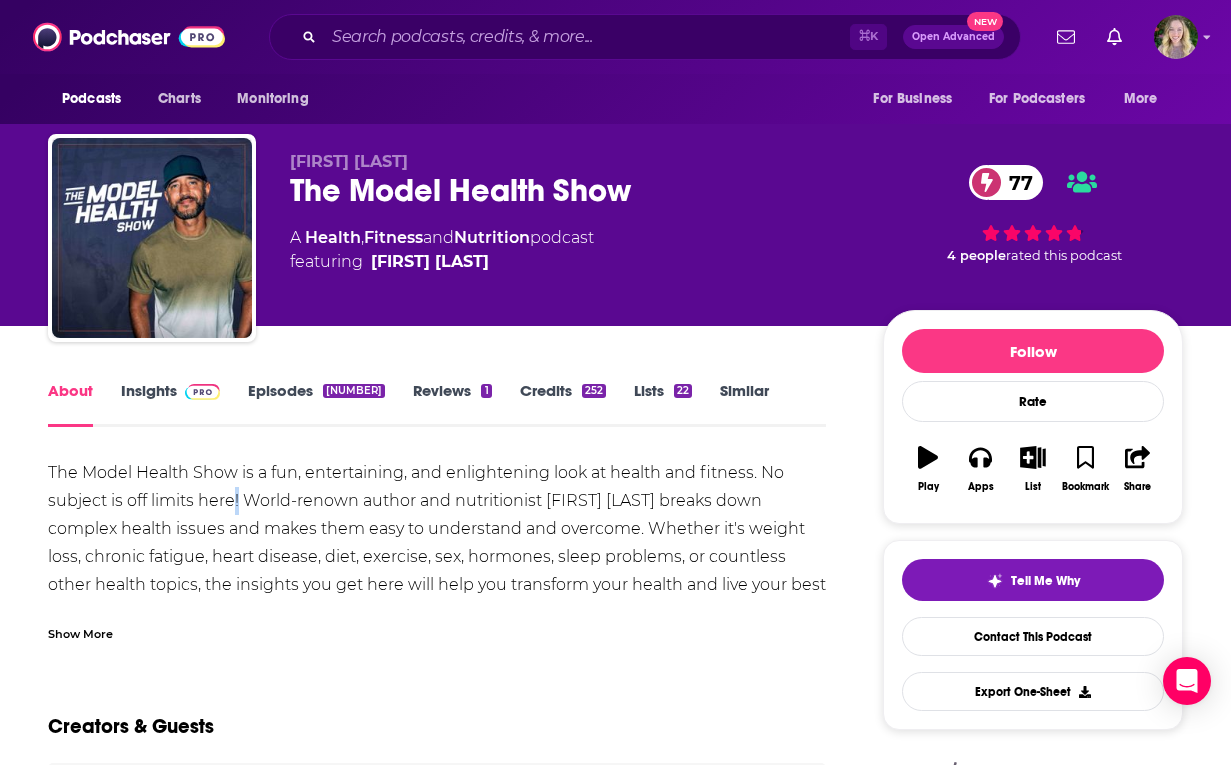 click on "The Model Health Show is a fun, entertaining, and enlightening look at health and fitness. No subject is off limits here! World-renown author and nutritionist Shawn Stevenson breaks down complex health issues and makes them easy to understand and overcome. Whether it's weight loss, chronic fatigue, heart disease, diet, exercise, sex, hormones, sleep problems, or countless other health topics, the insights you get here will help you transform your health and live your best life ever." at bounding box center [437, 543] 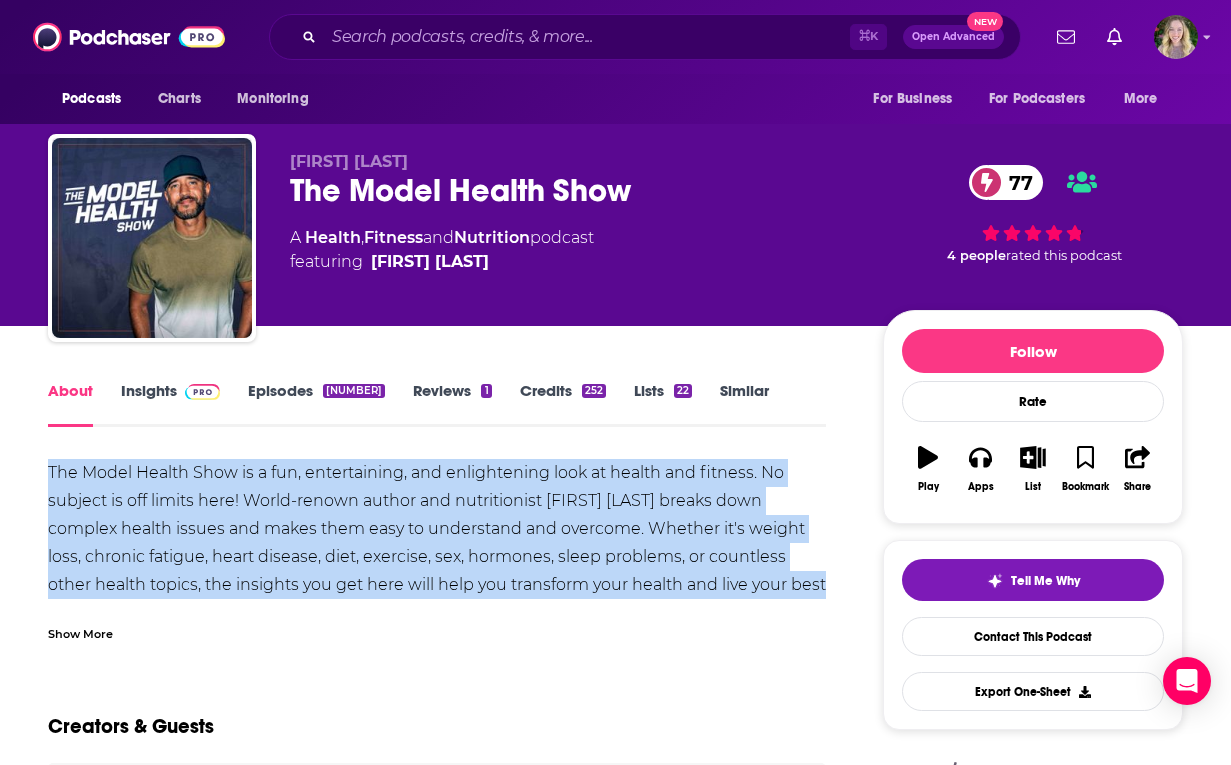 click on "The Model Health Show is a fun, entertaining, and enlightening look at health and fitness. No subject is off limits here! World-renown author and nutritionist Shawn Stevenson breaks down complex health issues and makes them easy to understand and overcome. Whether it's weight loss, chronic fatigue, heart disease, diet, exercise, sex, hormones, sleep problems, or countless other health topics, the insights you get here will help you transform your health and live your best life ever." at bounding box center (437, 543) 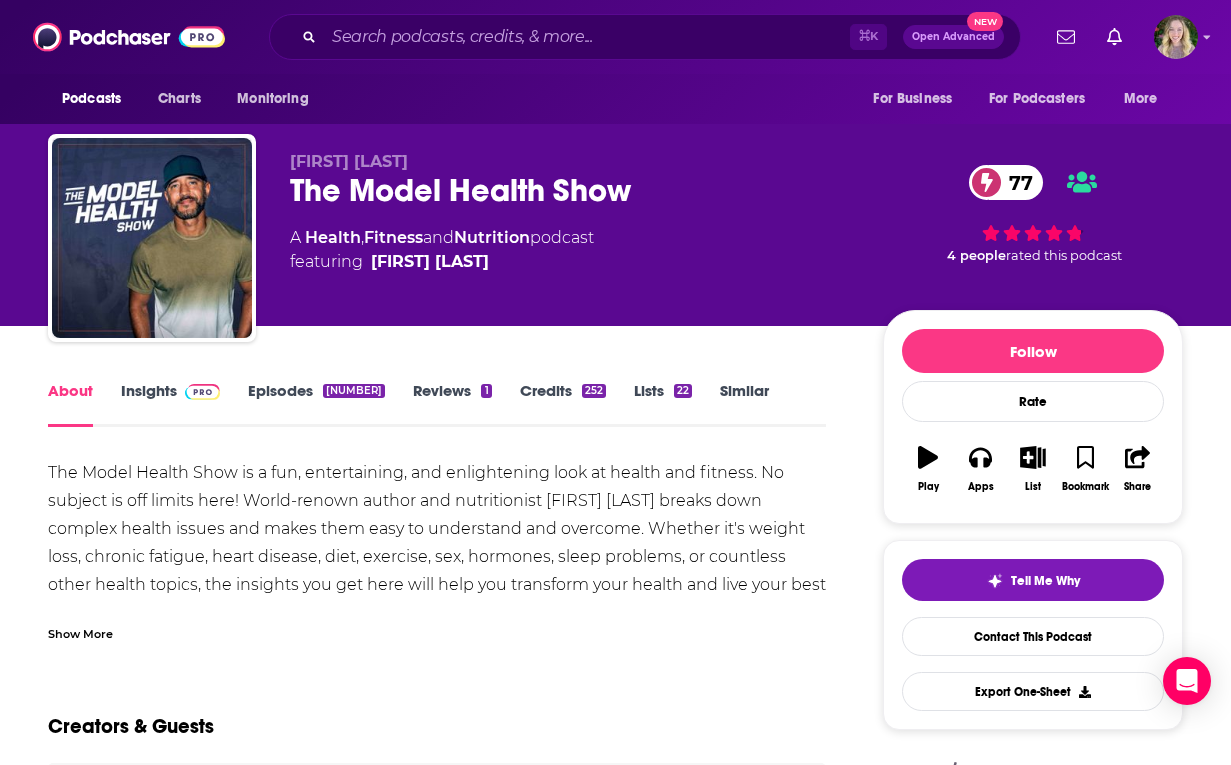 click on "Show More" at bounding box center [80, 632] 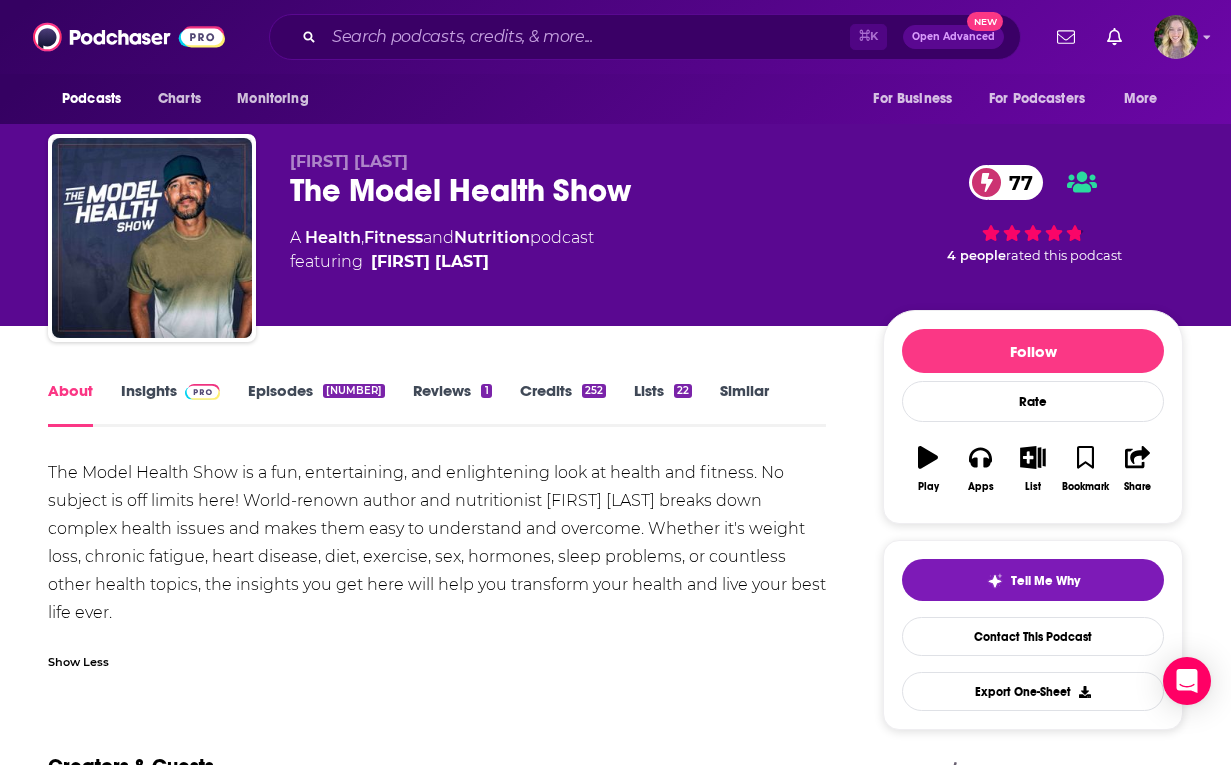 click on "The Model Health Show is a fun, entertaining, and enlightening look at health and fitness. No subject is off limits here! World-renown author and nutritionist Shawn Stevenson breaks down complex health issues and makes them easy to understand and overcome. Whether it's weight loss, chronic fatigue, heart disease, diet, exercise, sex, hormones, sleep problems, or countless other health topics, the insights you get here will help you transform your health and live your best life ever." at bounding box center [437, 543] 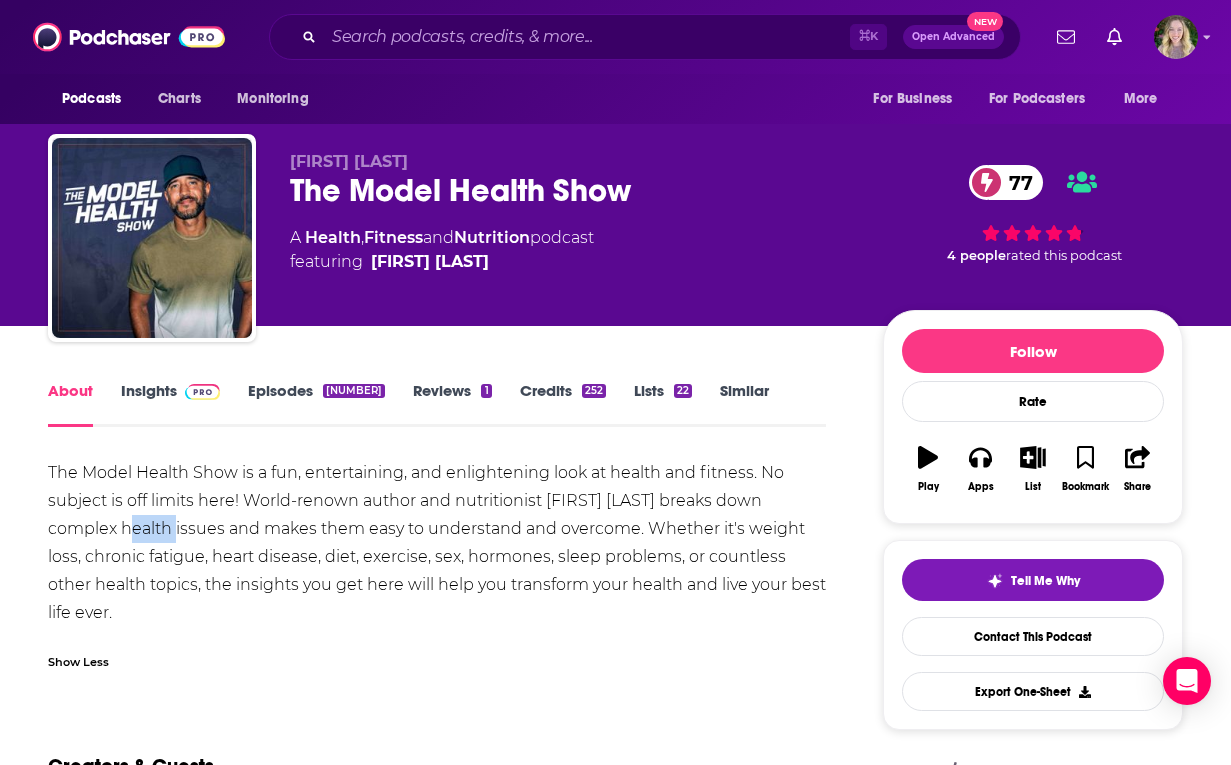click on "The Model Health Show is a fun, entertaining, and enlightening look at health and fitness. No subject is off limits here! World-renown author and nutritionist Shawn Stevenson breaks down complex health issues and makes them easy to understand and overcome. Whether it's weight loss, chronic fatigue, heart disease, diet, exercise, sex, hormones, sleep problems, or countless other health topics, the insights you get here will help you transform your health and live your best life ever." at bounding box center (437, 543) 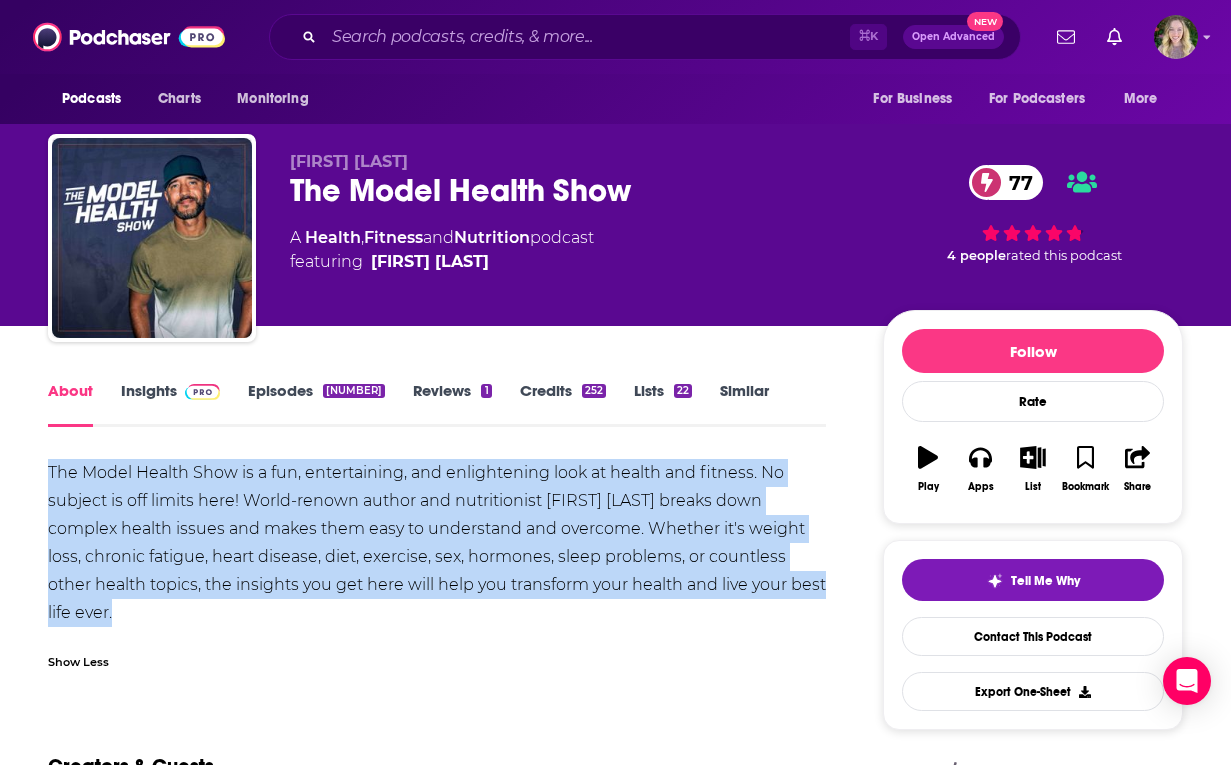 click on "The Model Health Show is a fun, entertaining, and enlightening look at health and fitness. No subject is off limits here! World-renown author and nutritionist Shawn Stevenson breaks down complex health issues and makes them easy to understand and overcome. Whether it's weight loss, chronic fatigue, heart disease, diet, exercise, sex, hormones, sleep problems, or countless other health topics, the insights you get here will help you transform your health and live your best life ever." at bounding box center [437, 543] 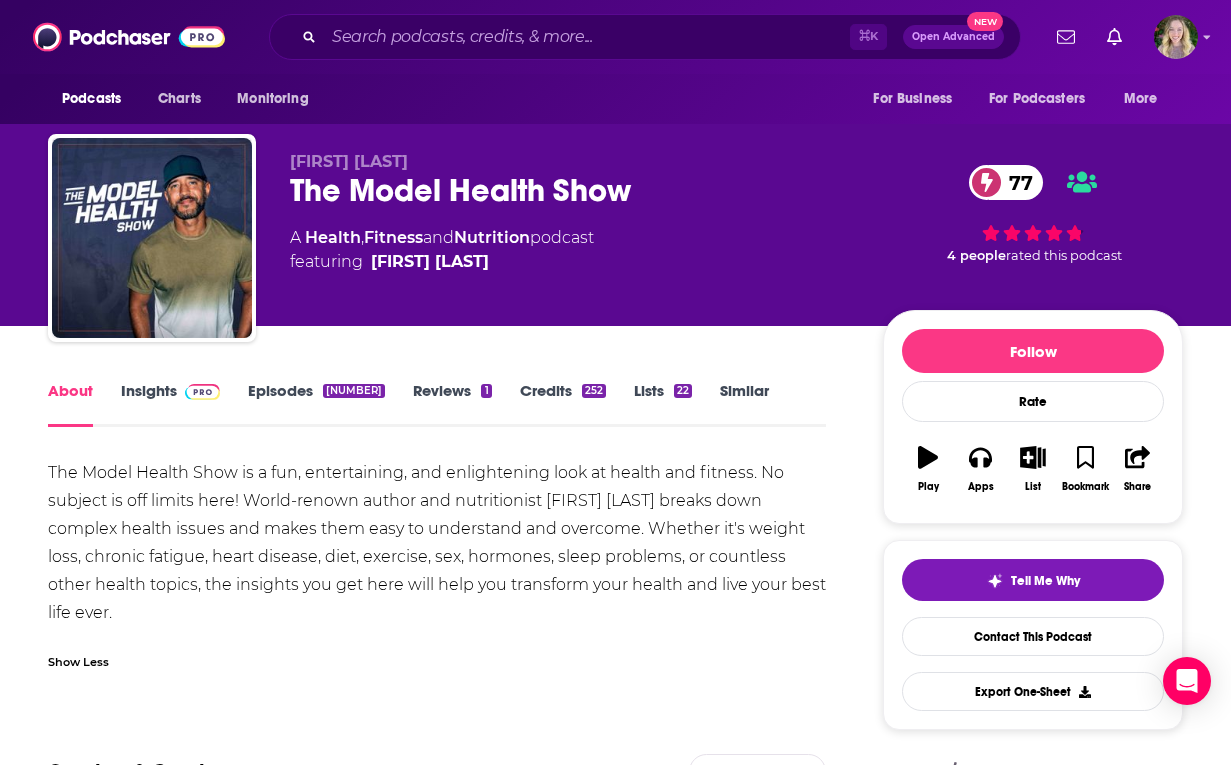 click on "⌘  K Open Advanced New" at bounding box center (645, 37) 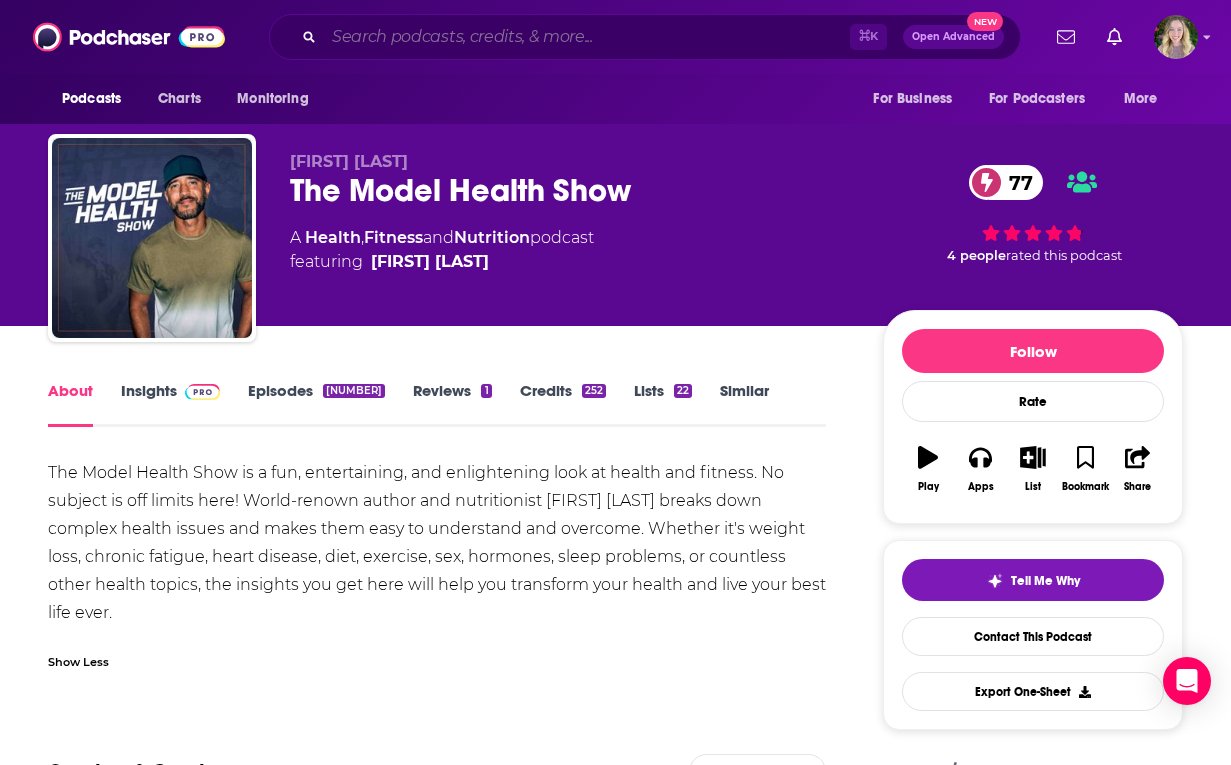 click at bounding box center (587, 37) 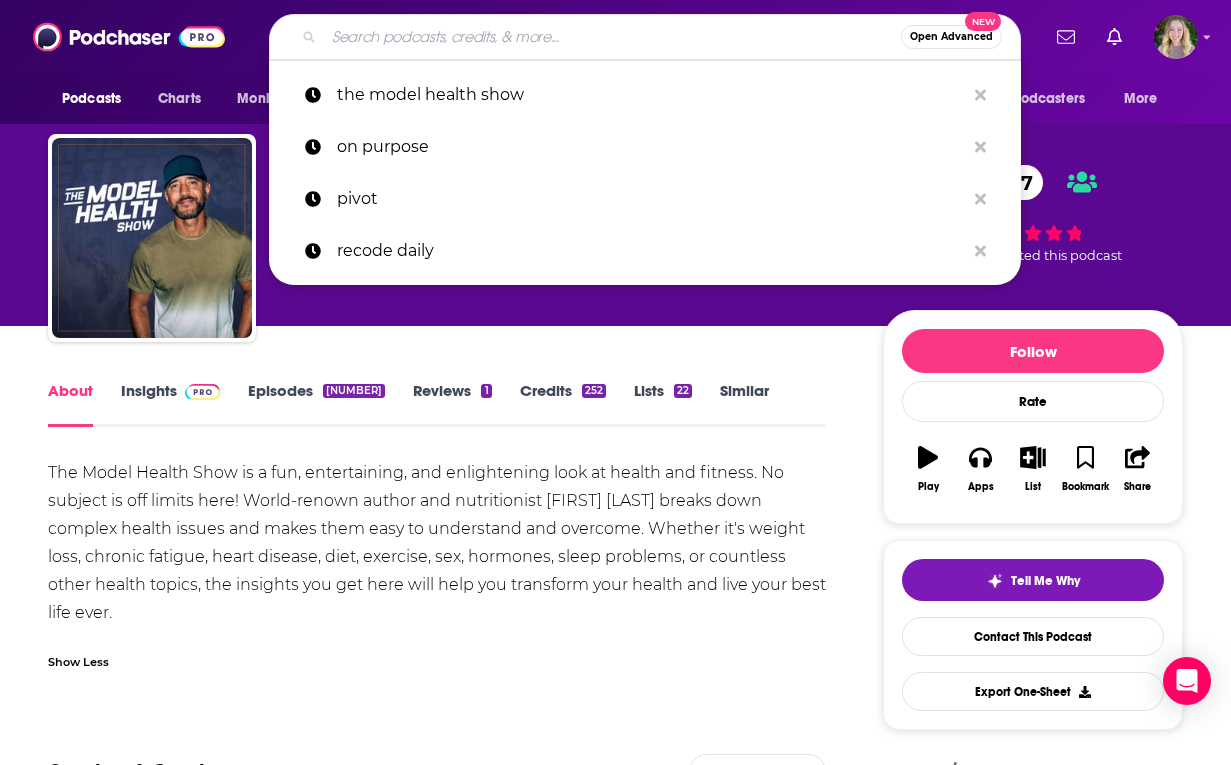 paste on "Maintenance Phase" 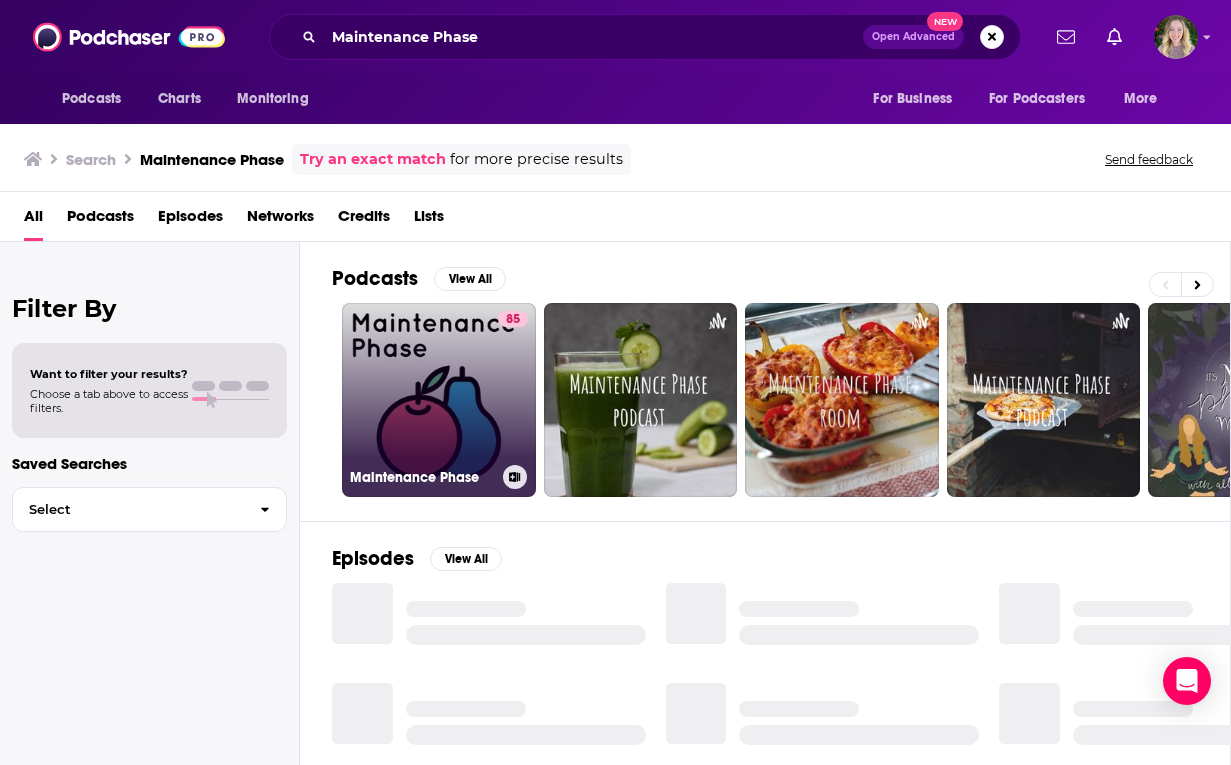 click on "85 Maintenance Phase" at bounding box center [439, 400] 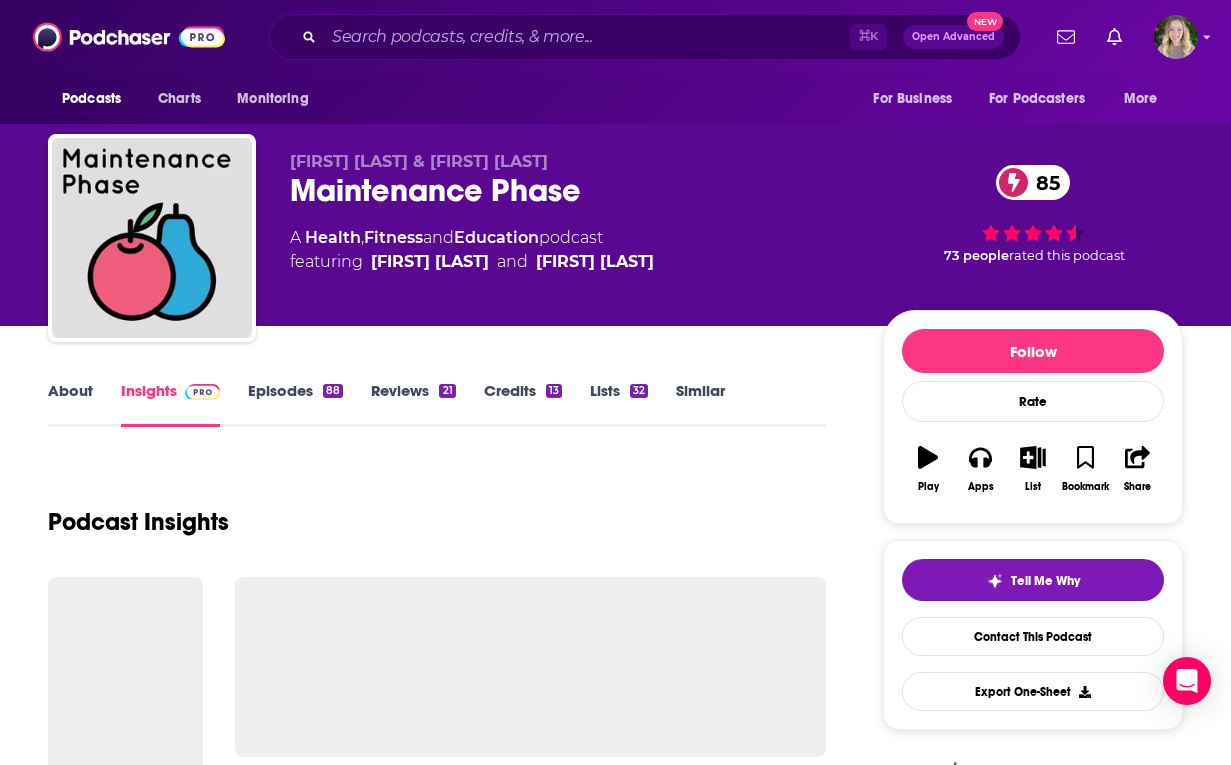 click on "About" at bounding box center (70, 404) 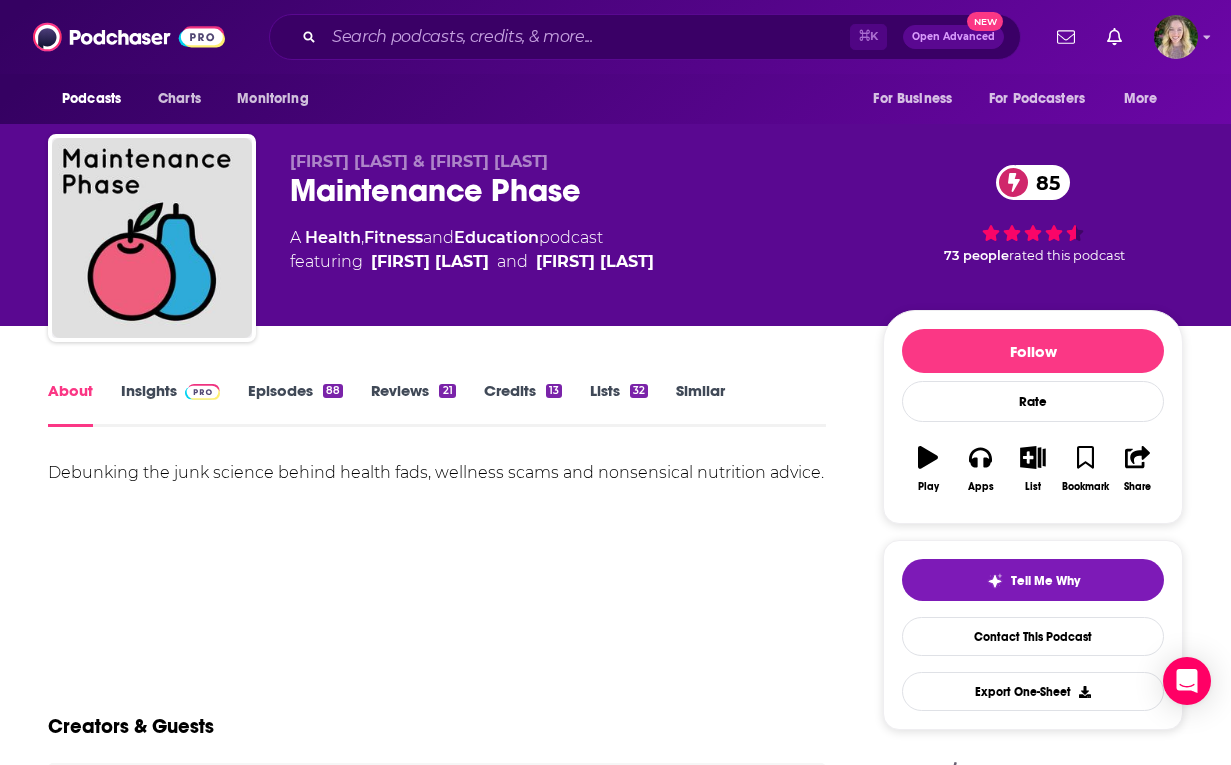 click on "Debunking the junk science behind health fads, wellness scams and nonsensical nutrition advice." at bounding box center [437, 473] 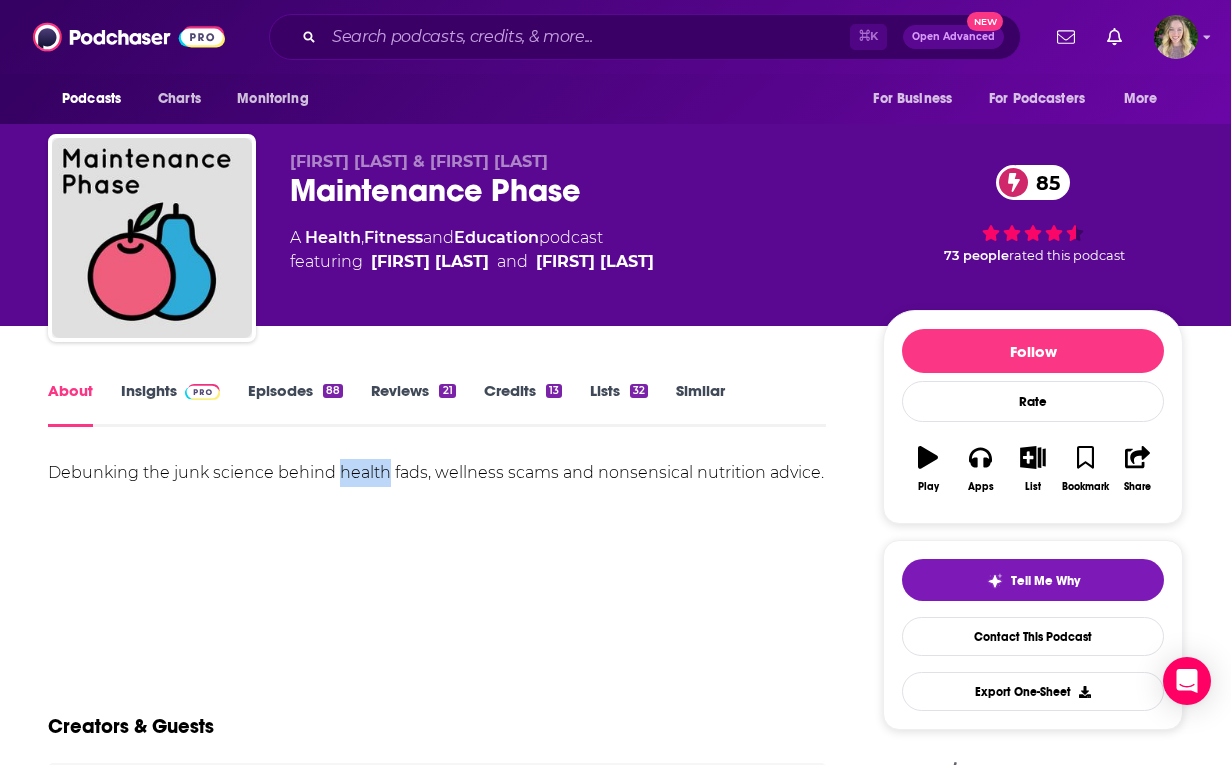 click on "Debunking the junk science behind health fads, wellness scams and nonsensical nutrition advice." at bounding box center [437, 473] 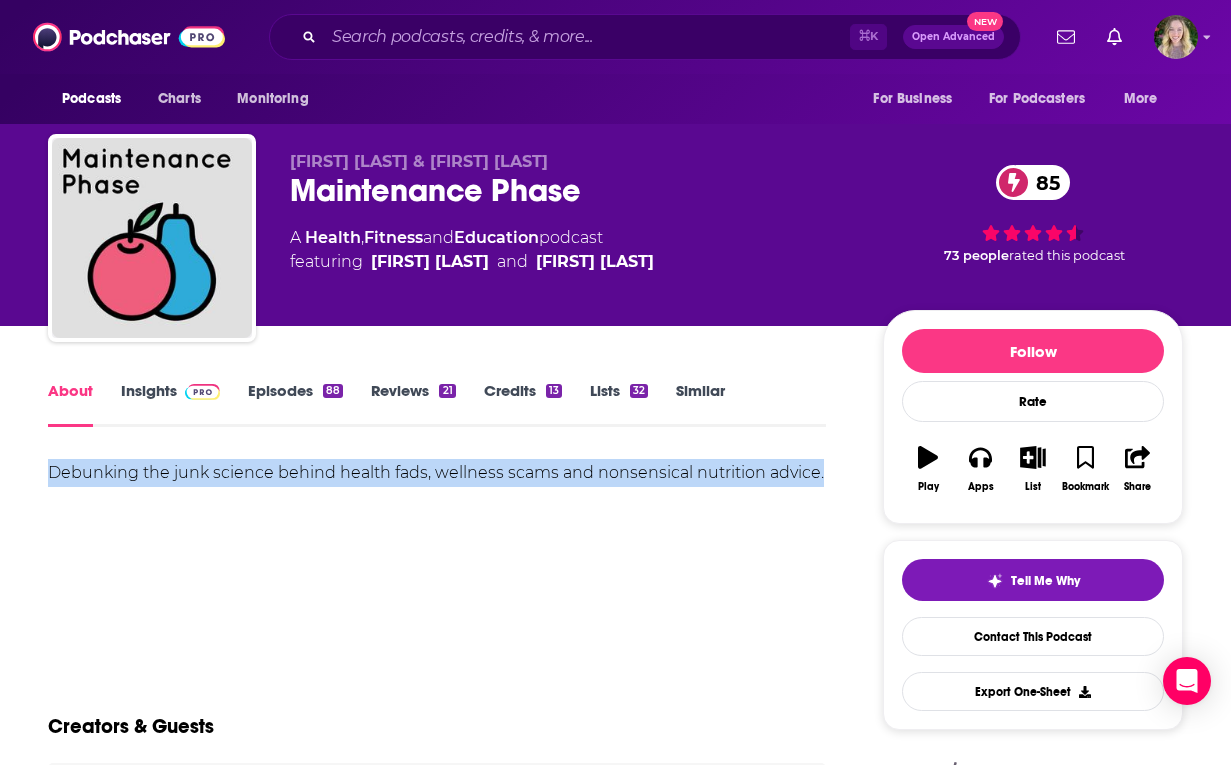 click on "Debunking the junk science behind health fads, wellness scams and nonsensical nutrition advice." at bounding box center [437, 473] 